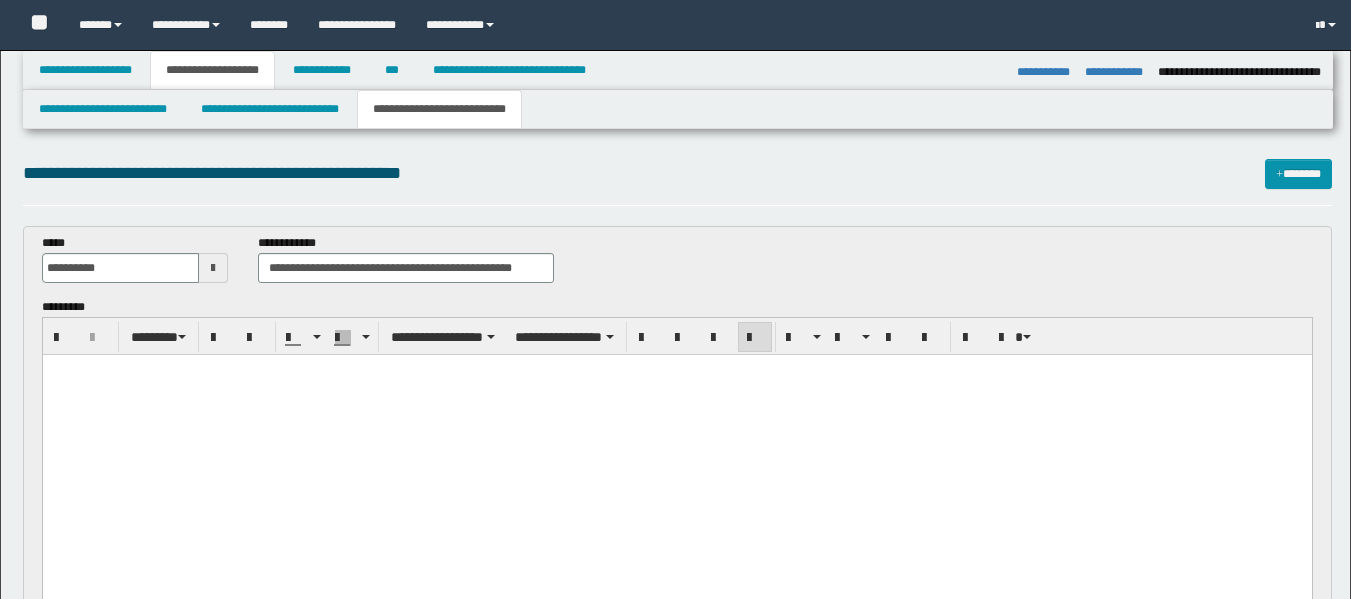 select on "*" 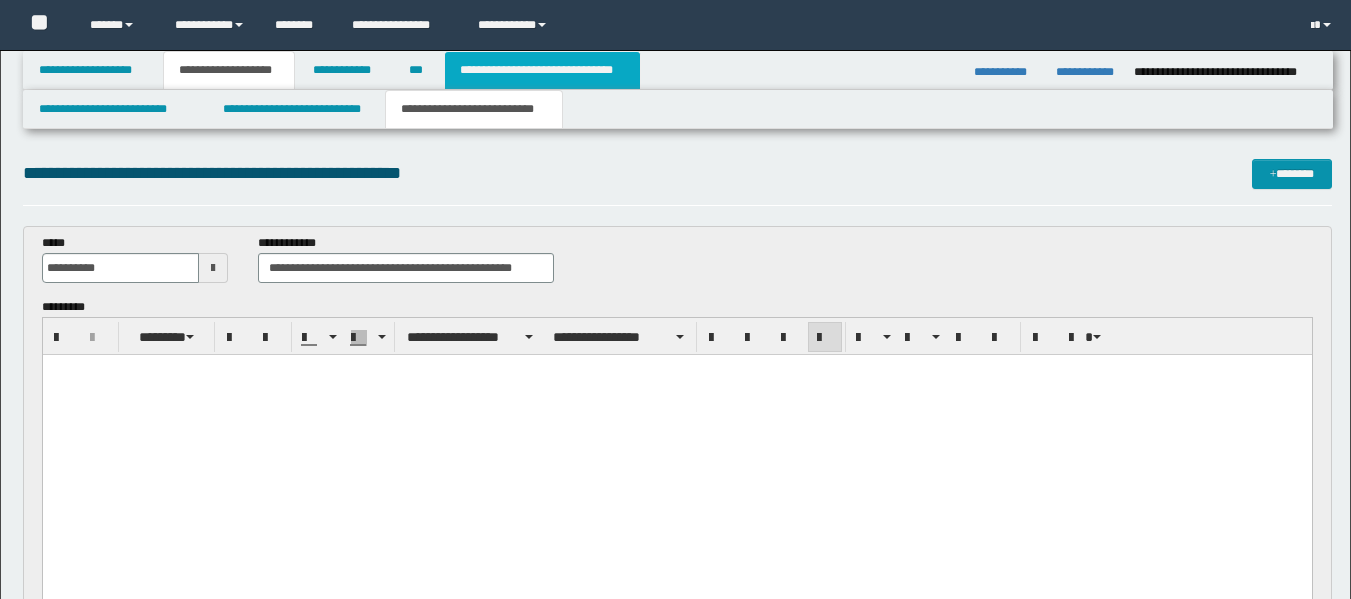 scroll, scrollTop: 282, scrollLeft: 0, axis: vertical 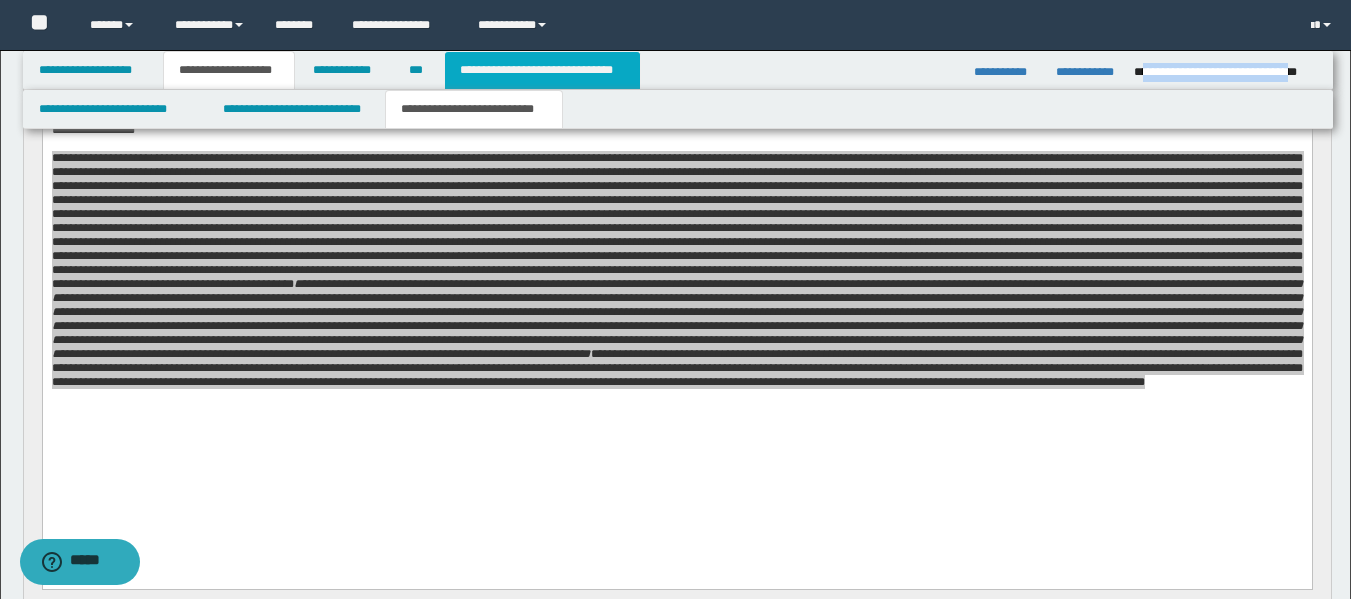 click on "**********" at bounding box center [542, 70] 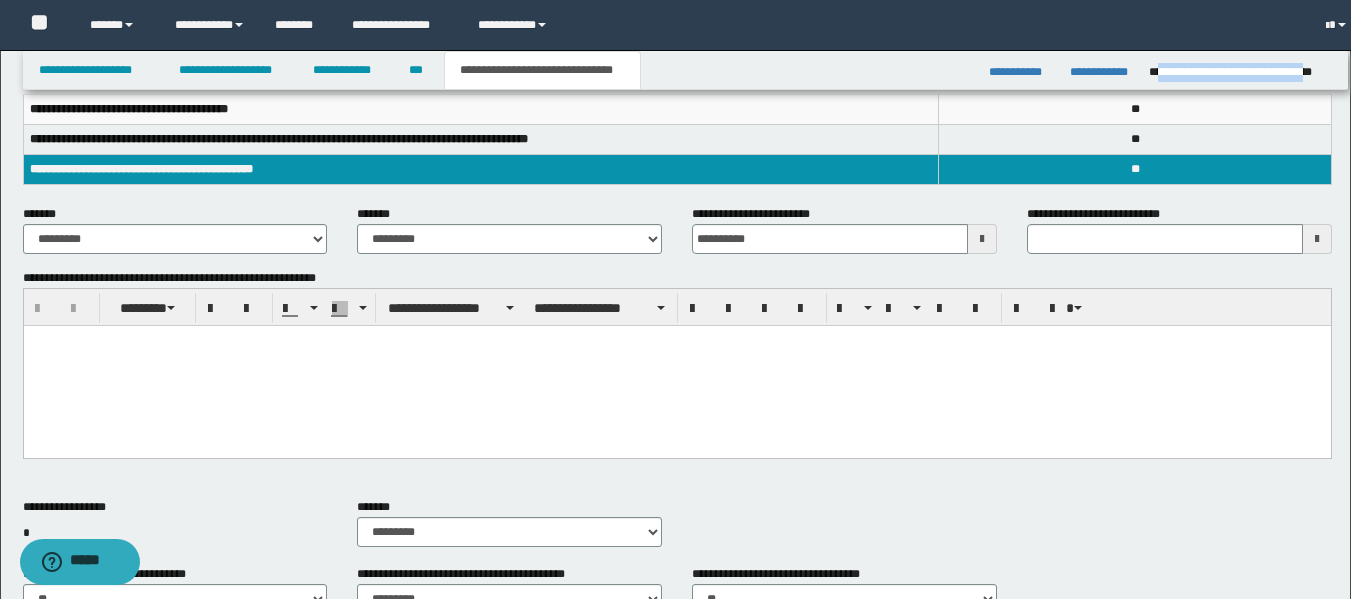 scroll, scrollTop: 251, scrollLeft: 0, axis: vertical 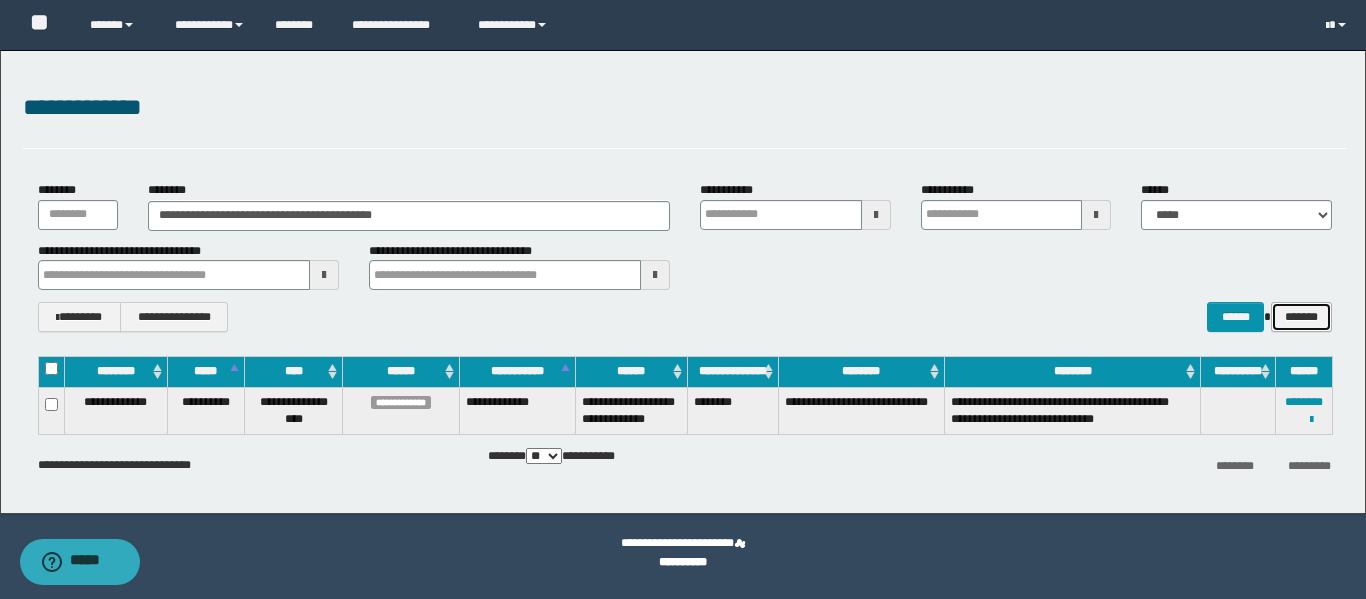 click on "*******" at bounding box center (1301, 317) 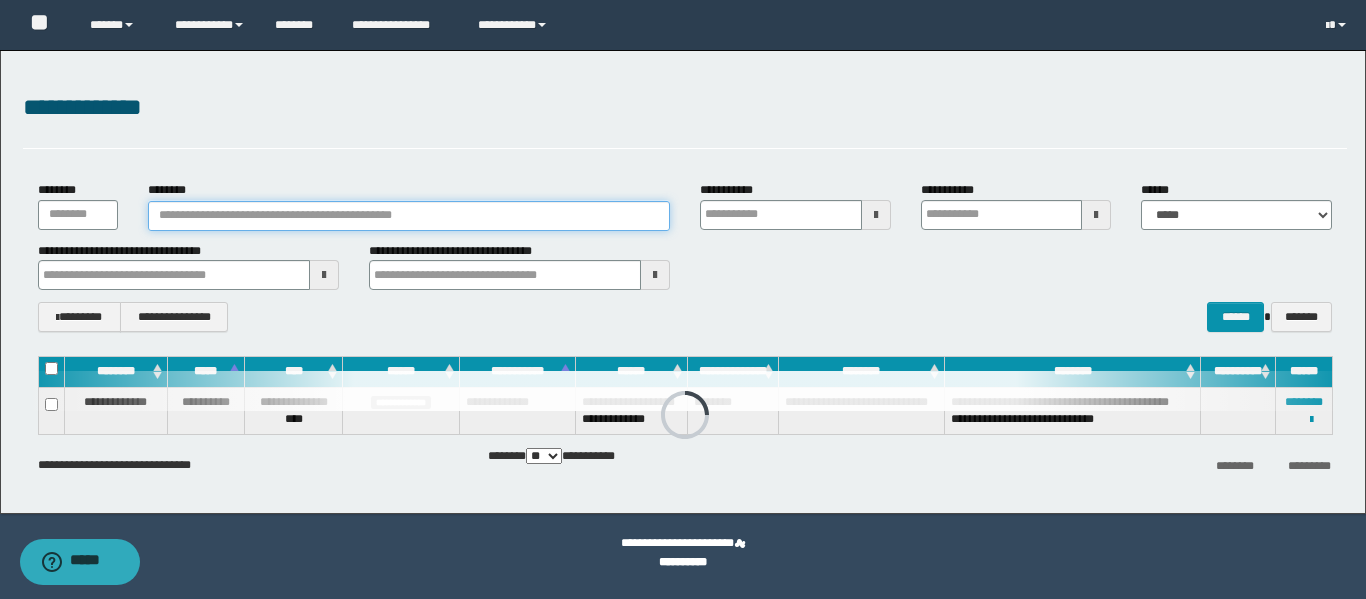 click on "********" at bounding box center [409, 216] 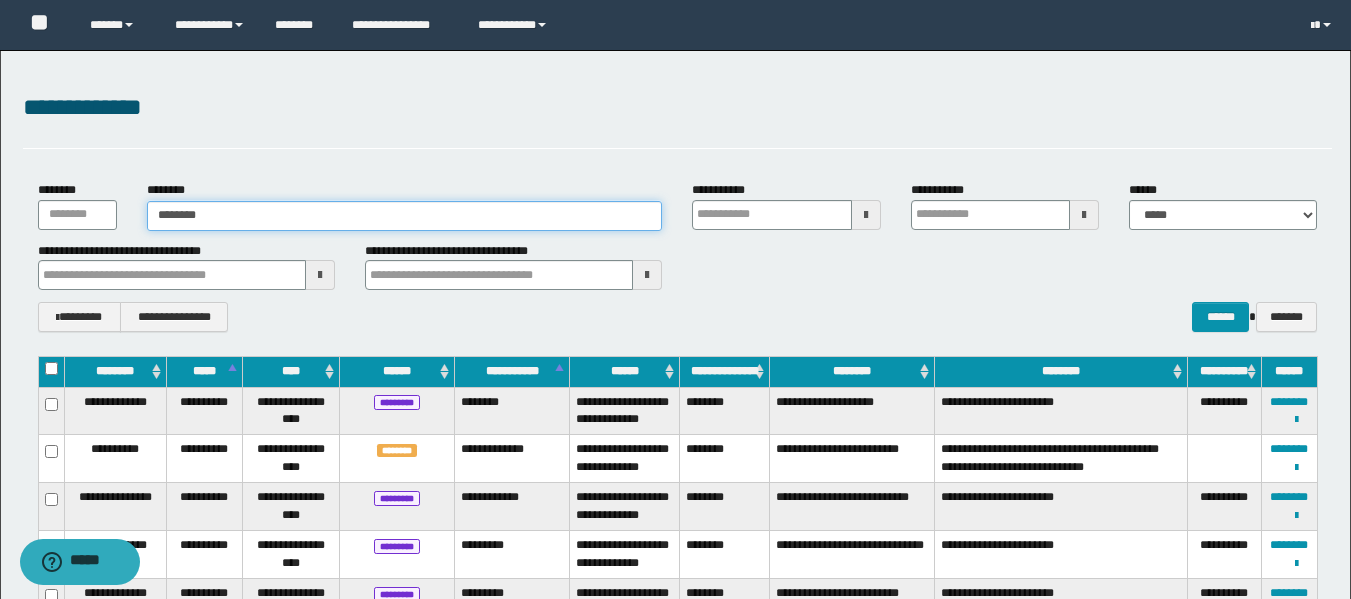 type on "*******" 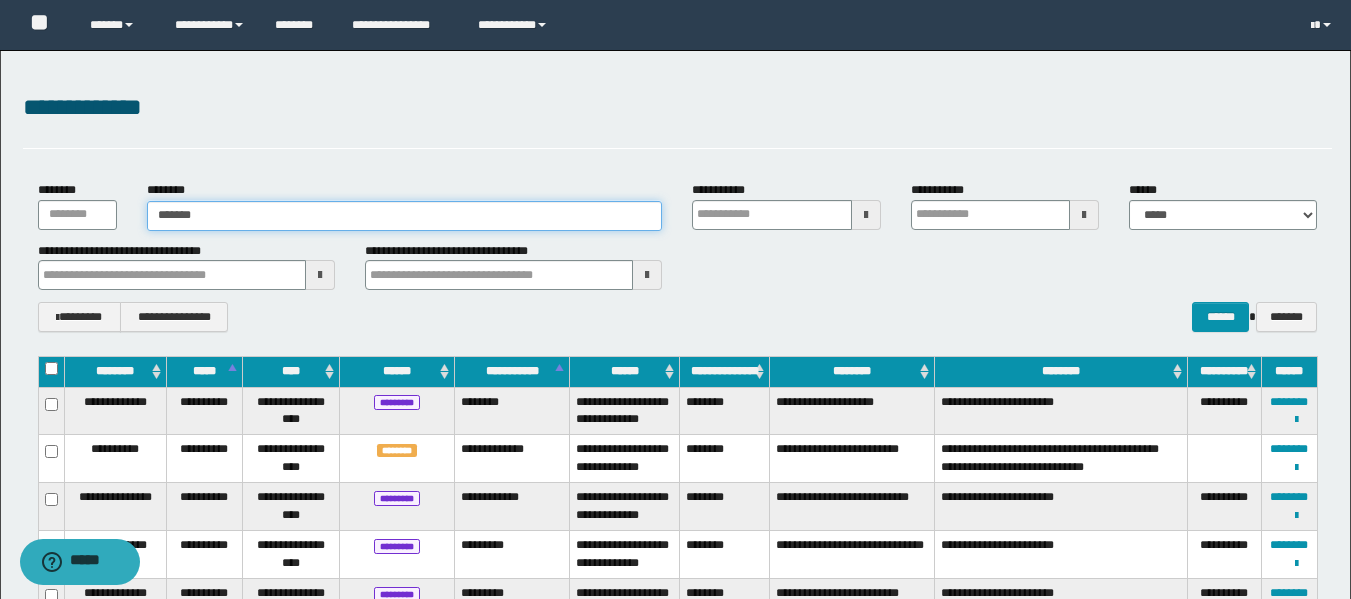 type on "*******" 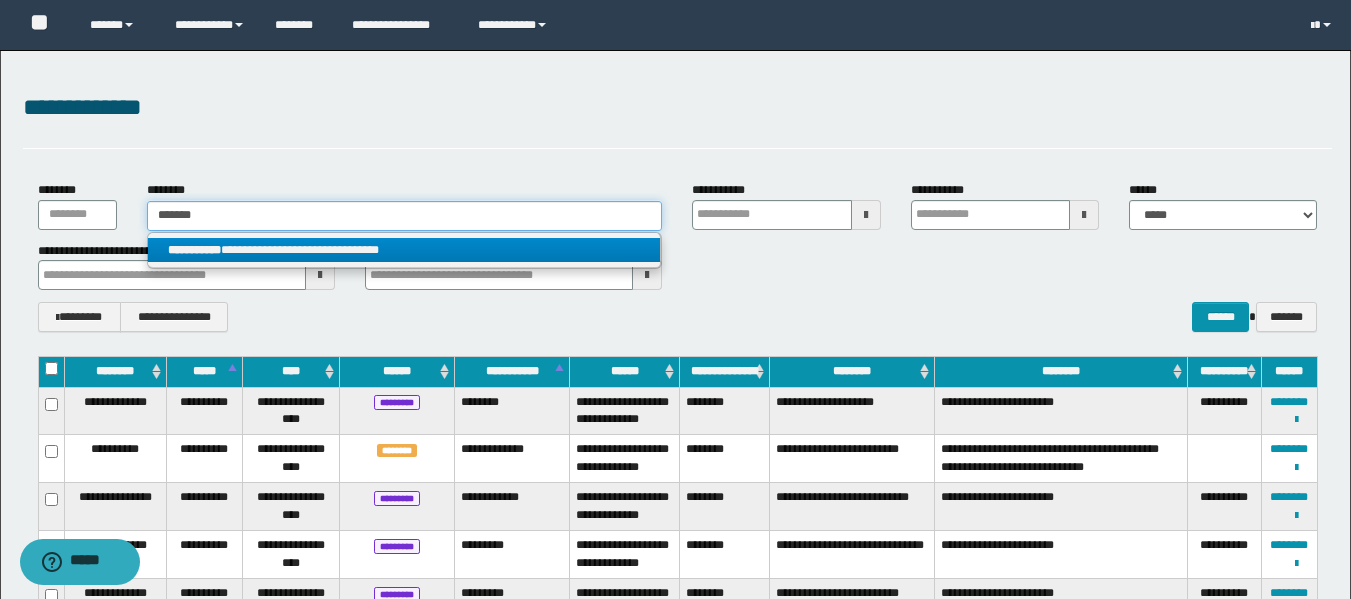type on "*******" 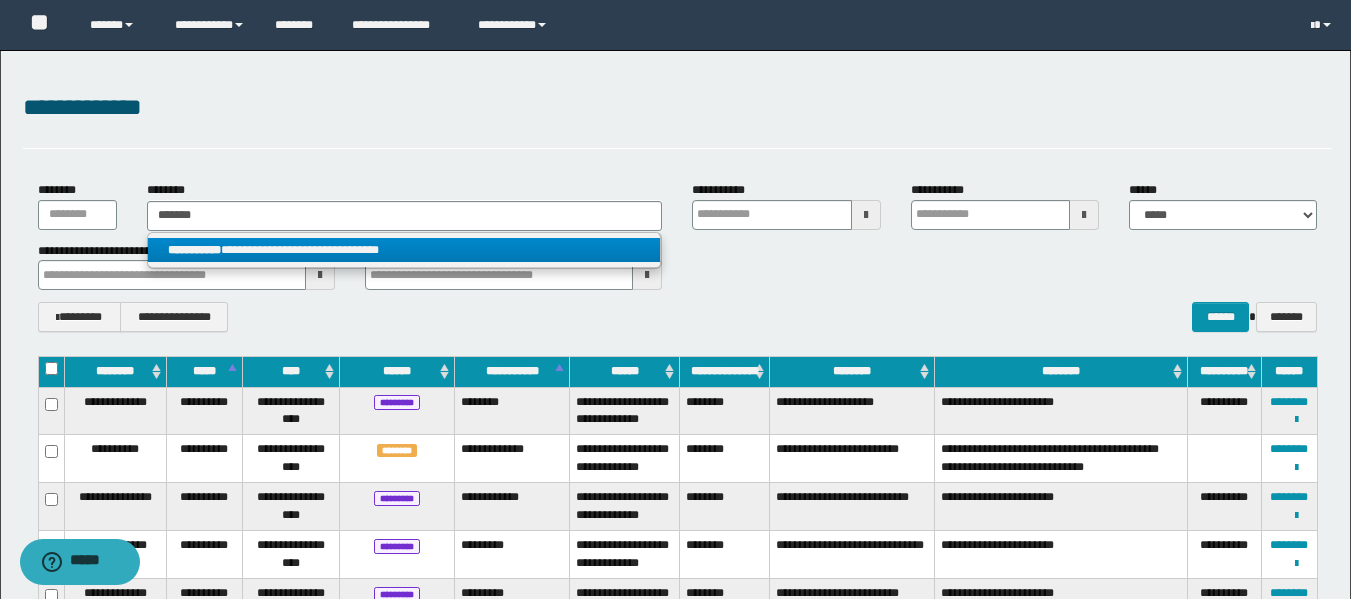 click on "**********" at bounding box center (404, 250) 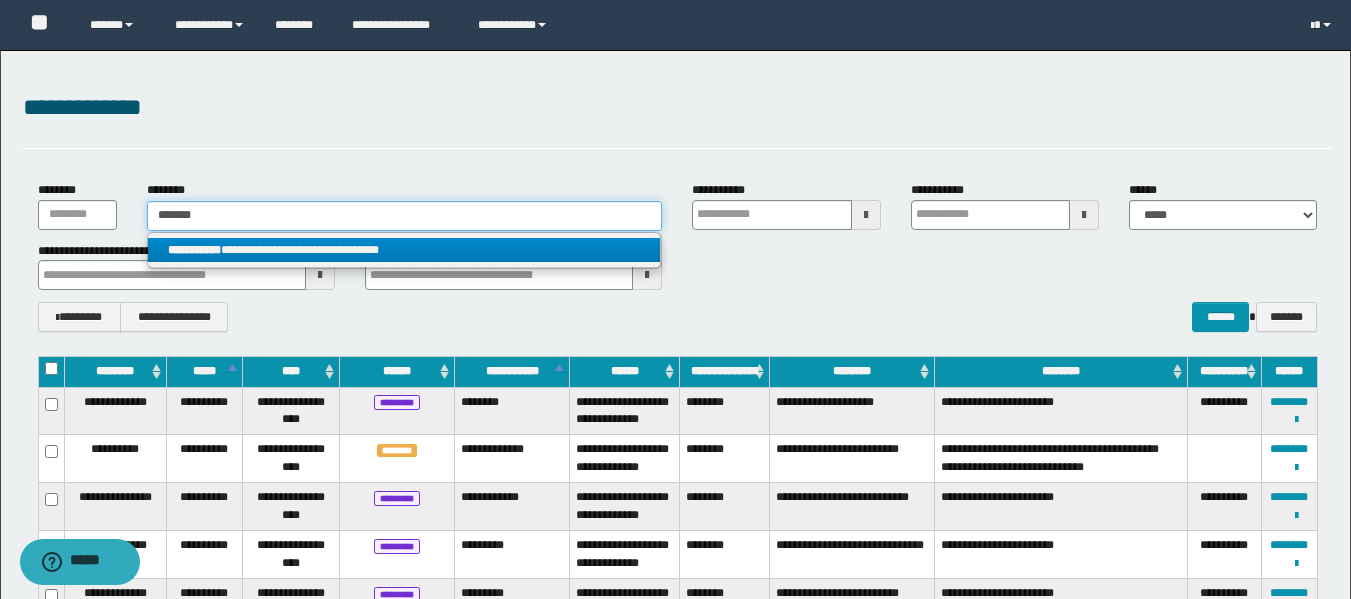 type 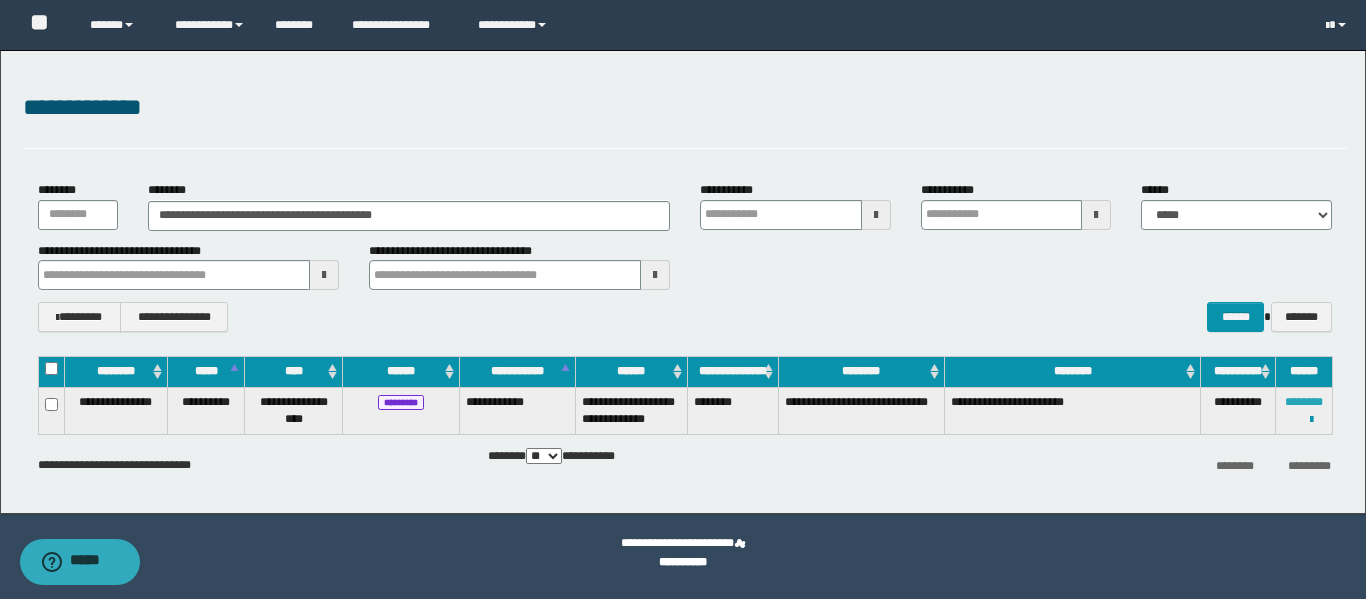 click on "********" at bounding box center [1304, 402] 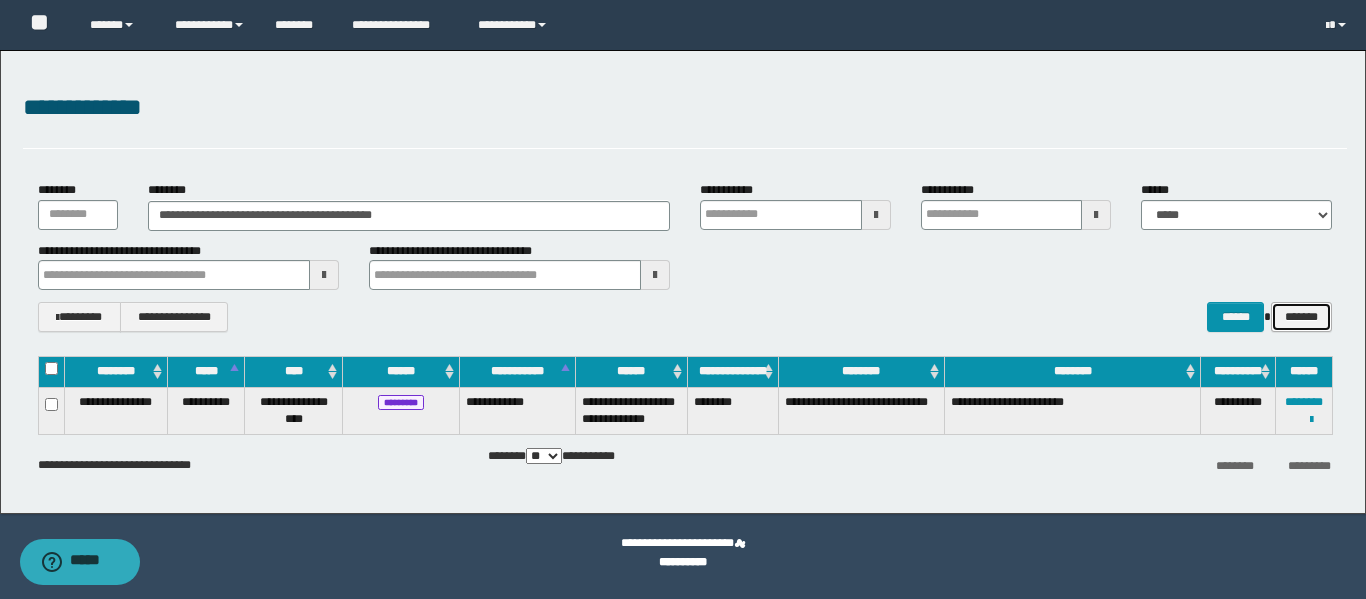click on "*******" at bounding box center [1301, 317] 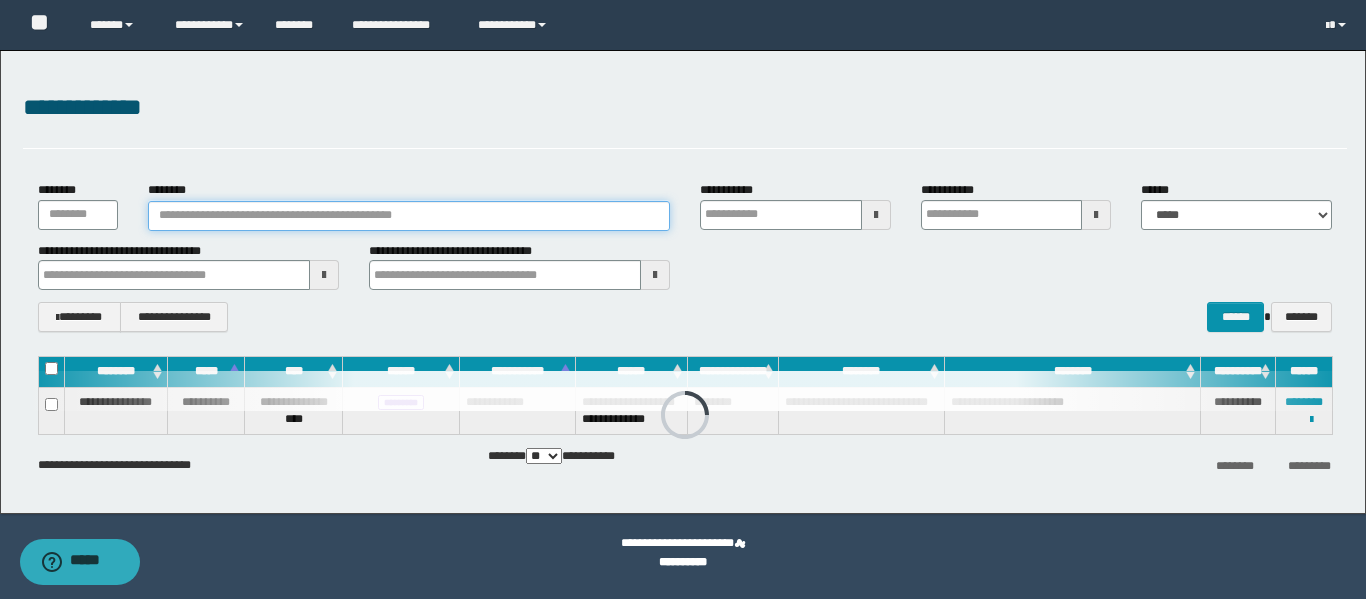 click on "********" at bounding box center (409, 216) 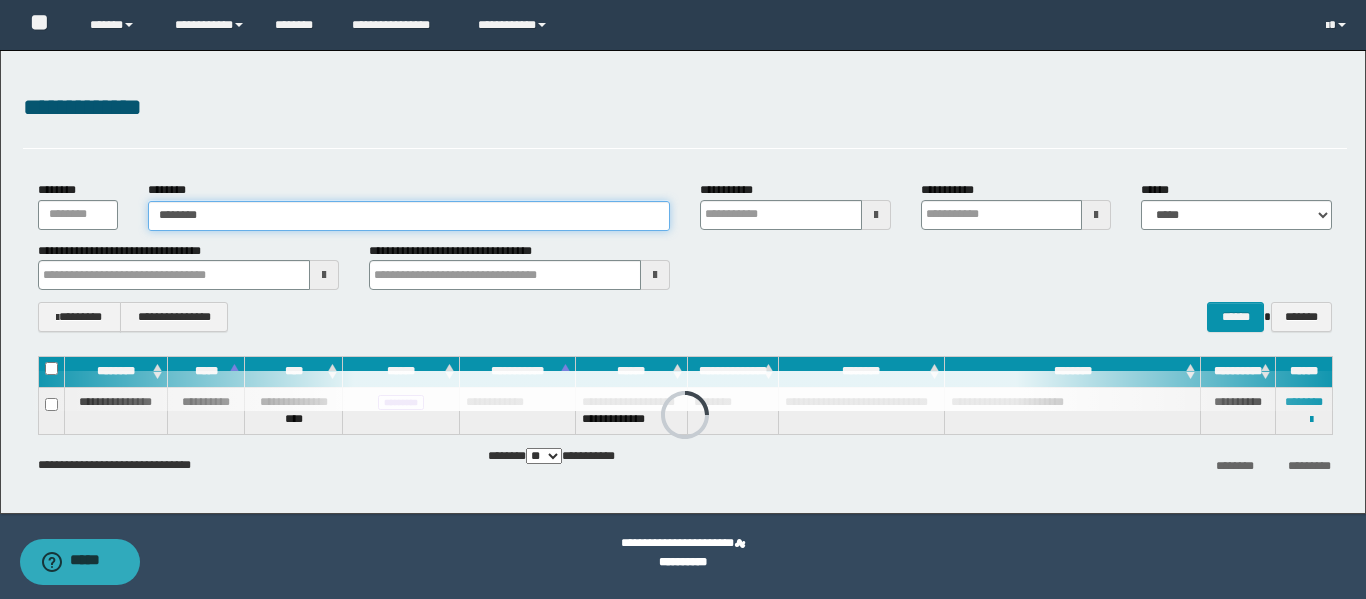 type on "********" 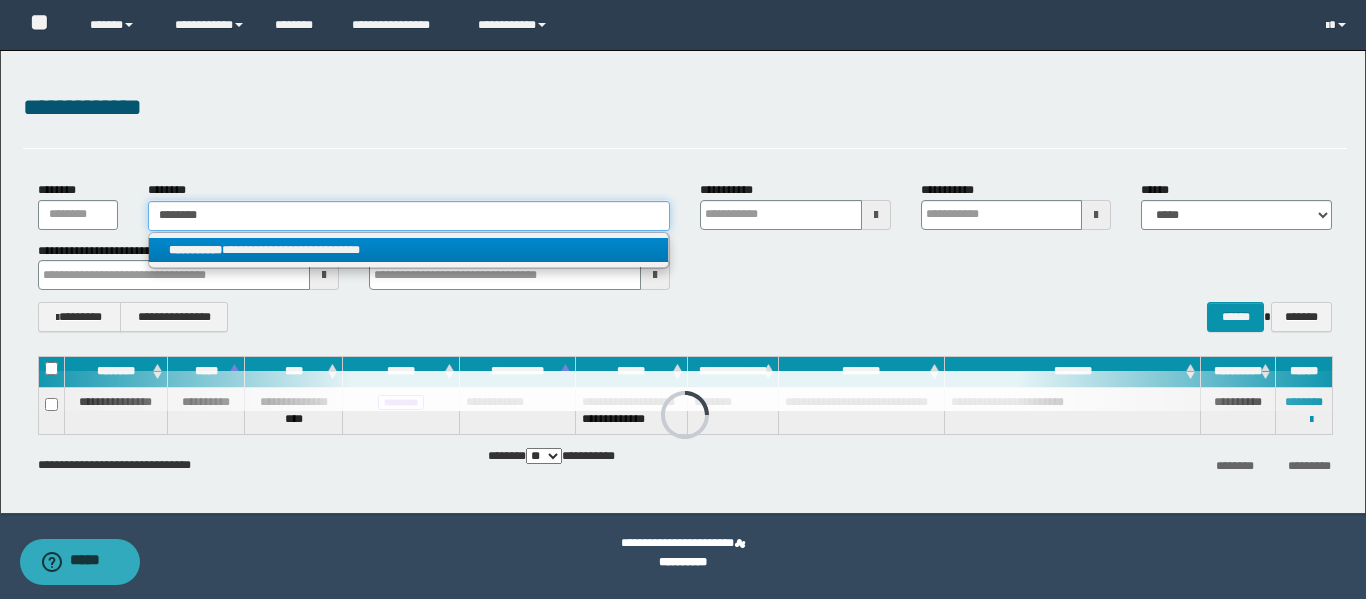 type on "********" 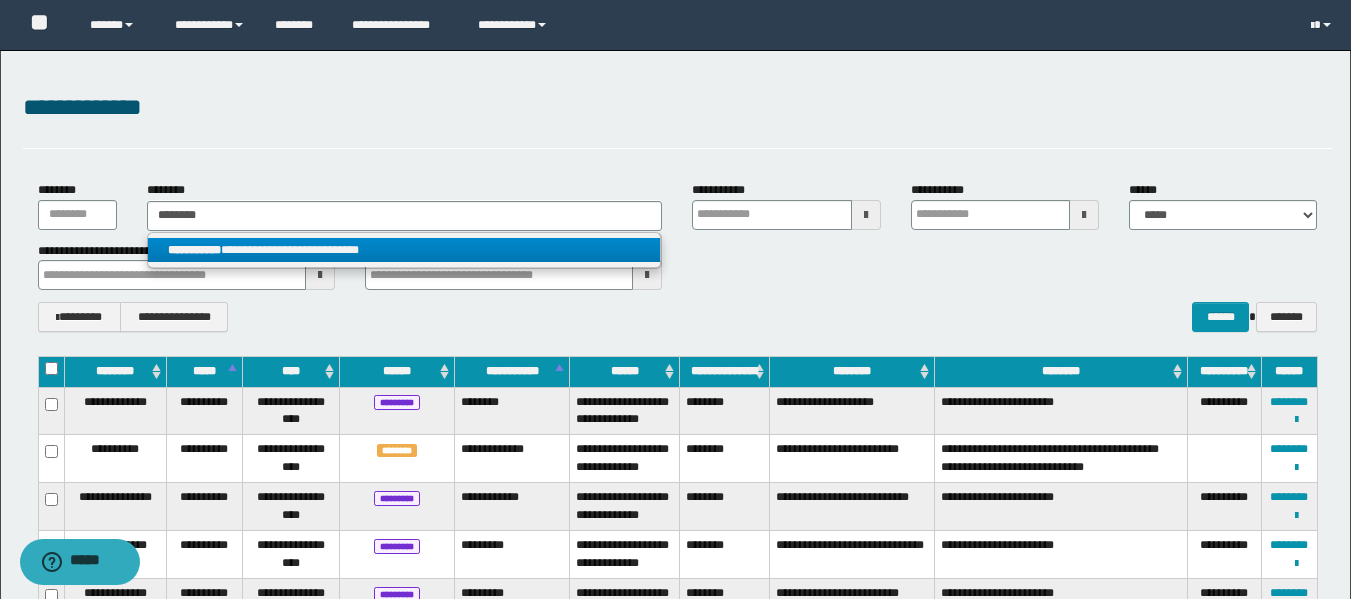 click on "**********" at bounding box center [404, 250] 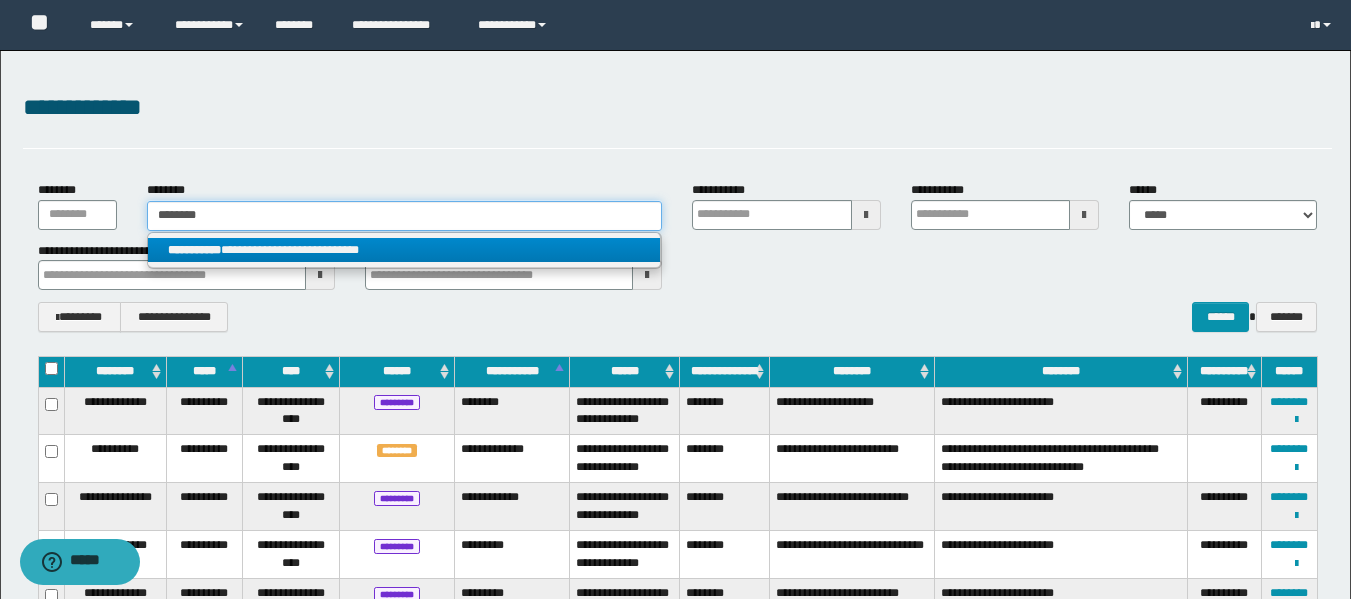 type 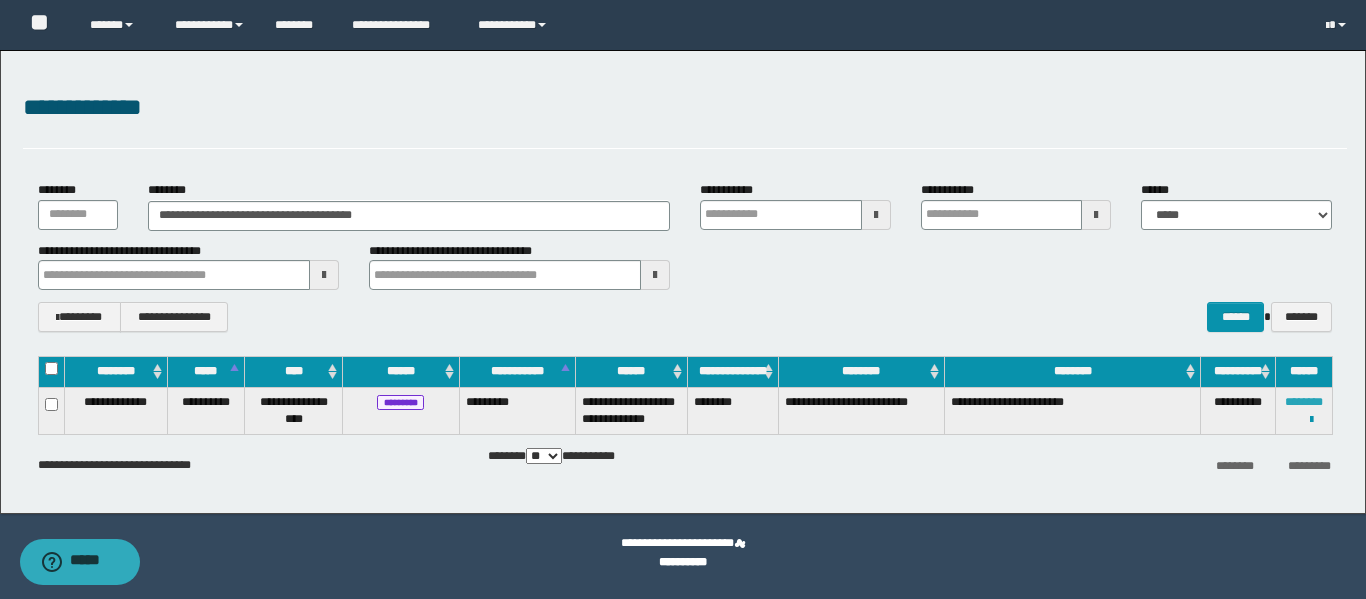 click on "********" at bounding box center [1304, 402] 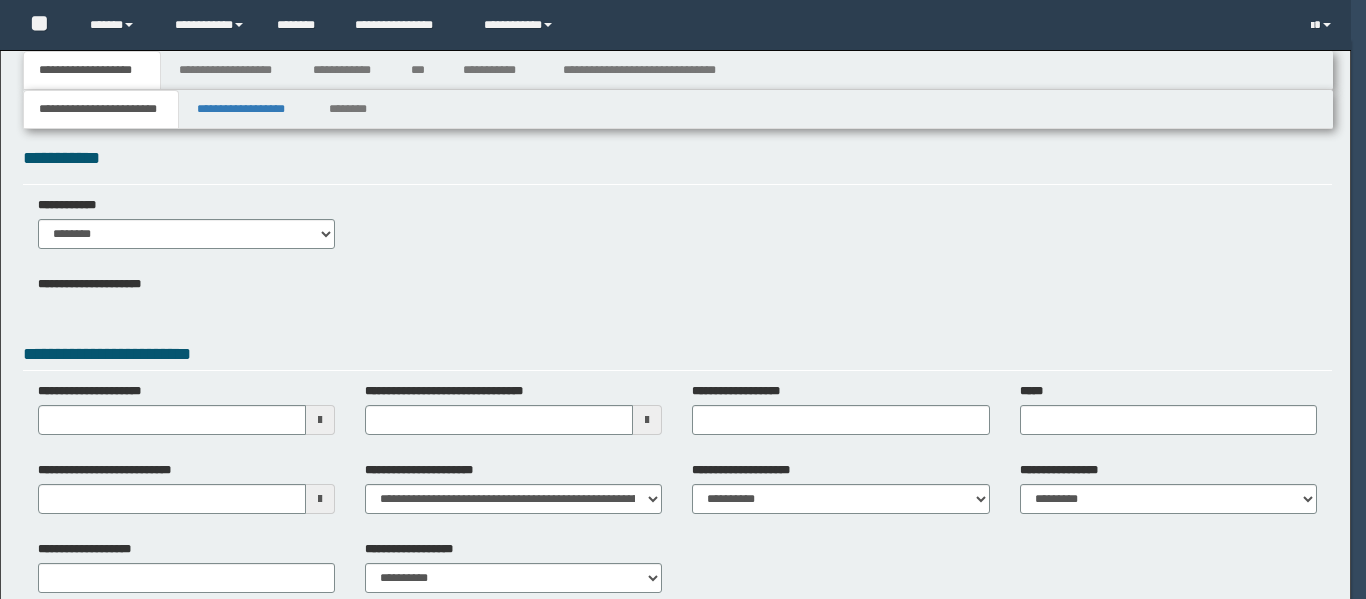 scroll, scrollTop: 0, scrollLeft: 0, axis: both 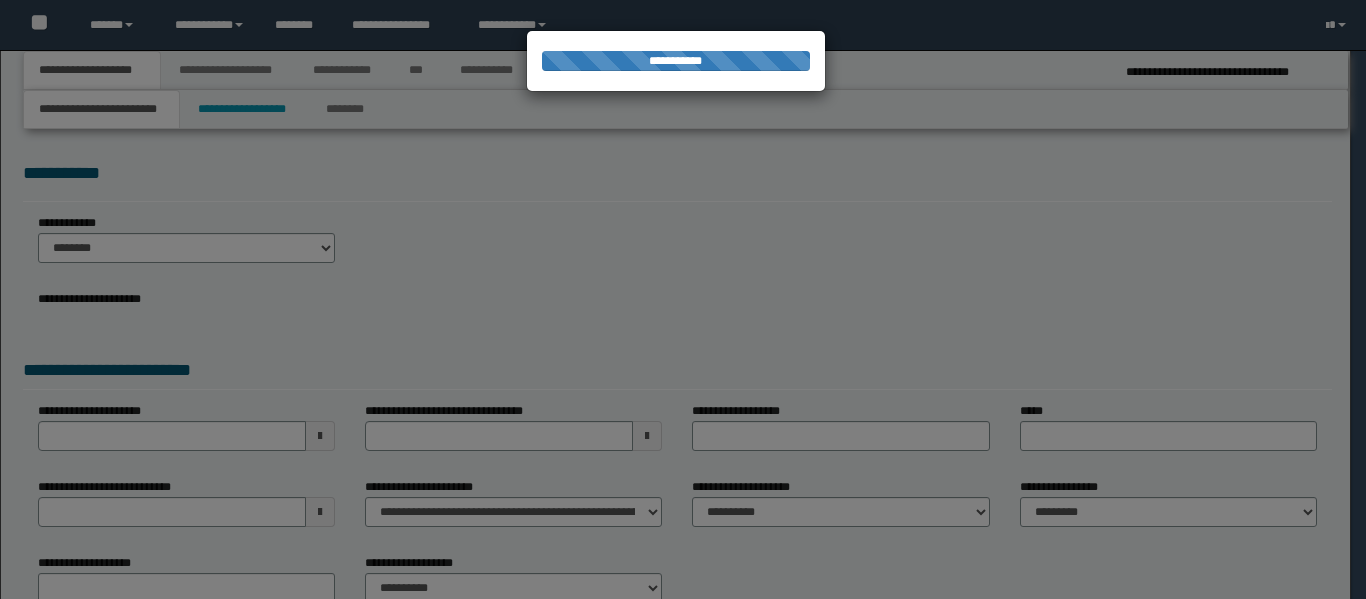type on "**********" 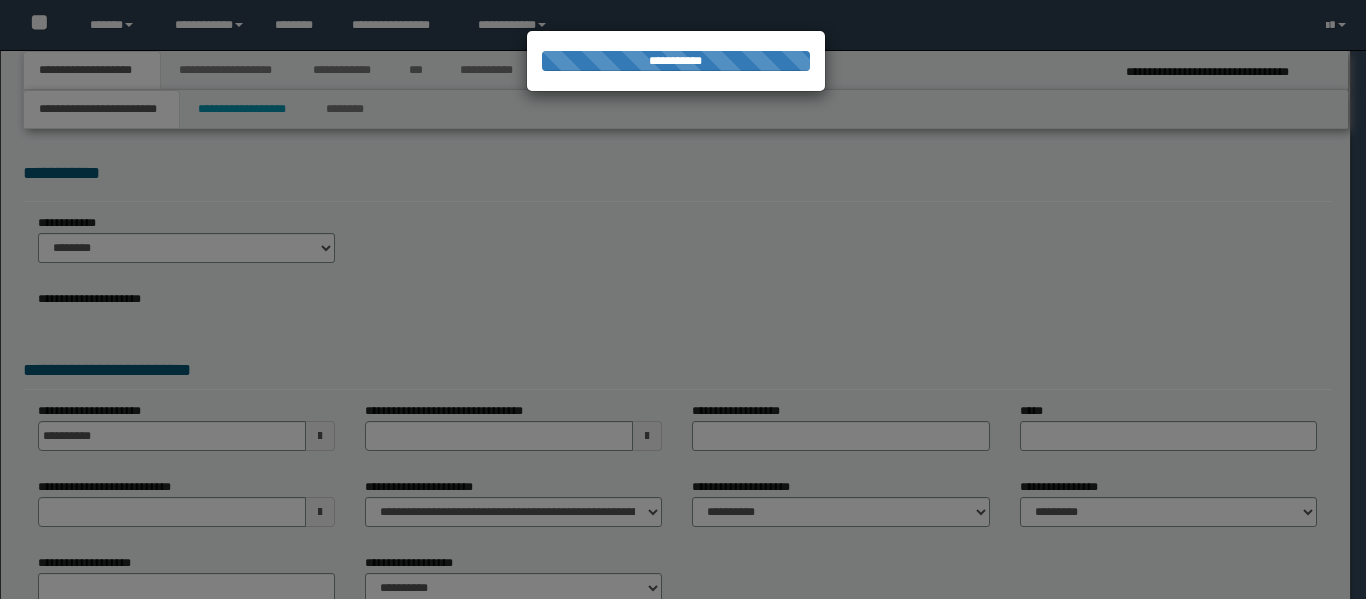type on "**********" 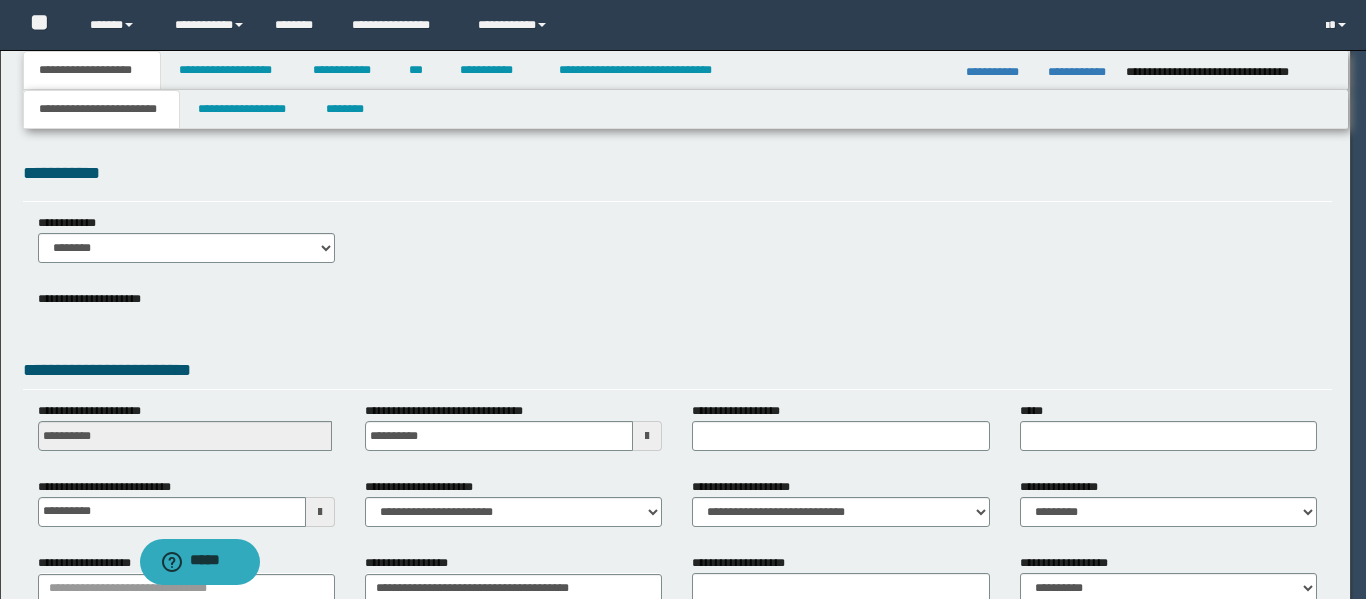 scroll, scrollTop: 0, scrollLeft: 0, axis: both 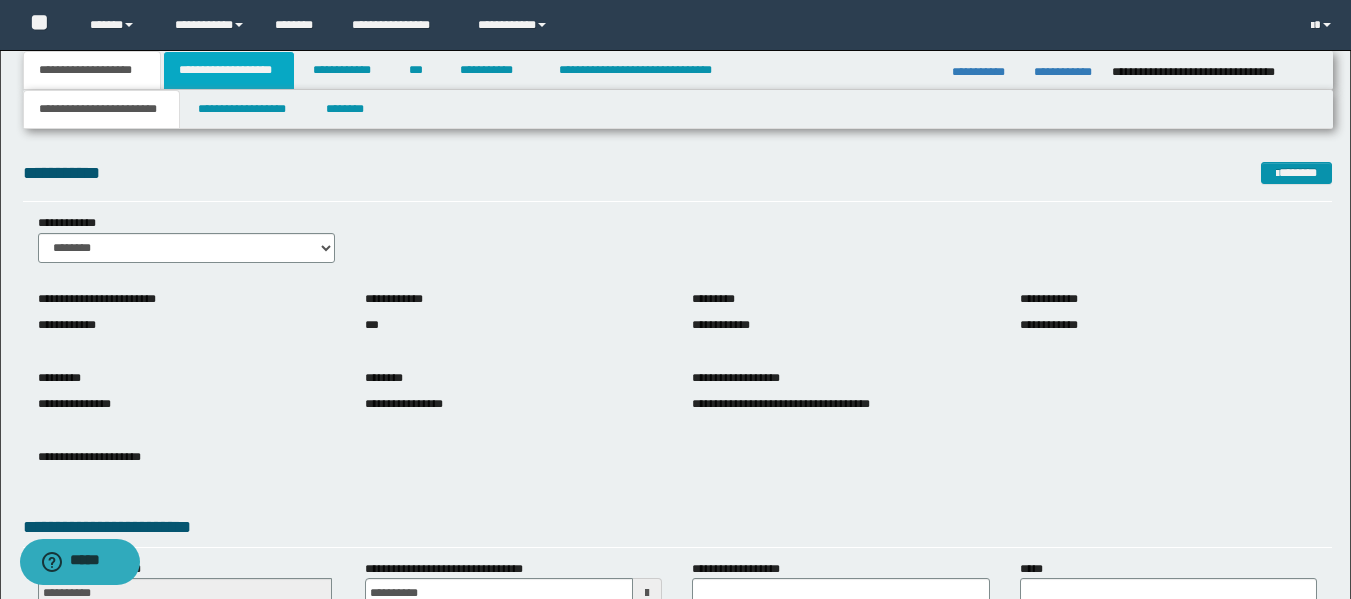 click on "**********" at bounding box center [229, 70] 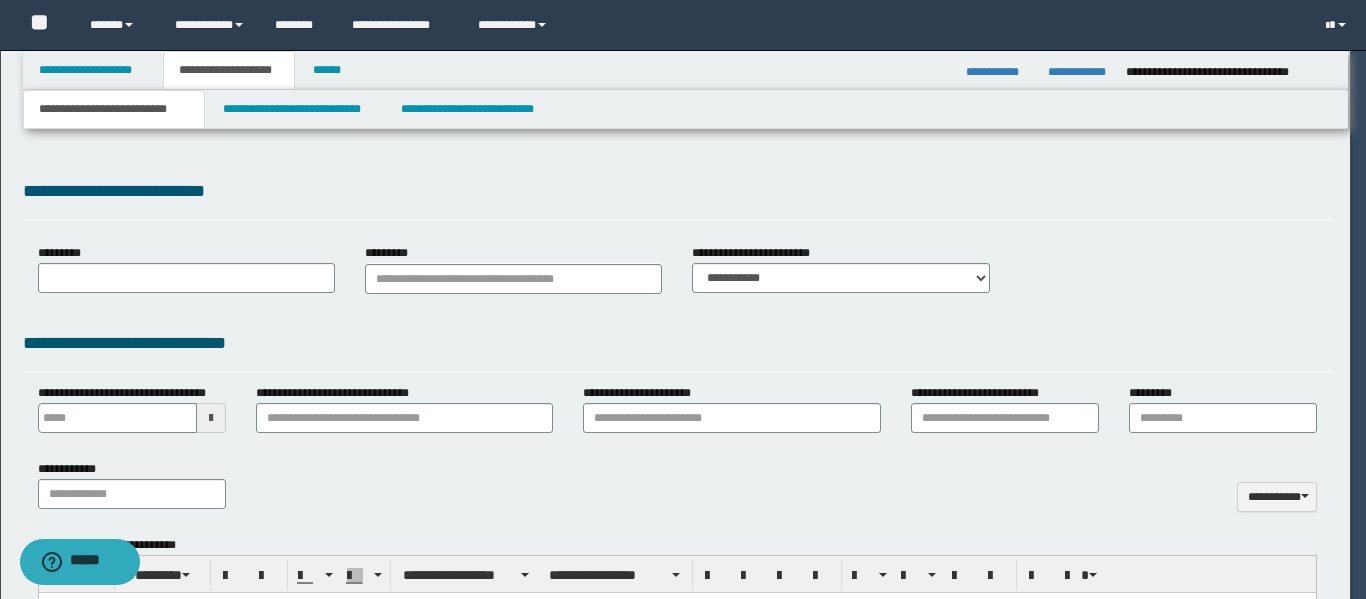 scroll, scrollTop: 0, scrollLeft: 0, axis: both 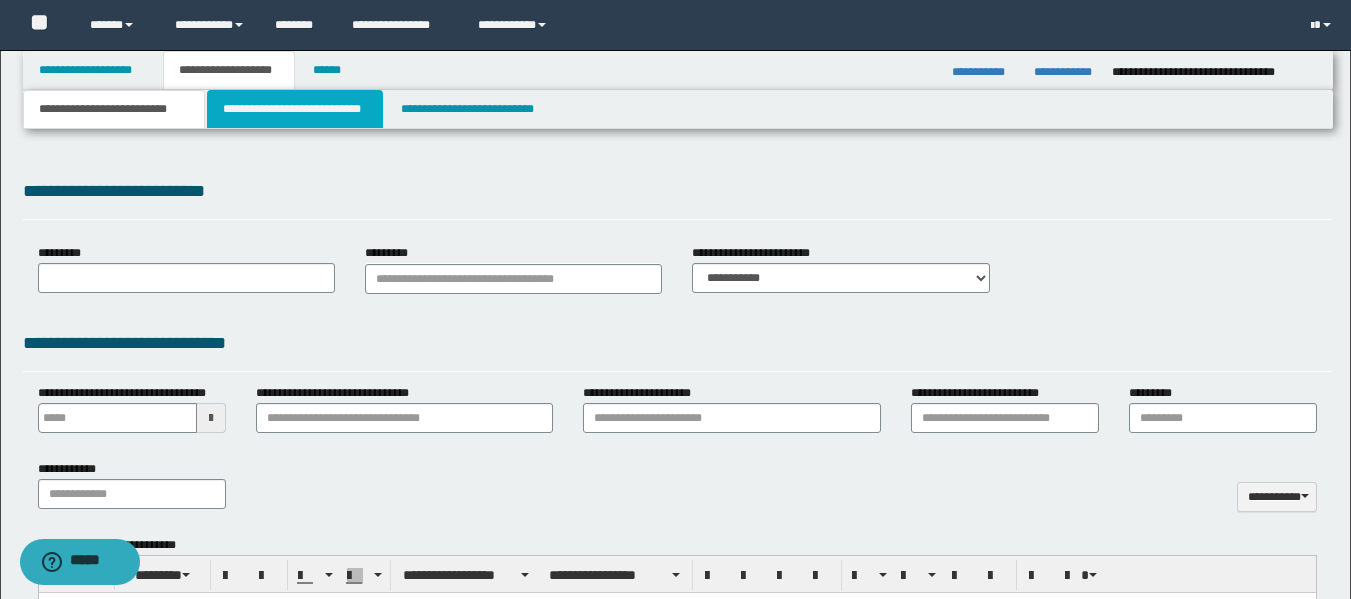 click on "**********" at bounding box center (295, 109) 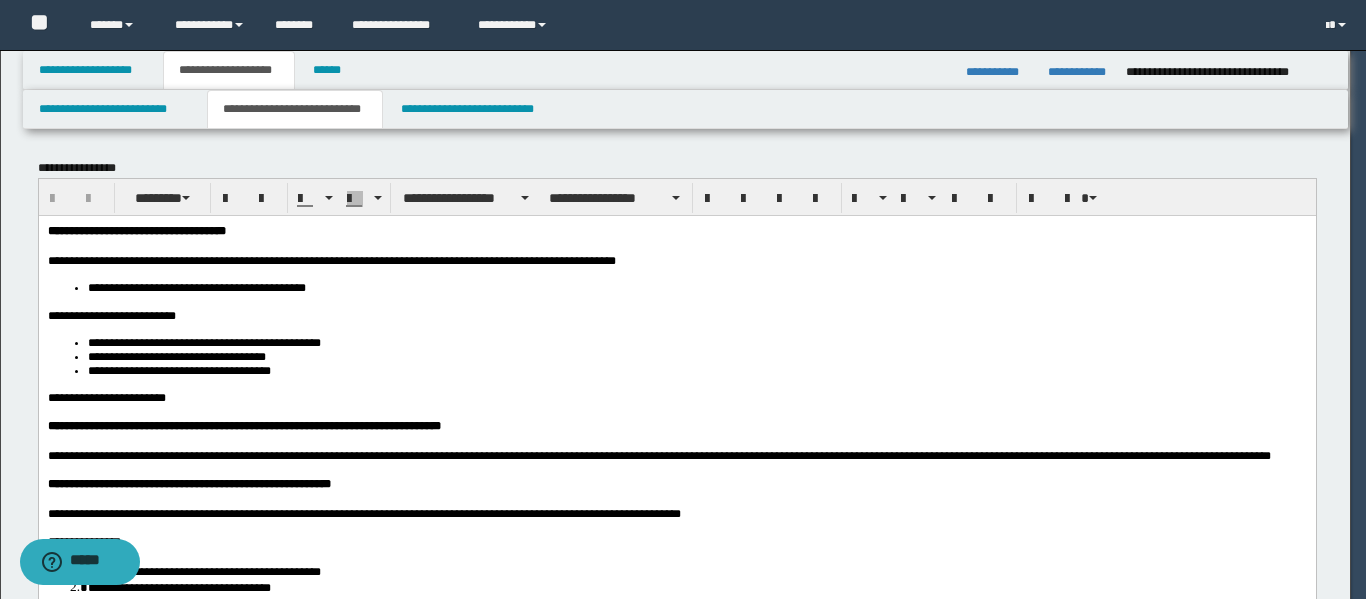 scroll, scrollTop: 0, scrollLeft: 0, axis: both 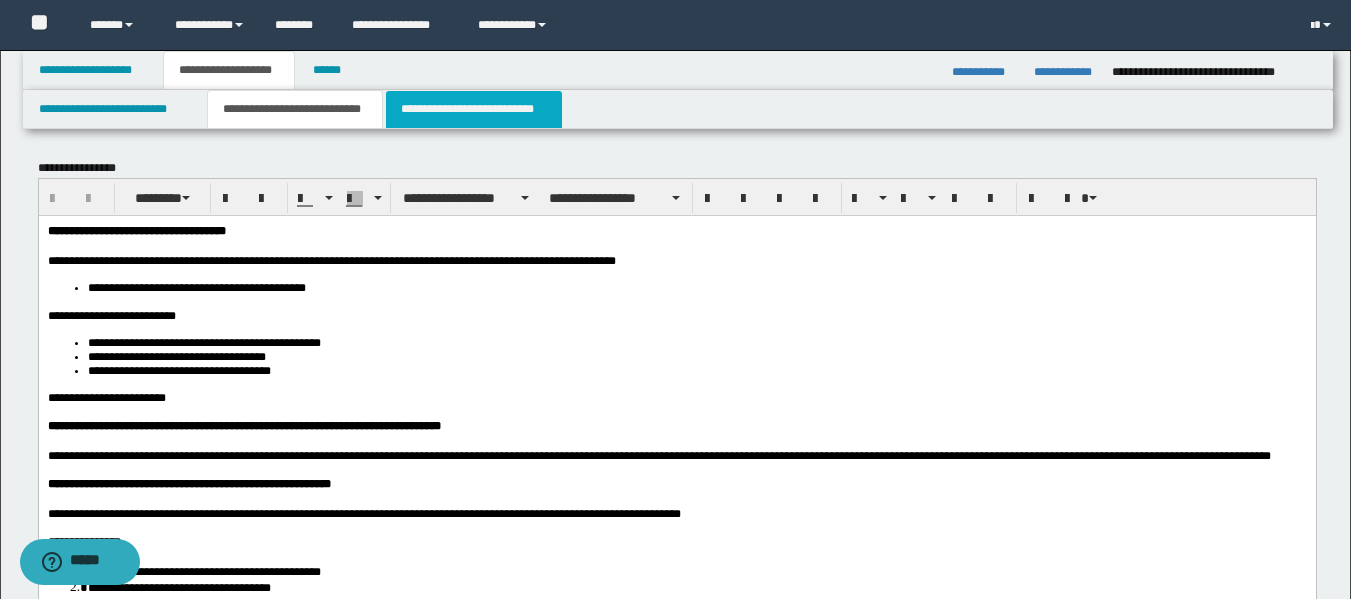 click on "**********" at bounding box center (474, 109) 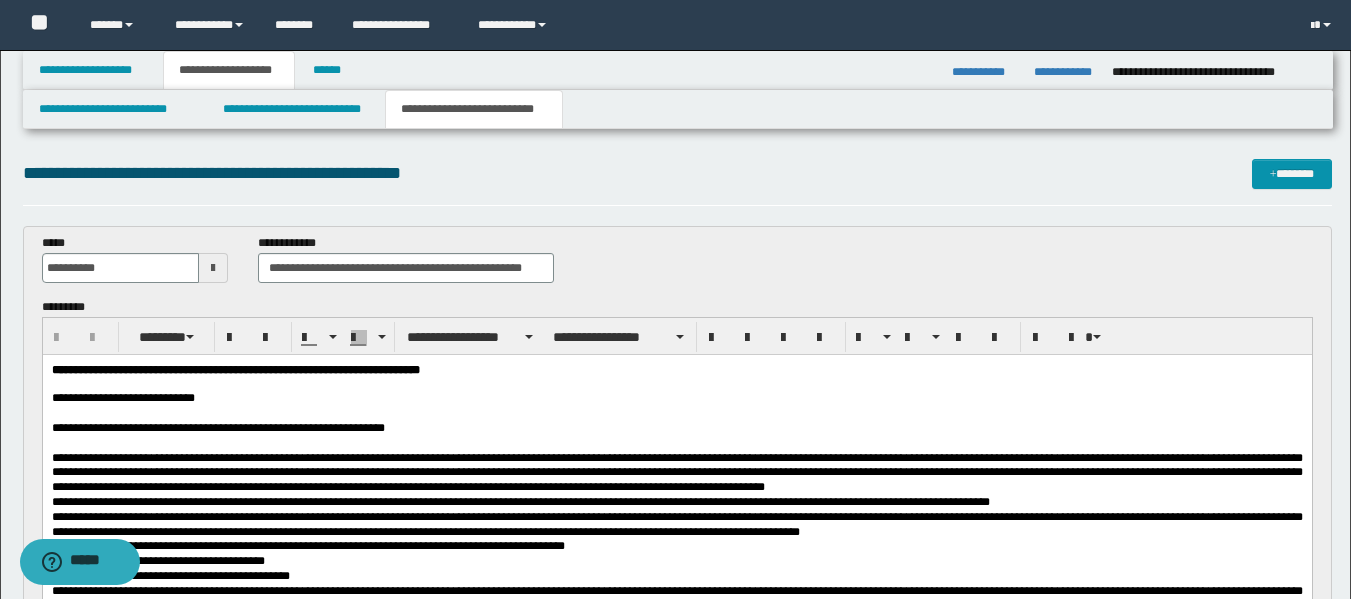 scroll, scrollTop: 0, scrollLeft: 0, axis: both 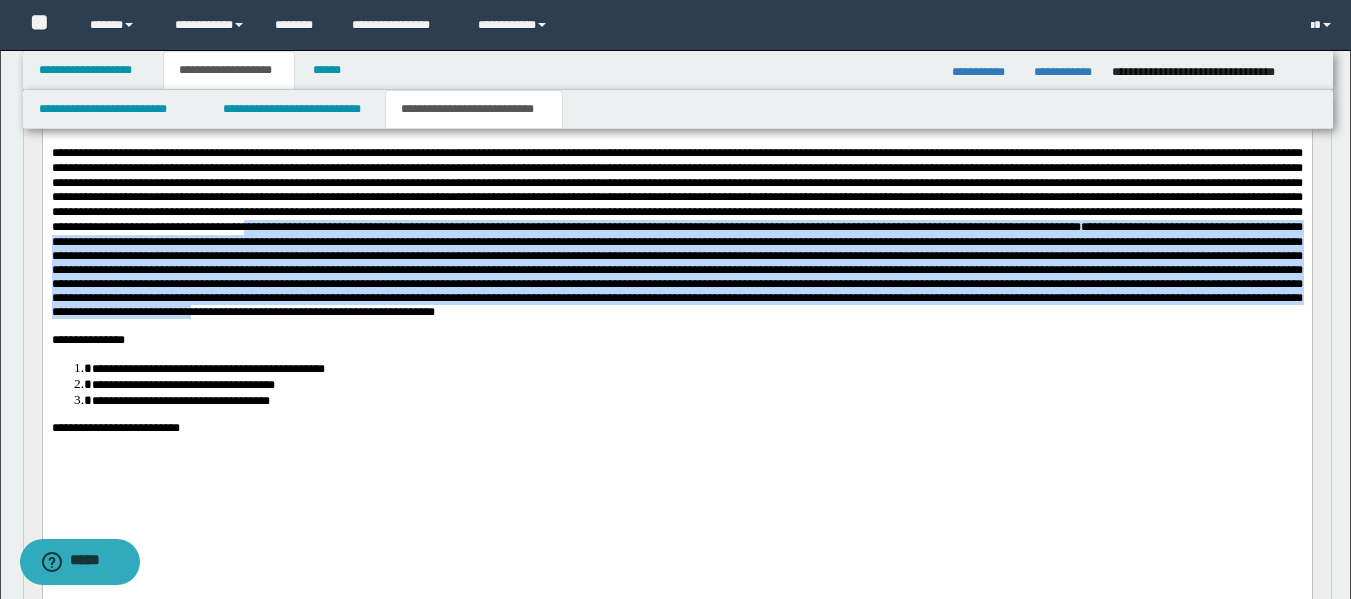 drag, startPoint x: 858, startPoint y: 254, endPoint x: 339, endPoint y: 358, distance: 529.3175 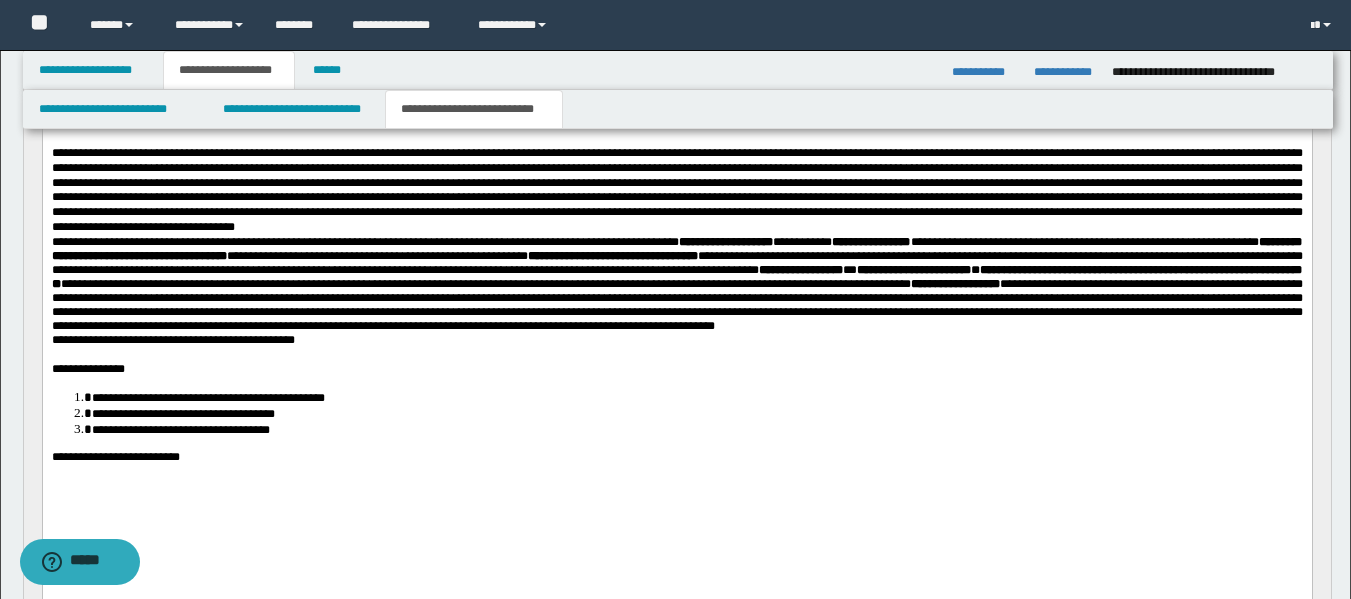 click at bounding box center [676, 189] 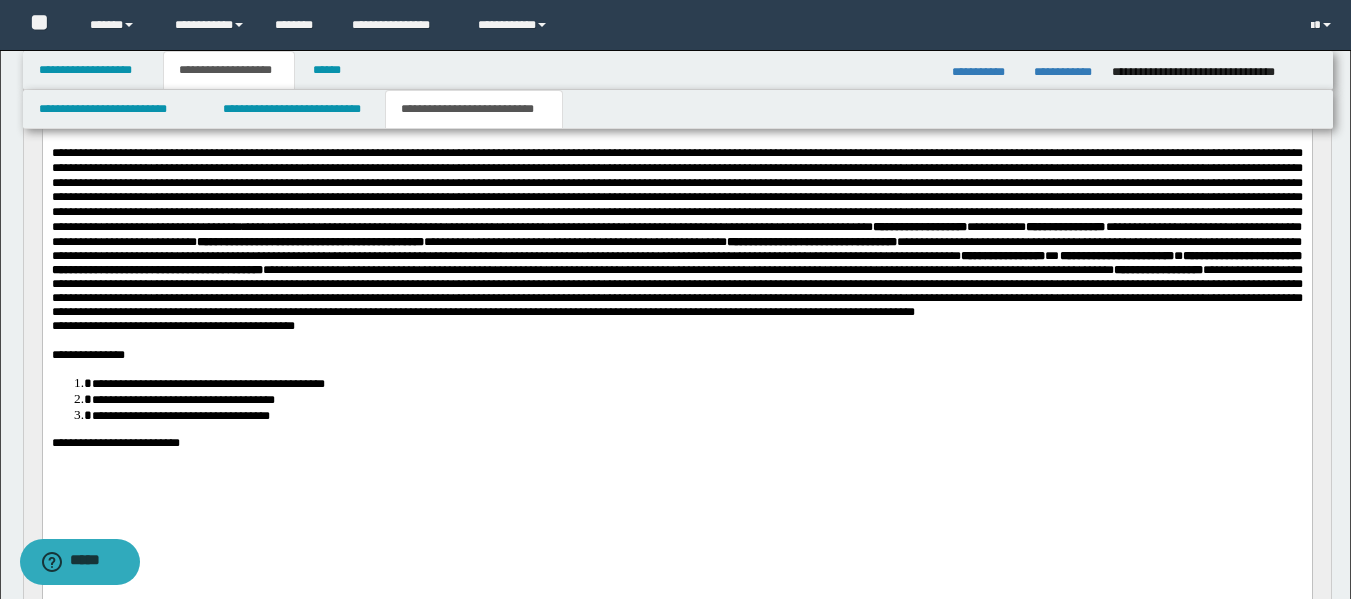 click on "**********" at bounding box center [676, 268] 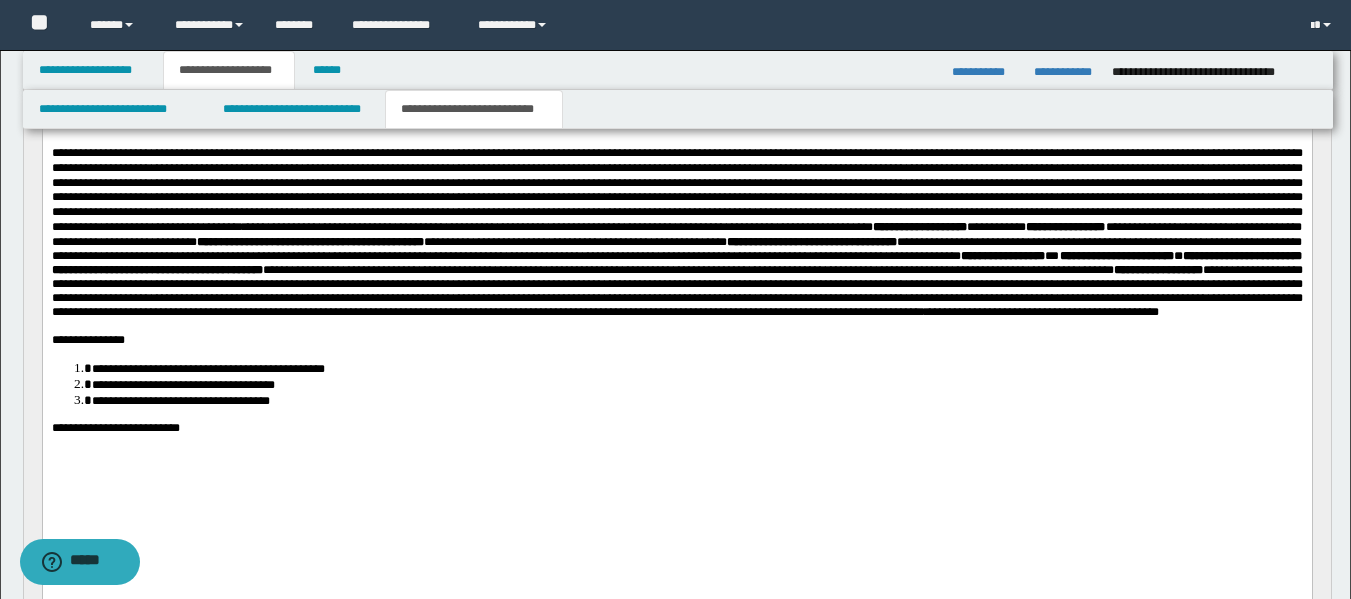 click on "**********" at bounding box center [676, 427] 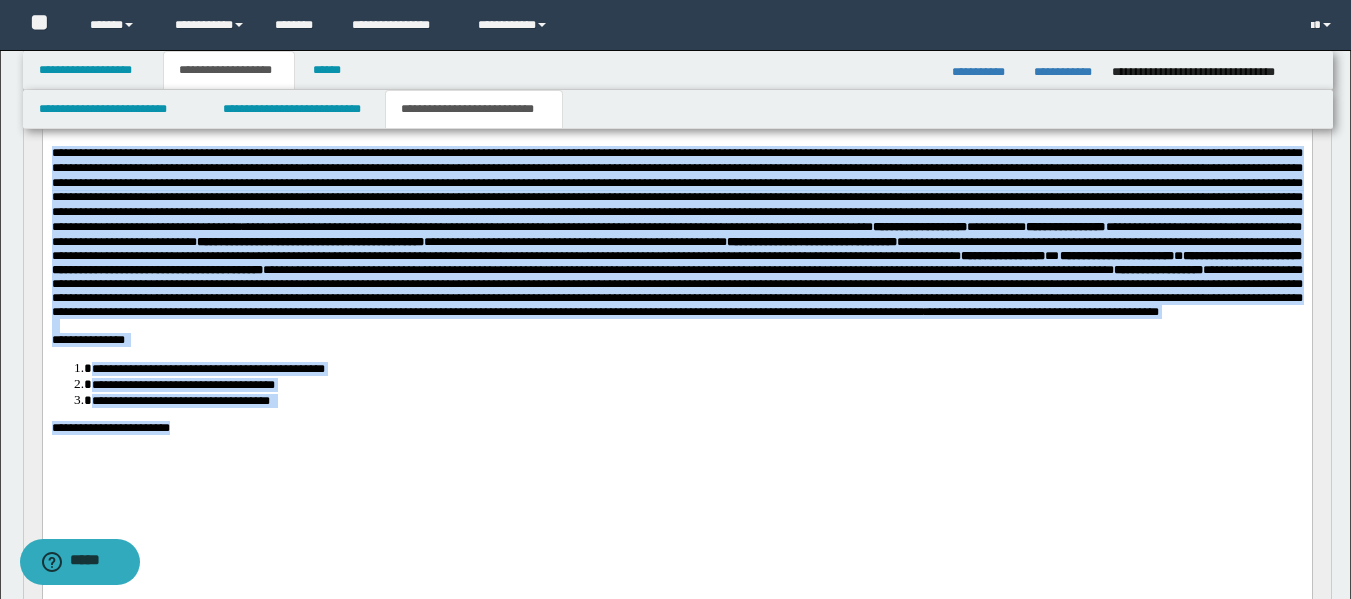 drag, startPoint x: 211, startPoint y: 496, endPoint x: 29, endPoint y: 163, distance: 379.49045 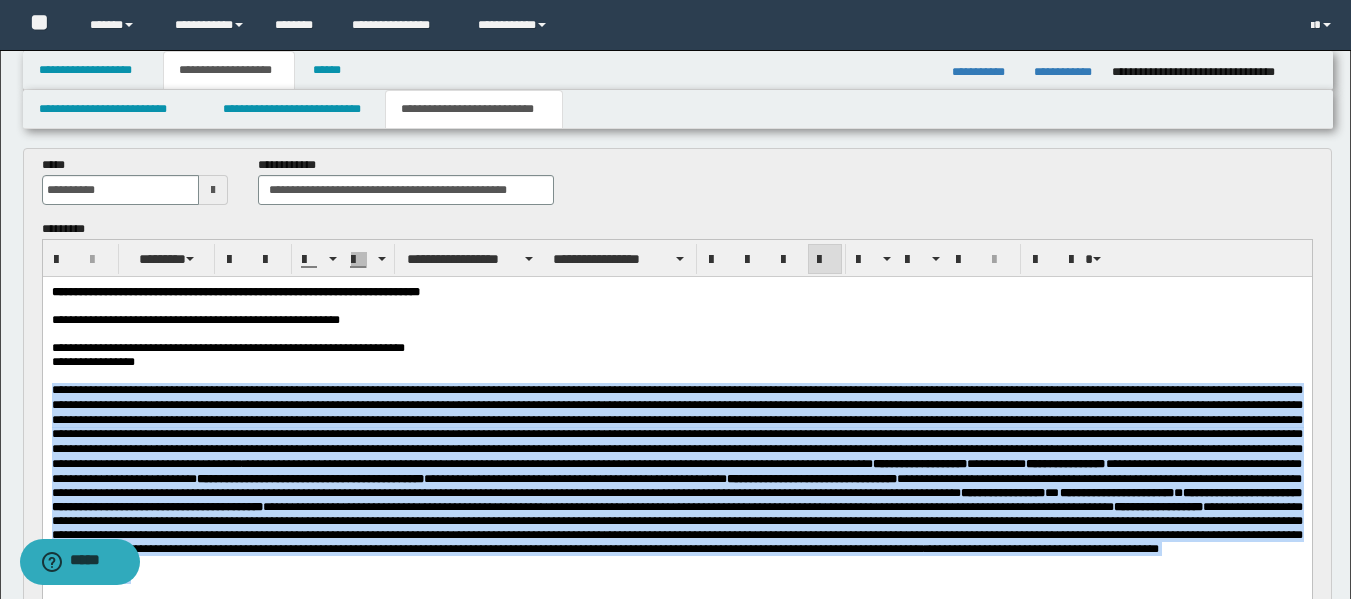 scroll, scrollTop: 628, scrollLeft: 0, axis: vertical 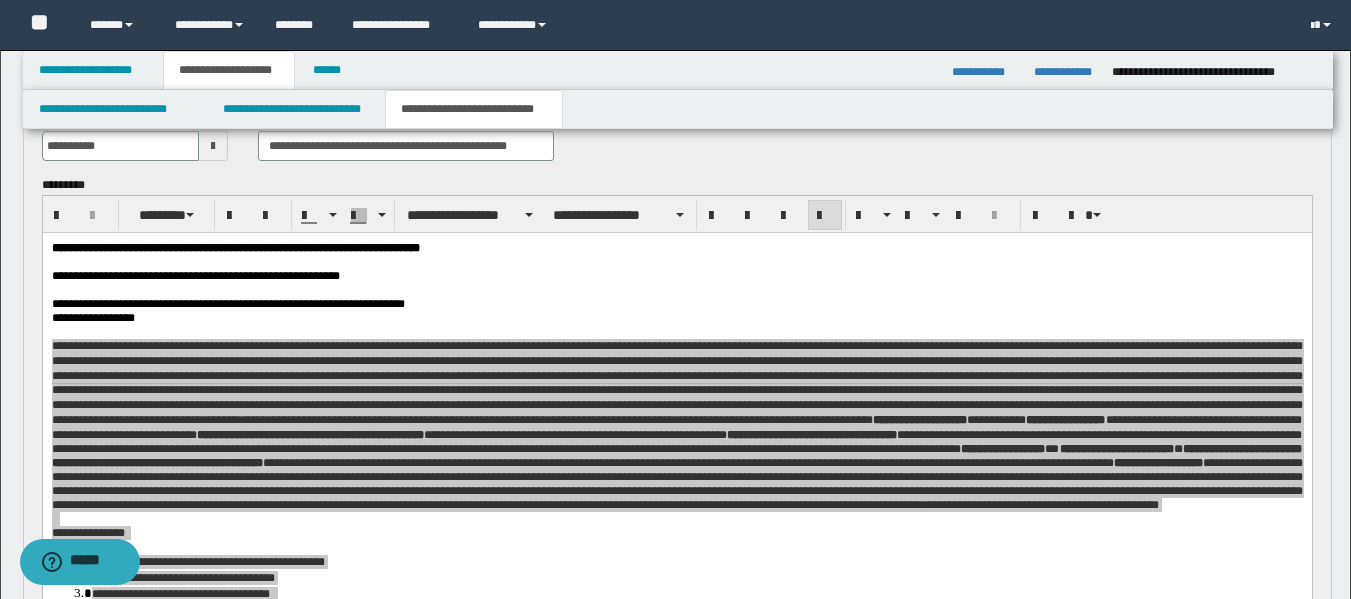click at bounding box center (213, 146) 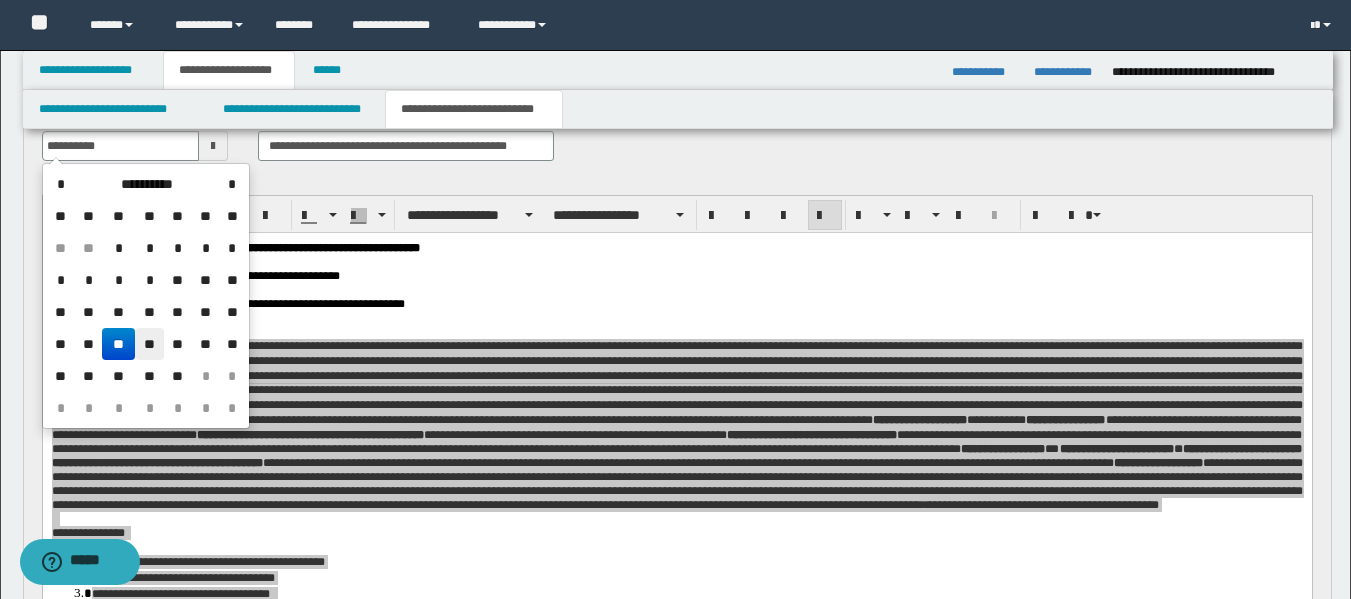 click on "**" at bounding box center (149, 344) 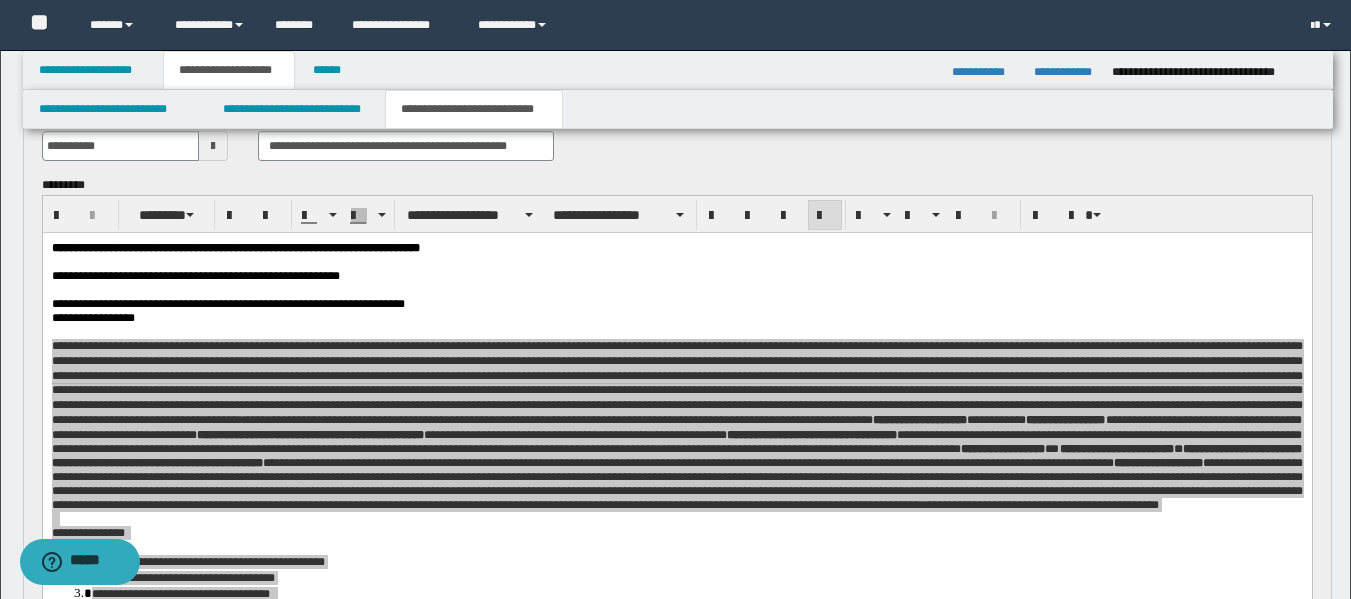 scroll, scrollTop: 628, scrollLeft: 0, axis: vertical 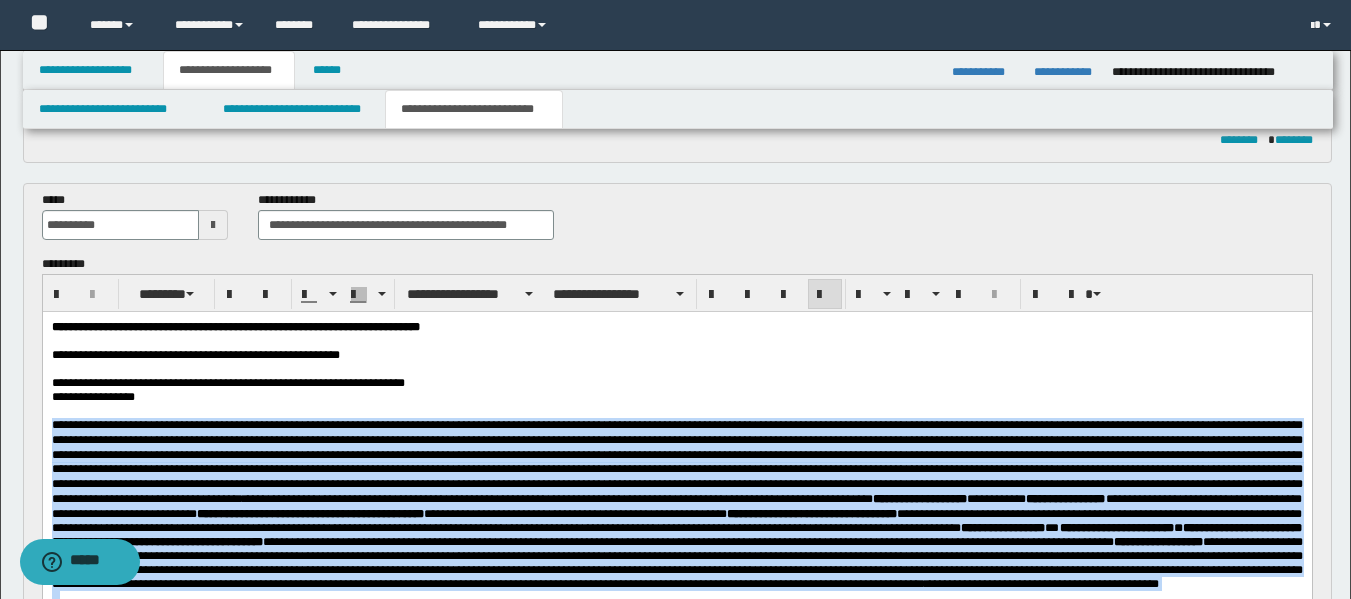 click at bounding box center [676, 461] 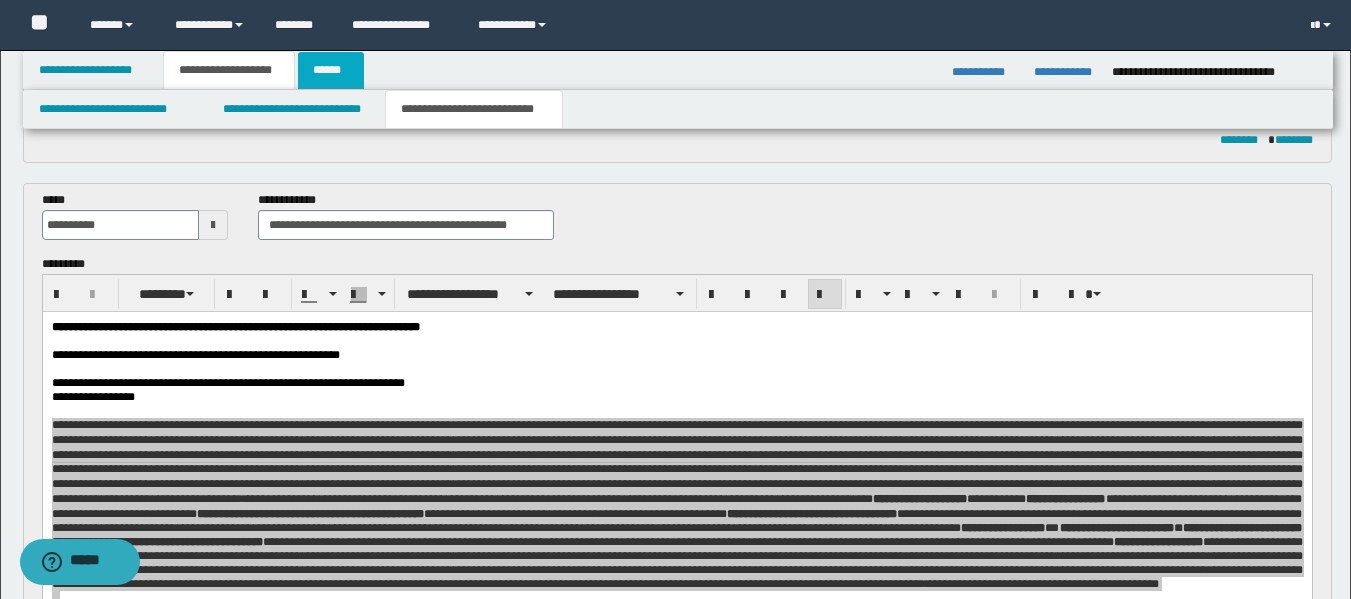 click on "******" at bounding box center [331, 70] 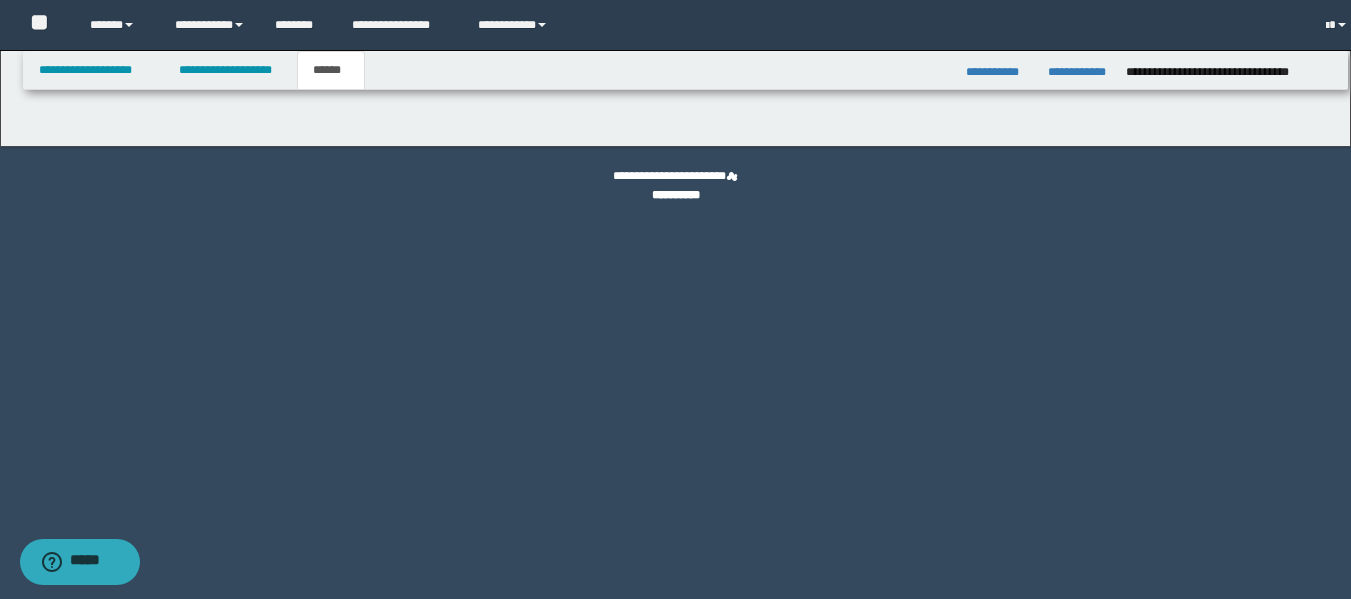 scroll, scrollTop: 0, scrollLeft: 0, axis: both 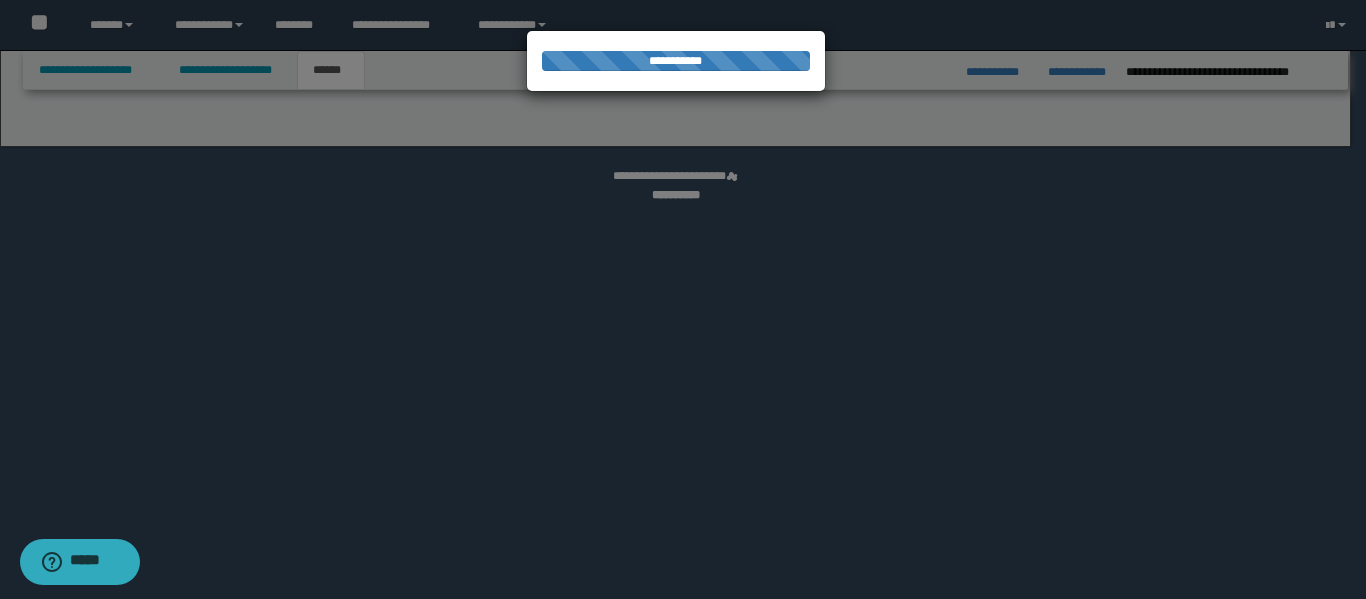 select on "*" 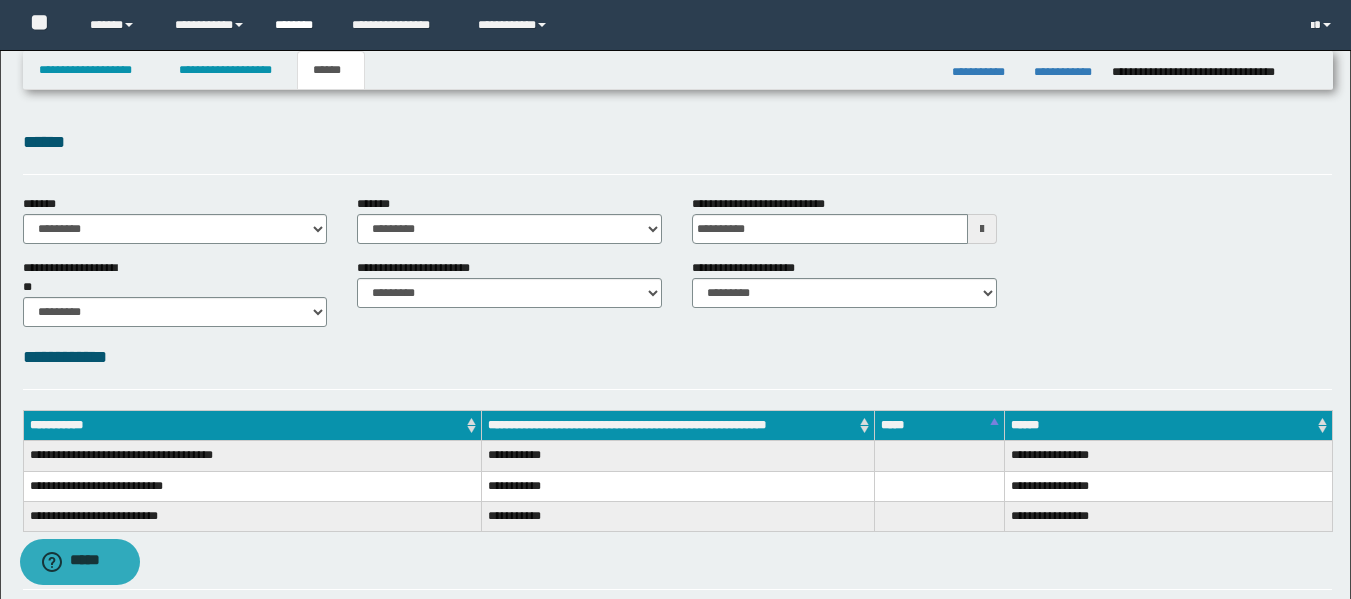 scroll, scrollTop: 0, scrollLeft: 0, axis: both 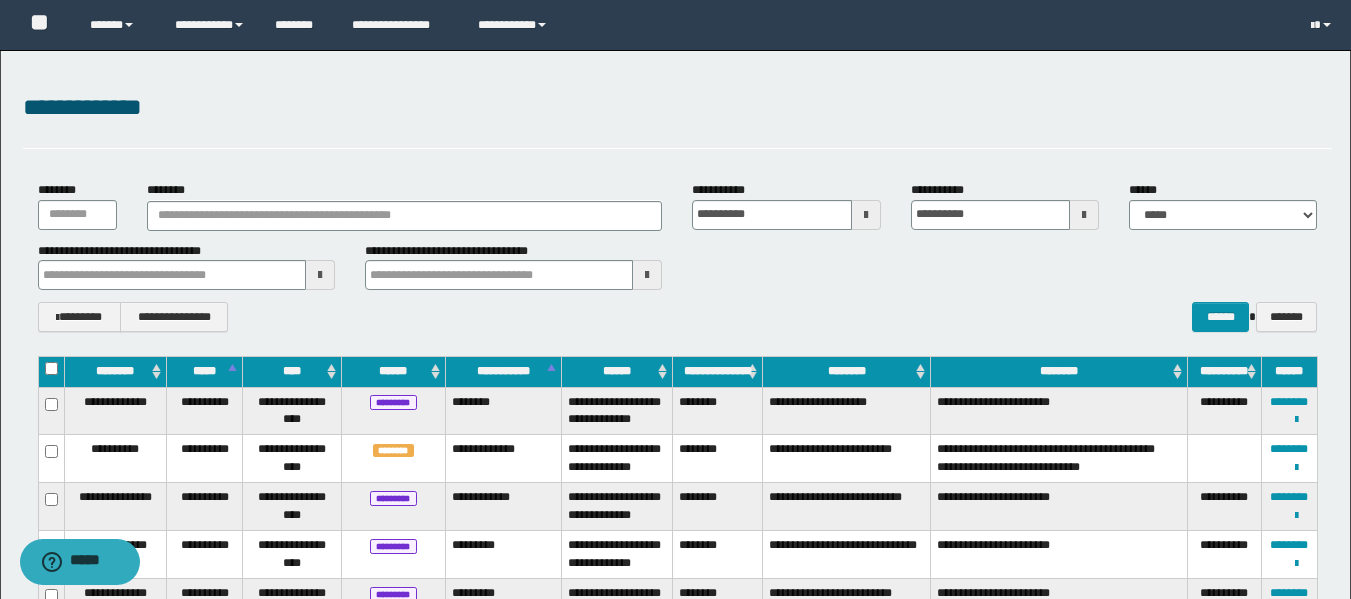 click at bounding box center (866, 215) 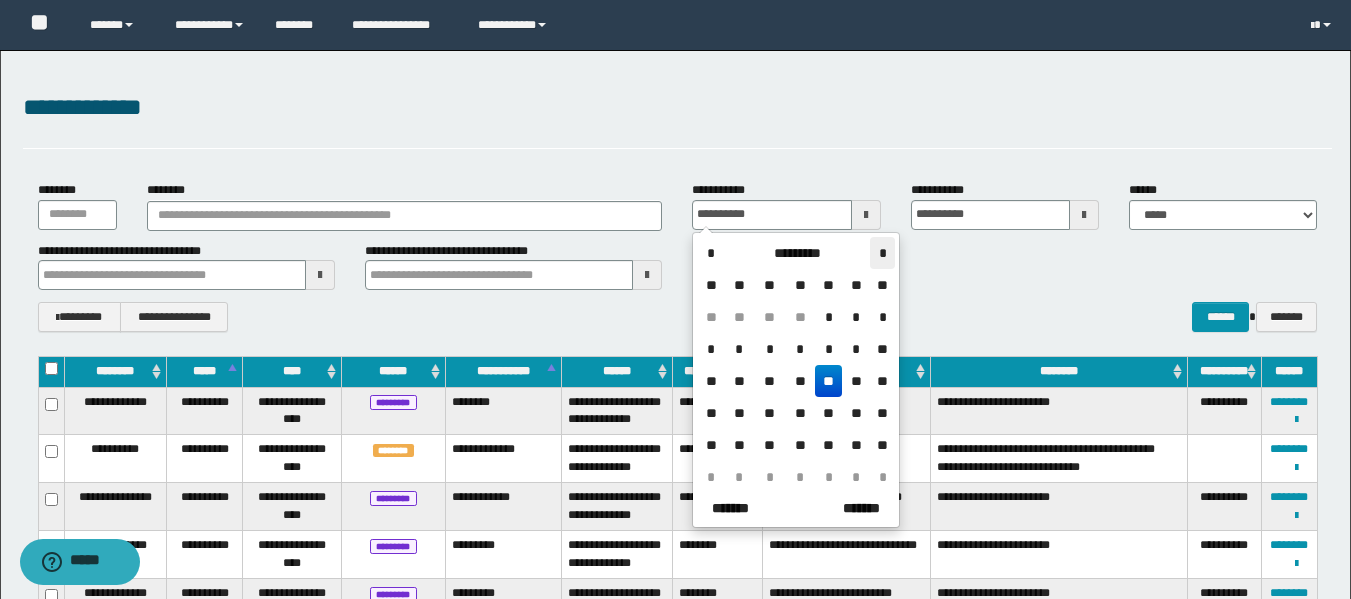 click on "*" at bounding box center [882, 253] 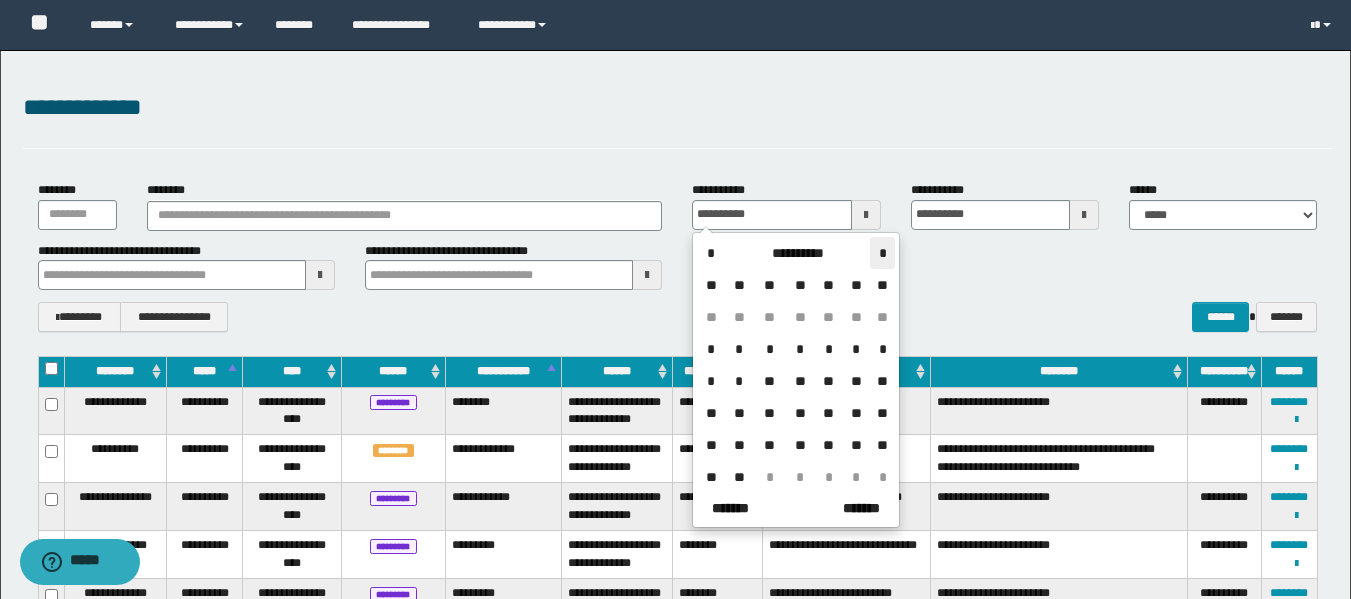 click on "*" at bounding box center [882, 253] 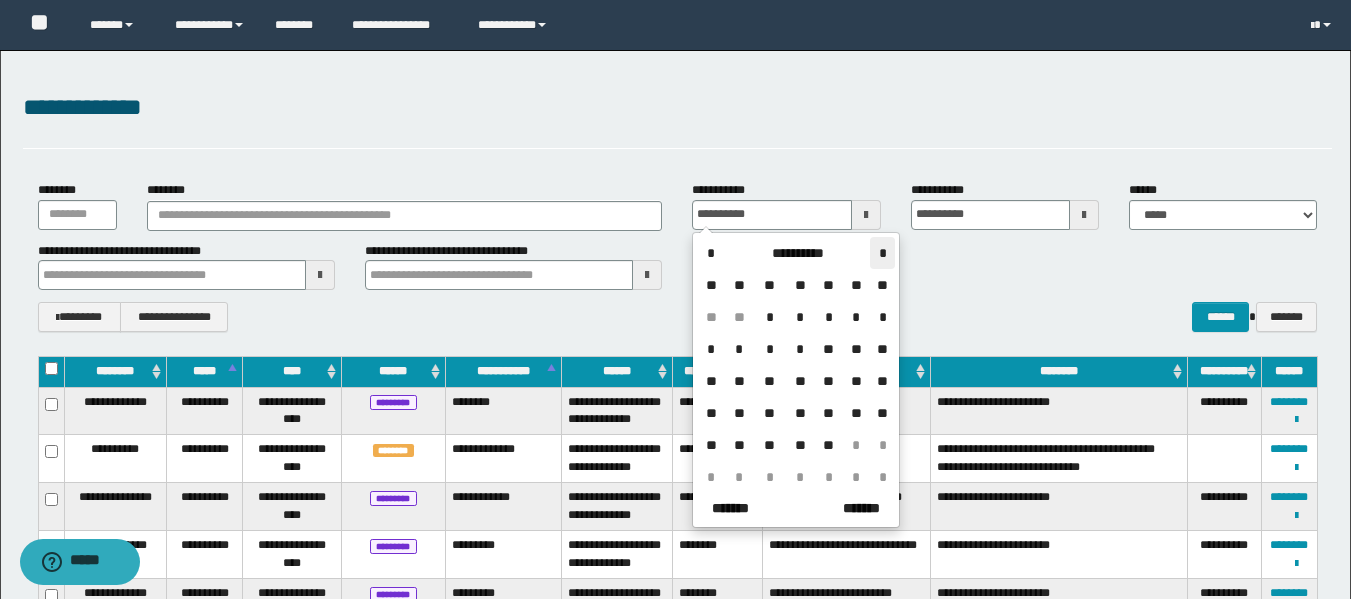 click on "*" at bounding box center [882, 253] 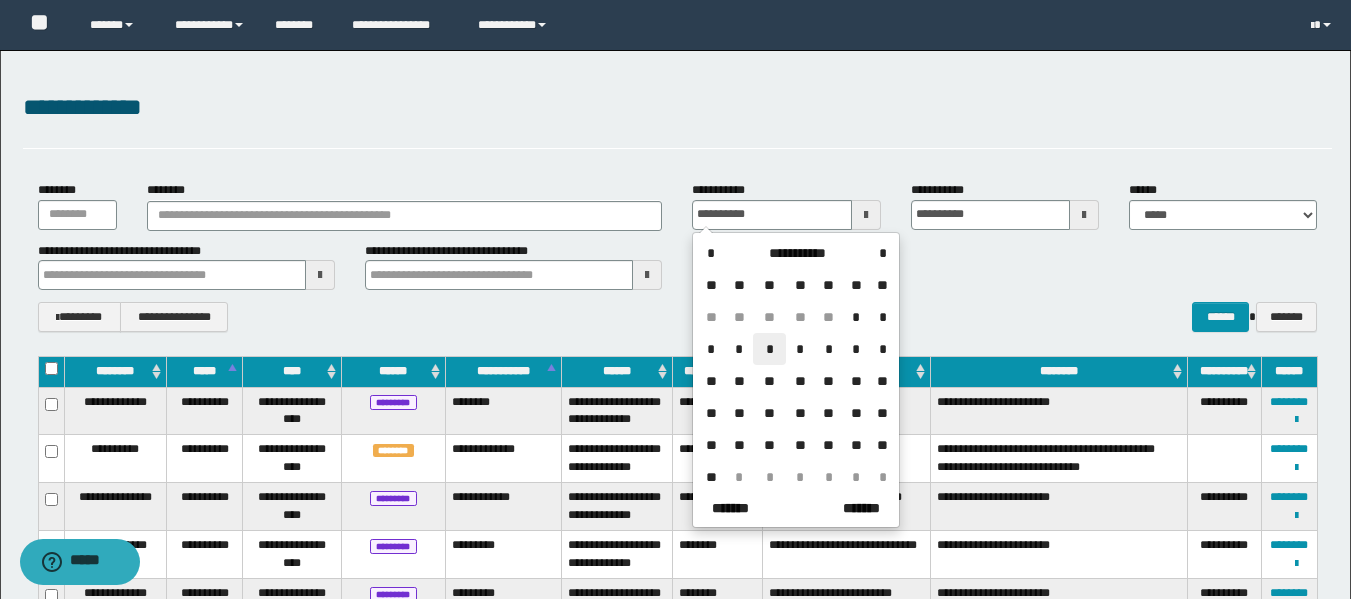 click on "*" at bounding box center [769, 349] 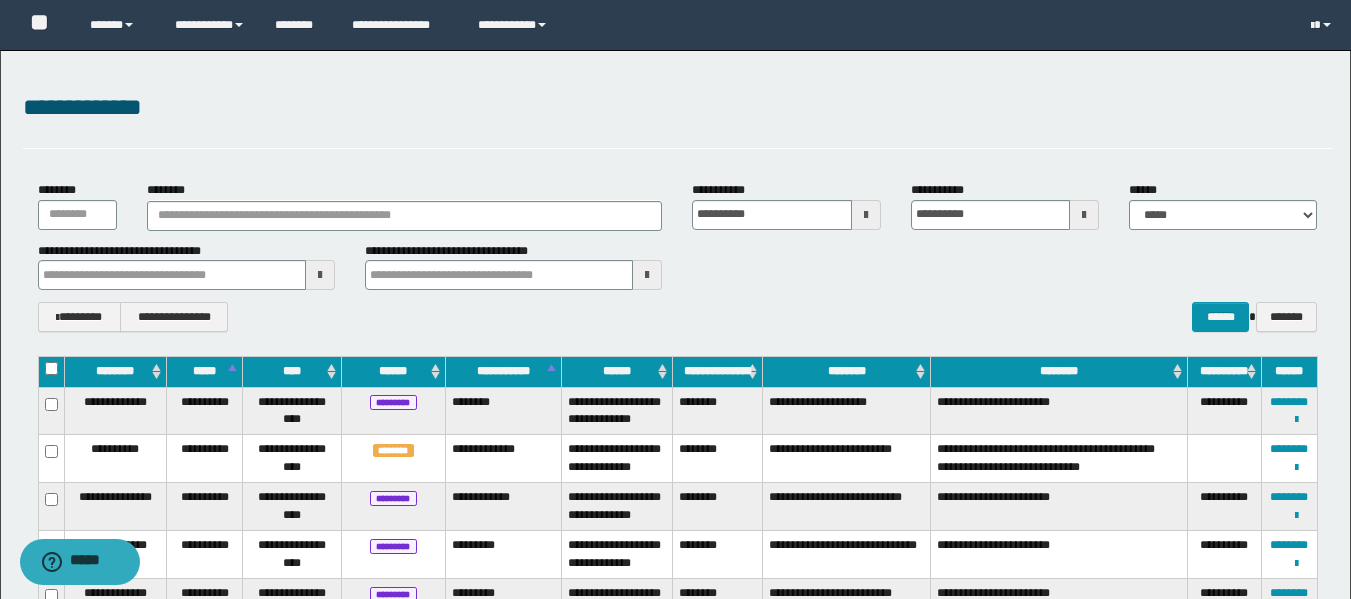 click at bounding box center (1084, 215) 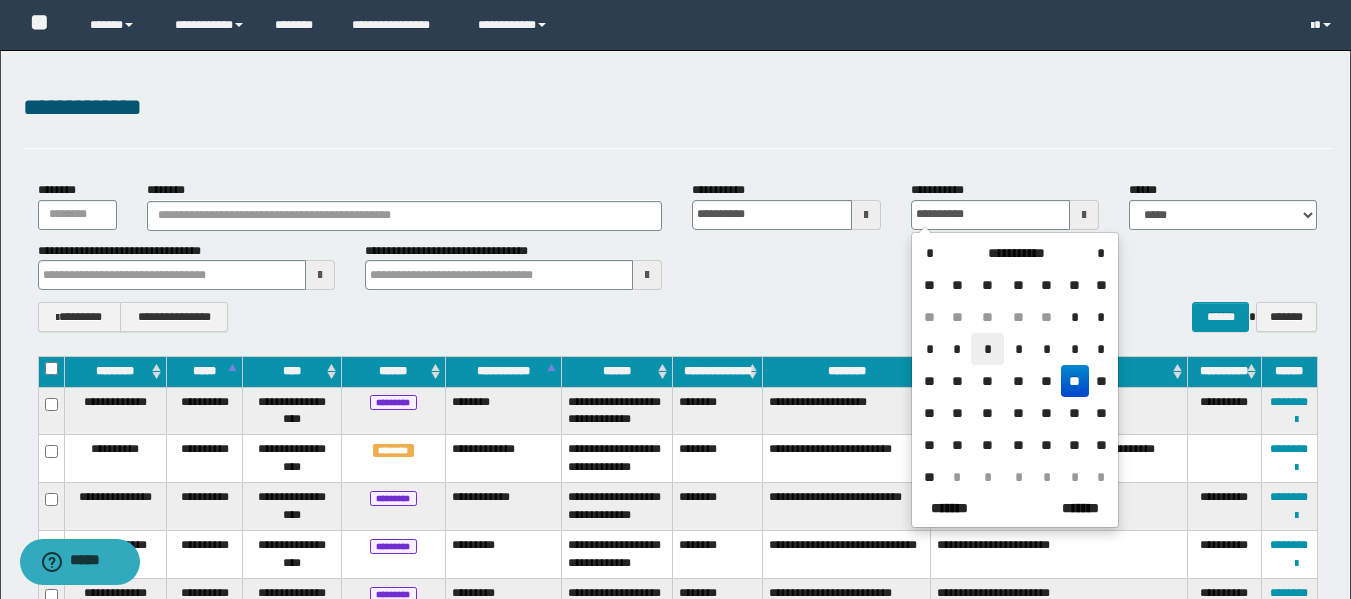 click on "*" at bounding box center [987, 349] 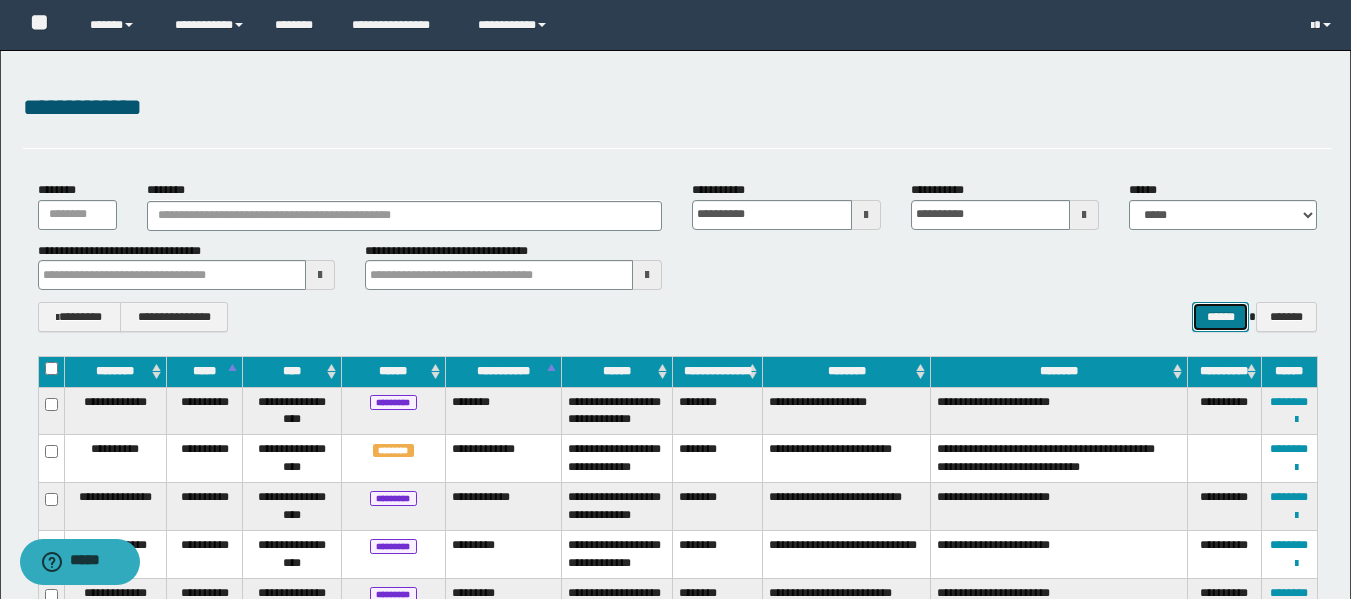 click on "******" at bounding box center [1220, 317] 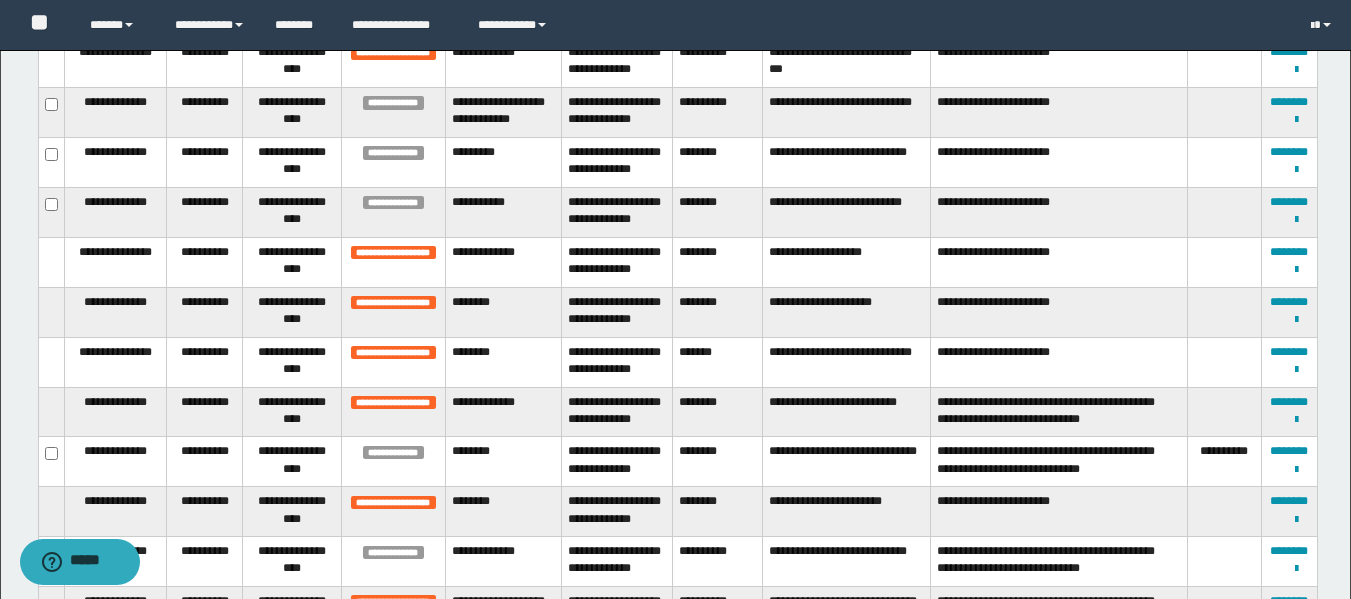 scroll, scrollTop: 794, scrollLeft: 0, axis: vertical 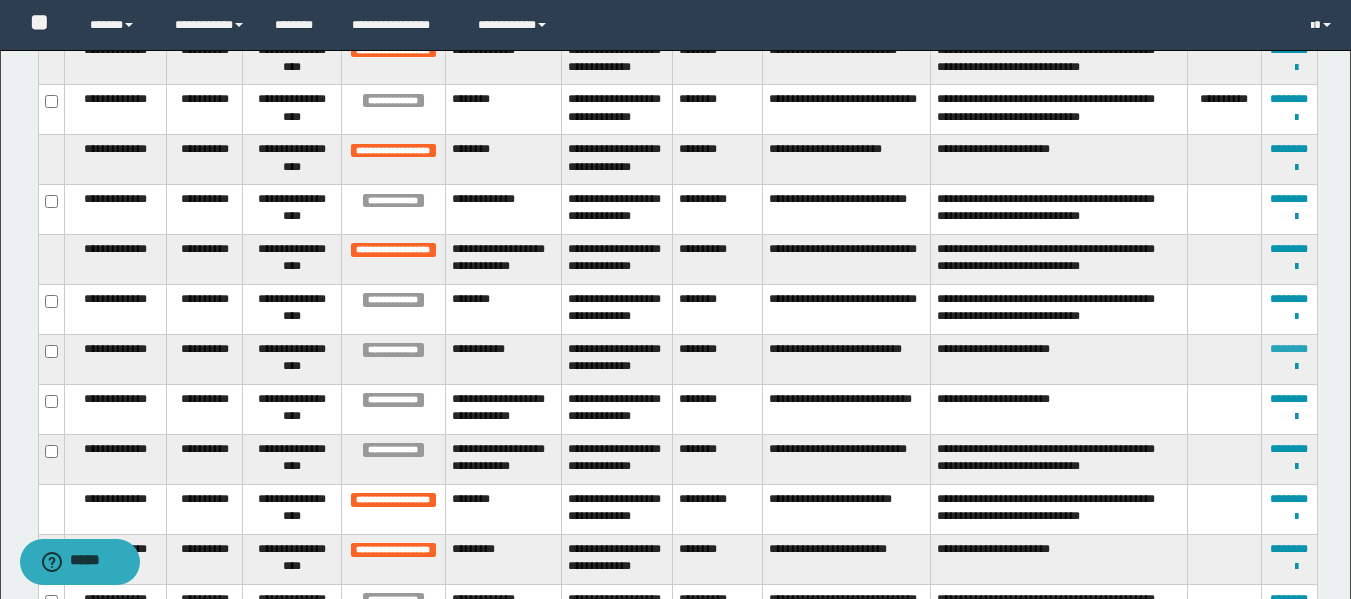 click on "********" at bounding box center [1289, 349] 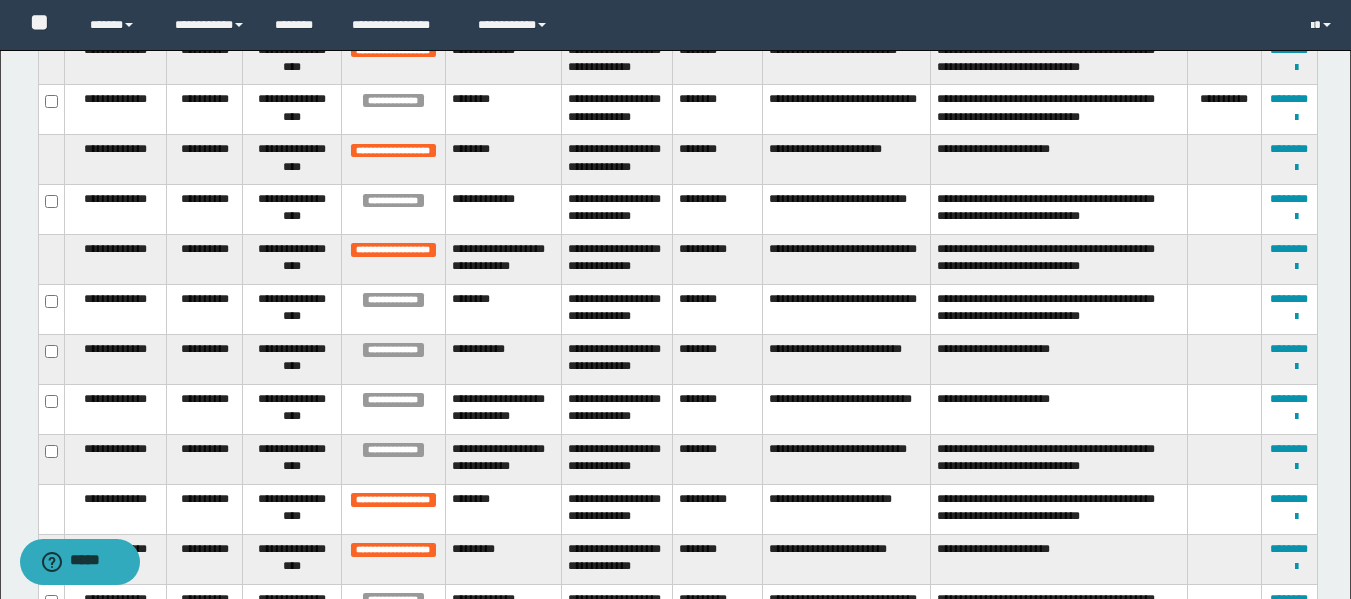 scroll, scrollTop: 596, scrollLeft: 0, axis: vertical 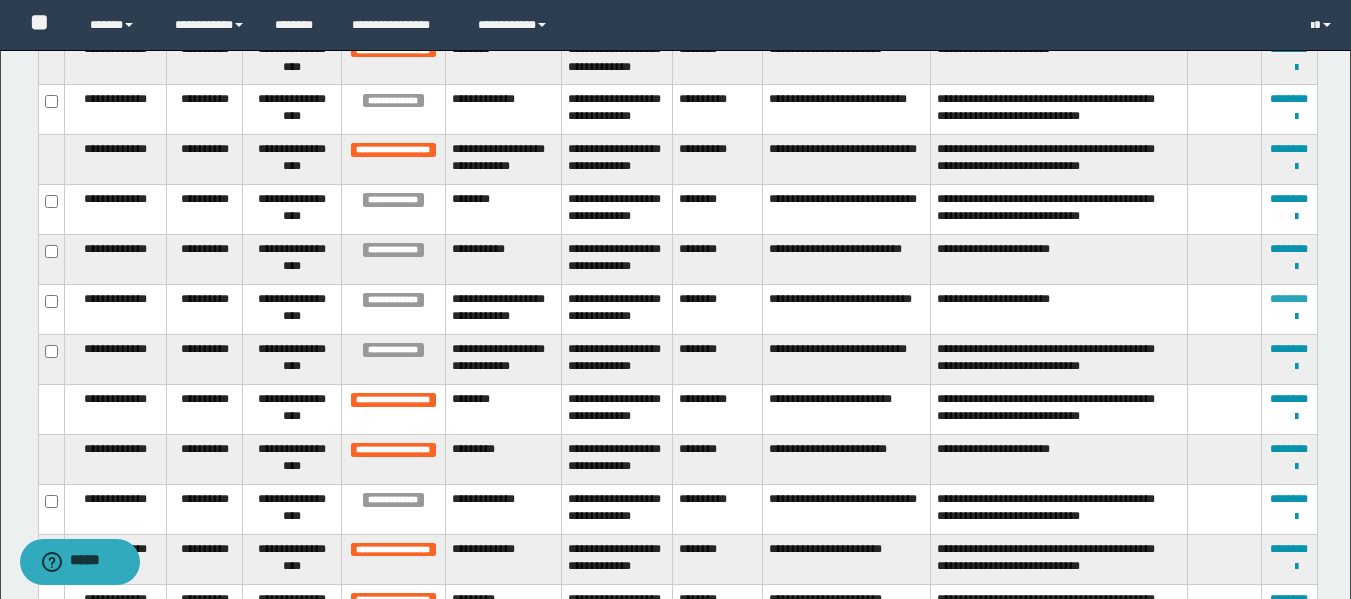 click on "********" at bounding box center (1289, 299) 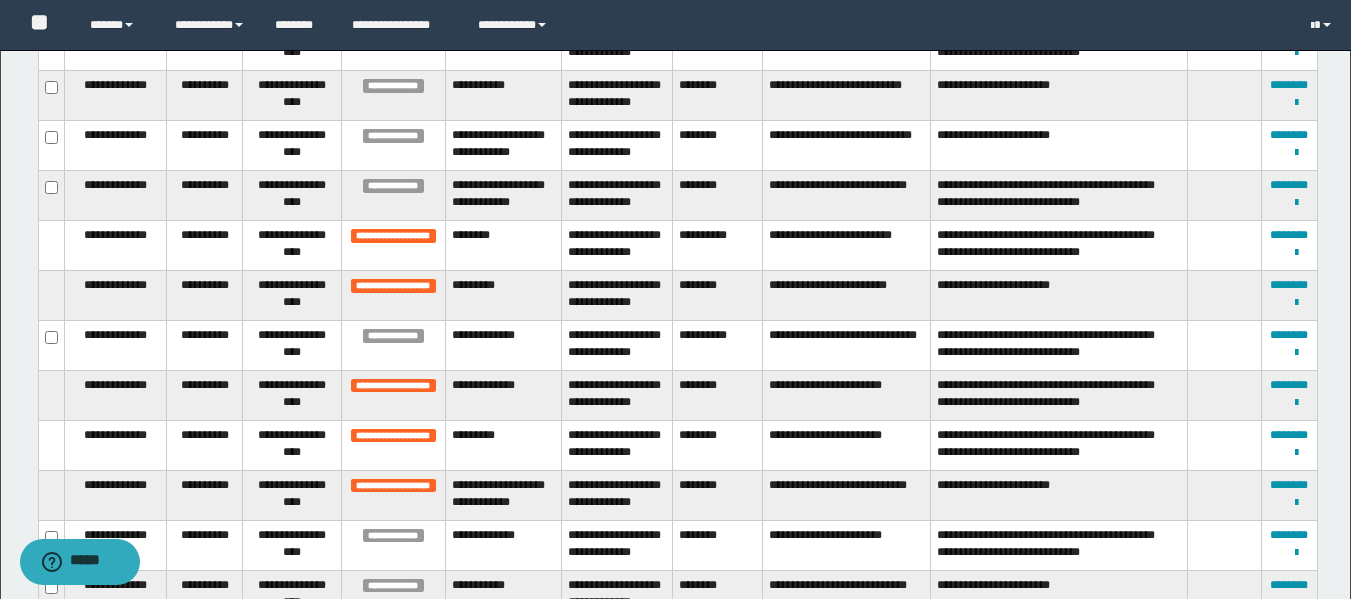 scroll, scrollTop: 1425, scrollLeft: 0, axis: vertical 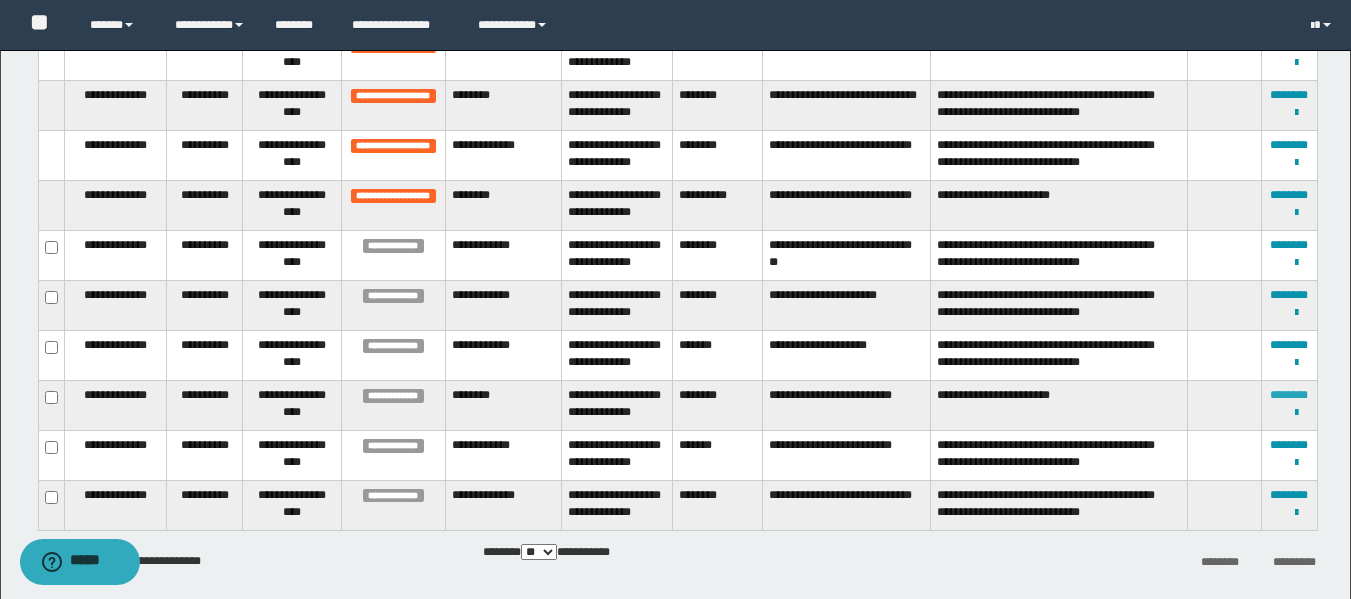 click on "********" at bounding box center [1289, 395] 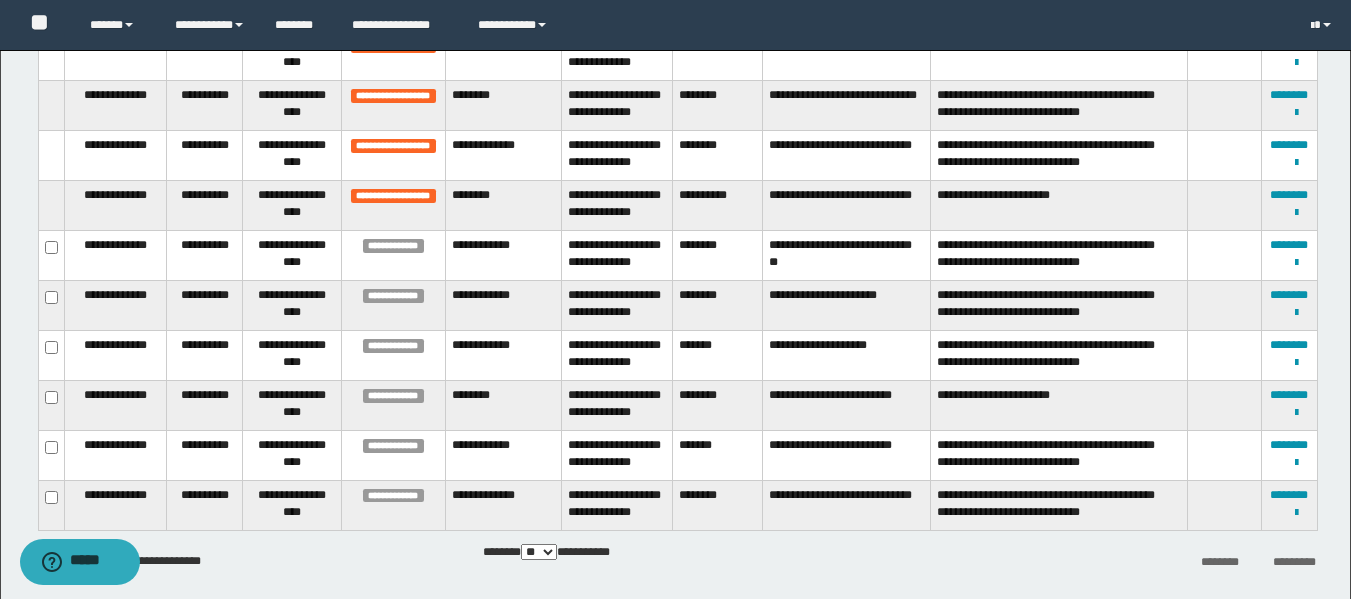 scroll, scrollTop: 0, scrollLeft: 0, axis: both 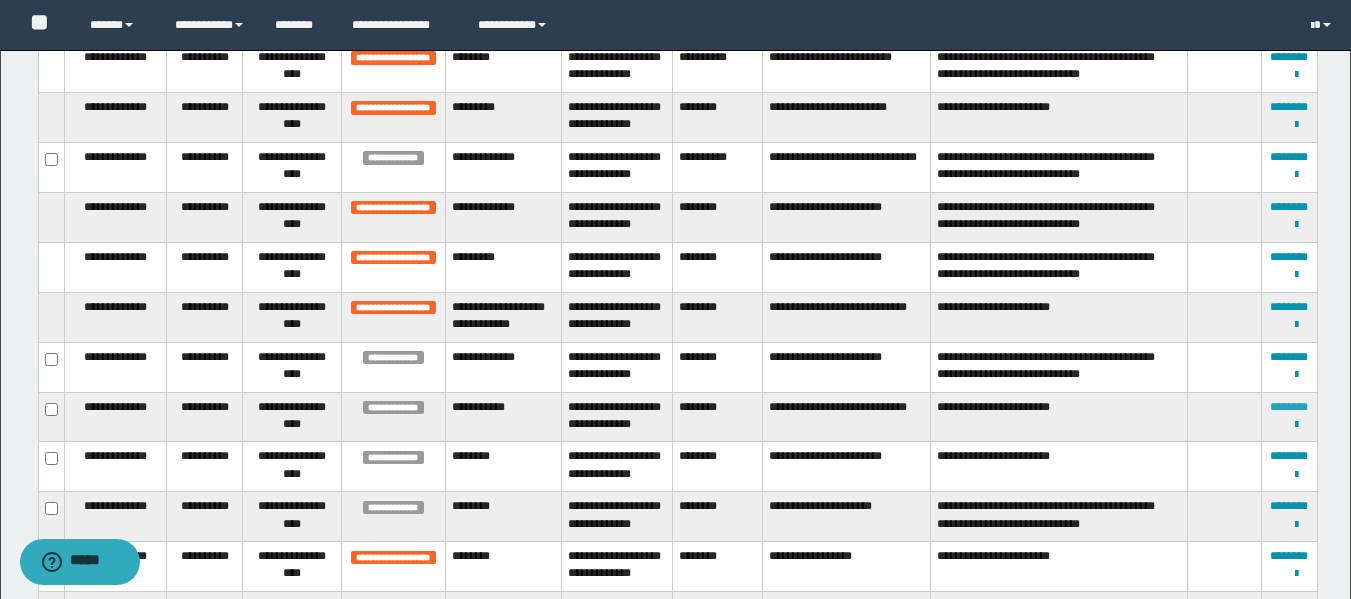 click on "********" at bounding box center [1289, 407] 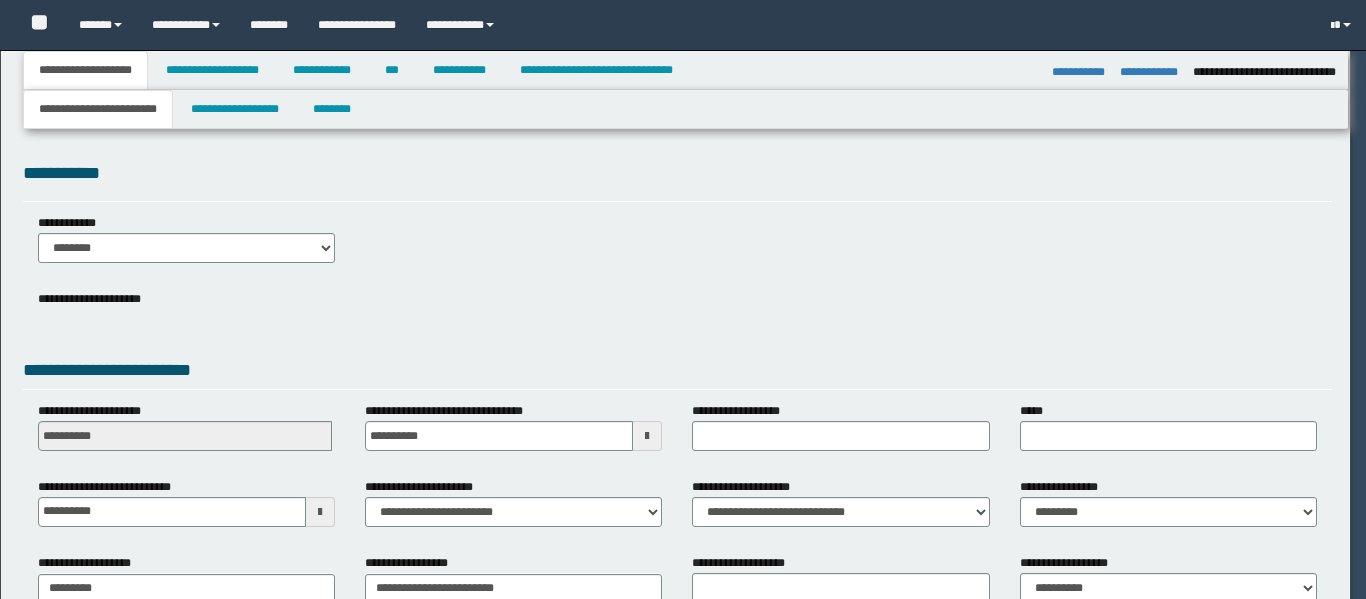 select on "*" 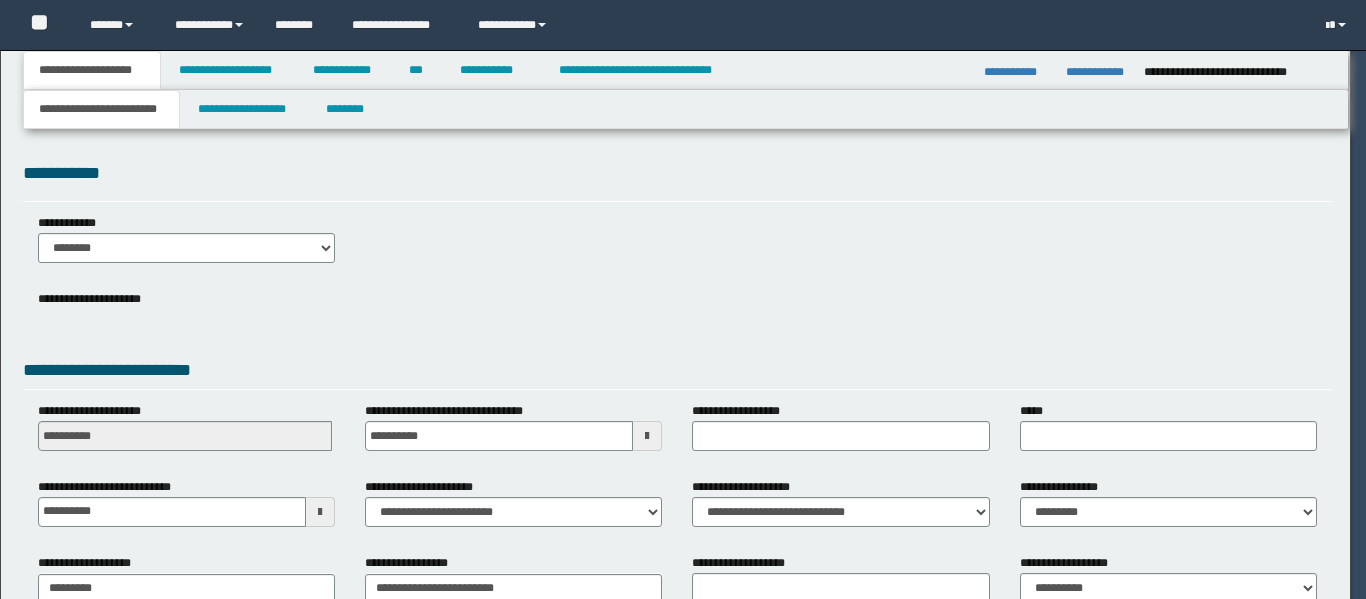 scroll, scrollTop: 0, scrollLeft: 0, axis: both 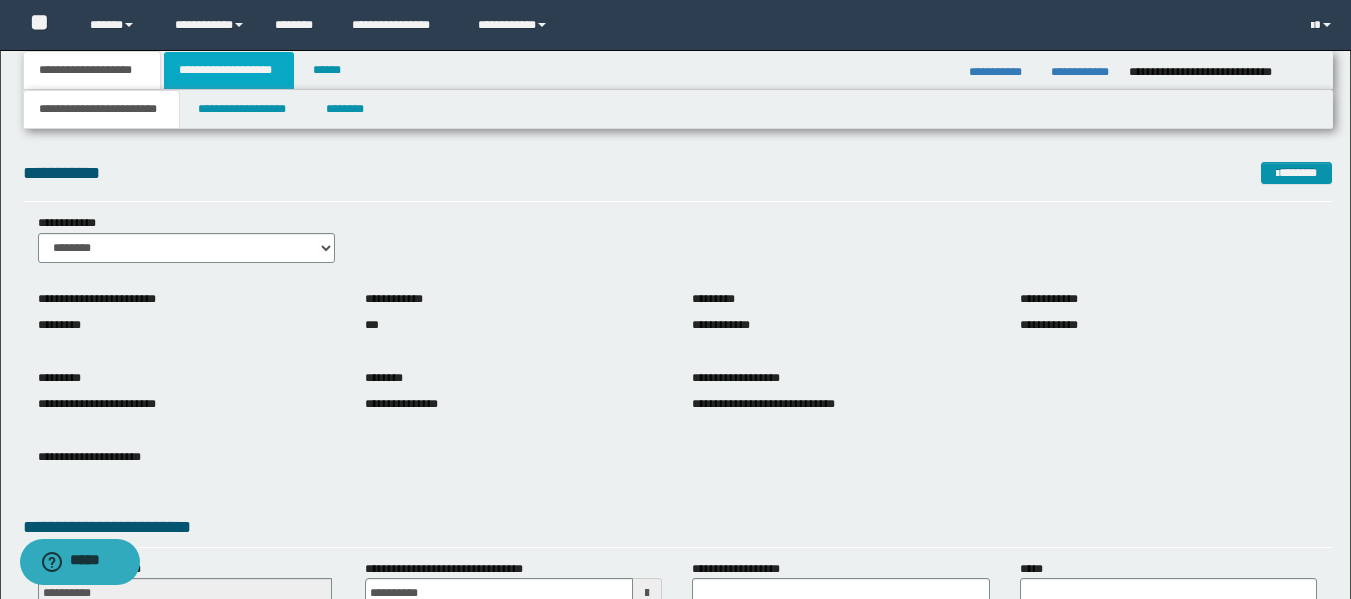 click on "**********" at bounding box center (229, 70) 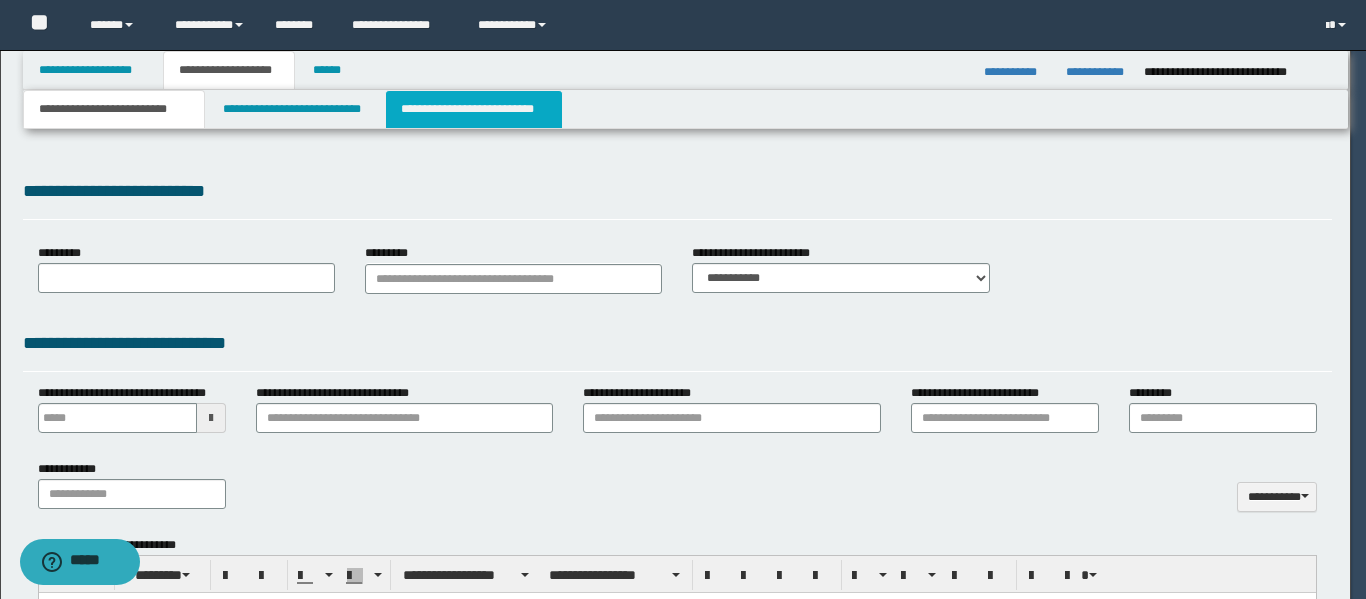 click on "**********" at bounding box center (474, 109) 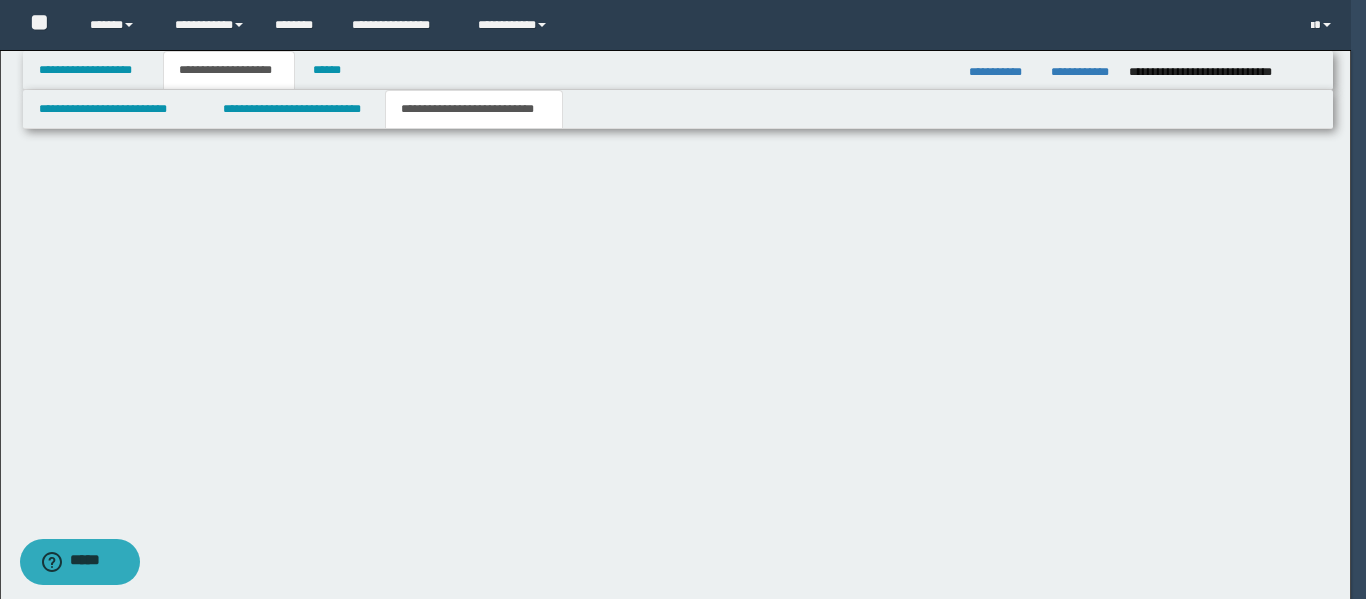 scroll, scrollTop: 0, scrollLeft: 0, axis: both 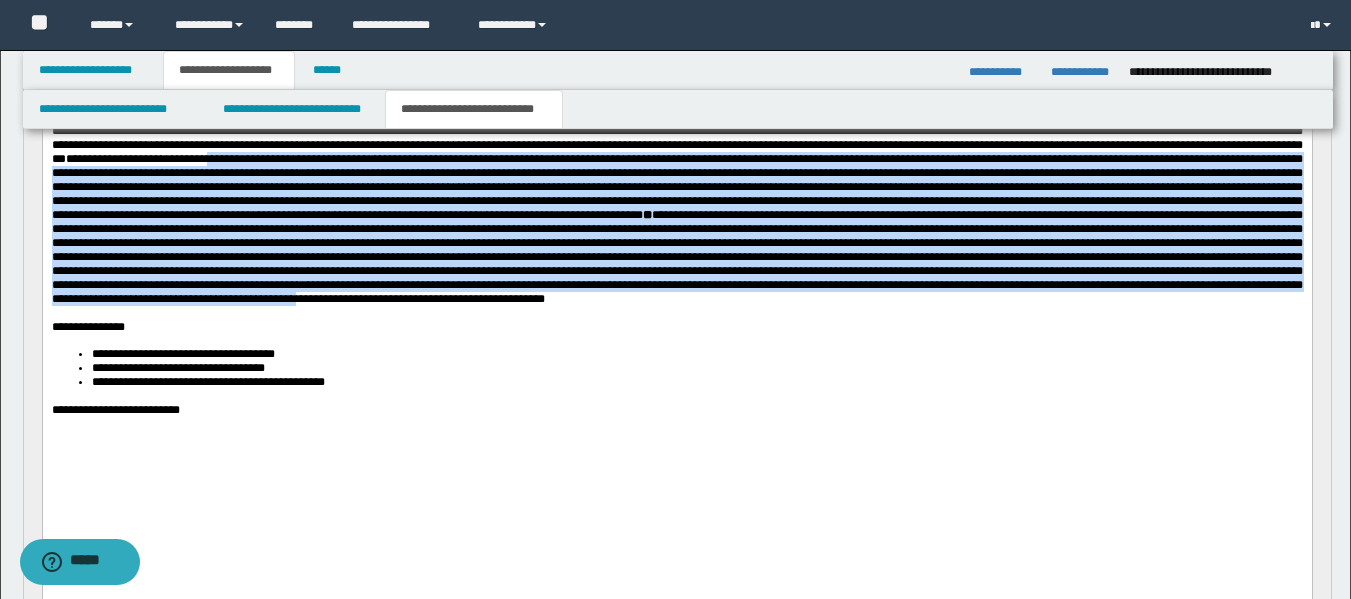 drag, startPoint x: 760, startPoint y: 184, endPoint x: 1093, endPoint y: 355, distance: 374.33942 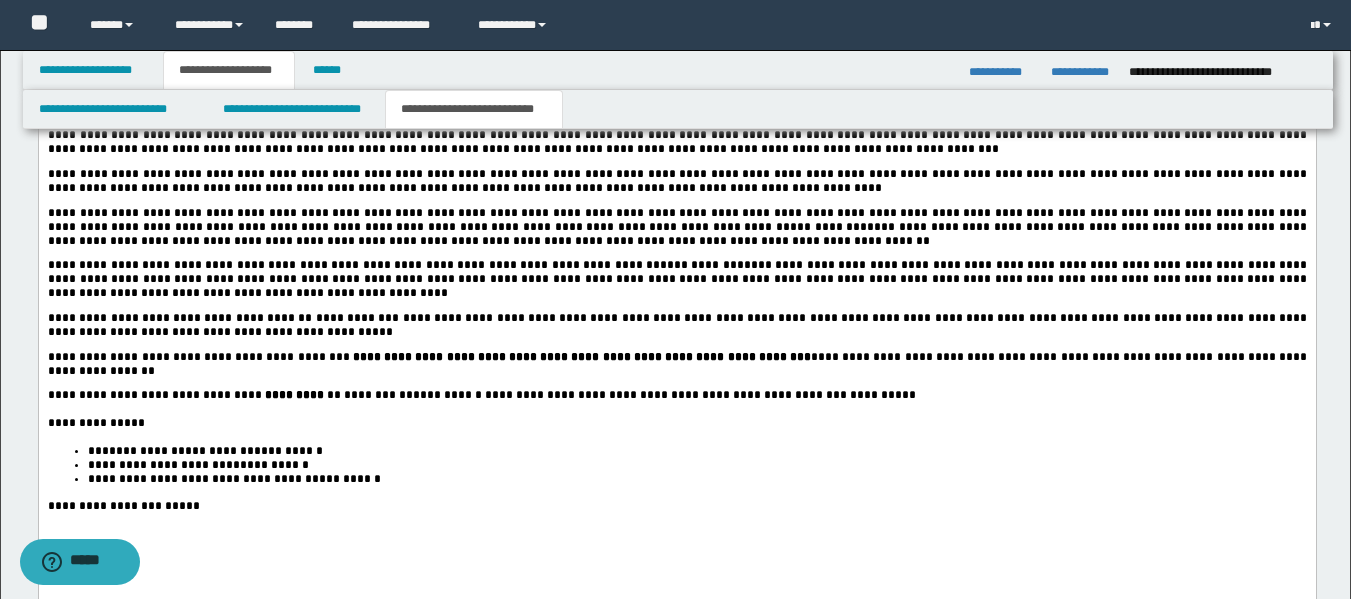 scroll, scrollTop: 3331, scrollLeft: 0, axis: vertical 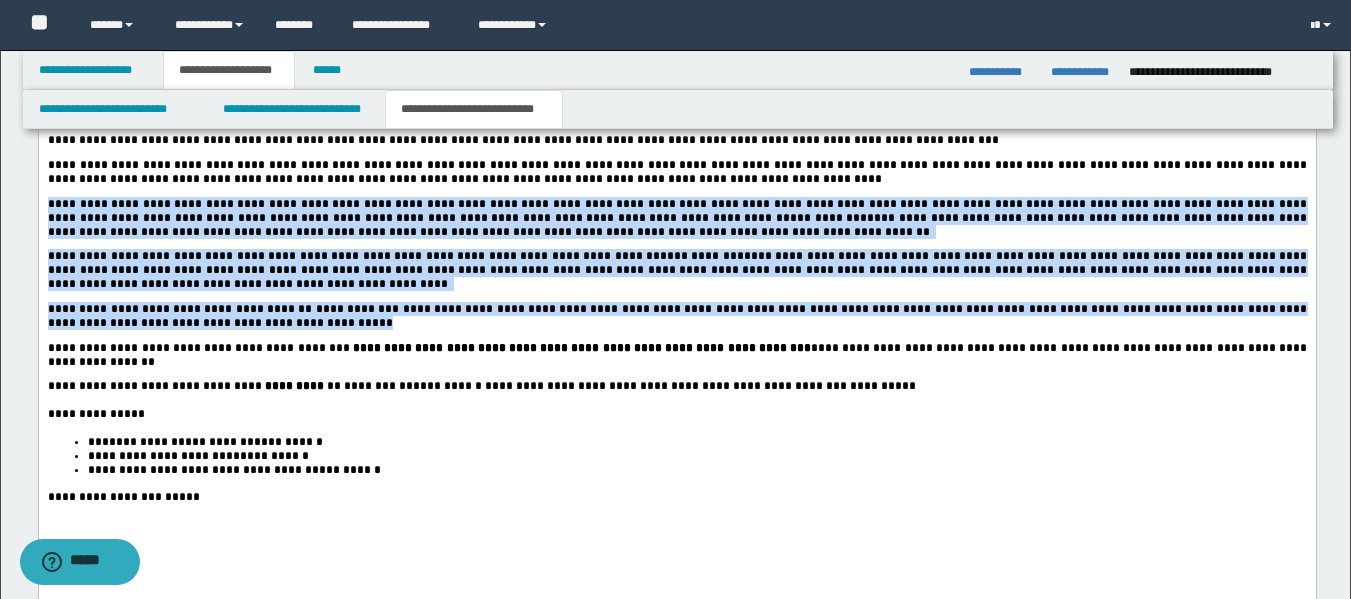 drag, startPoint x: 48, startPoint y: 256, endPoint x: 188, endPoint y: 388, distance: 192.41621 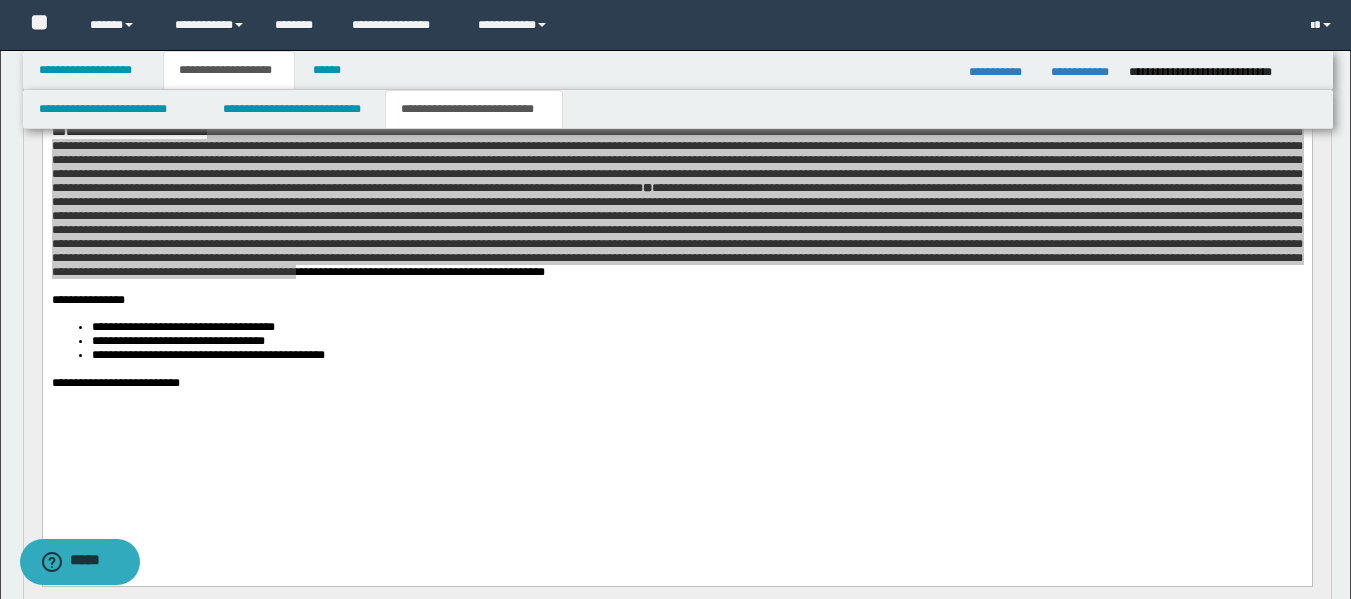 scroll, scrollTop: 406, scrollLeft: 0, axis: vertical 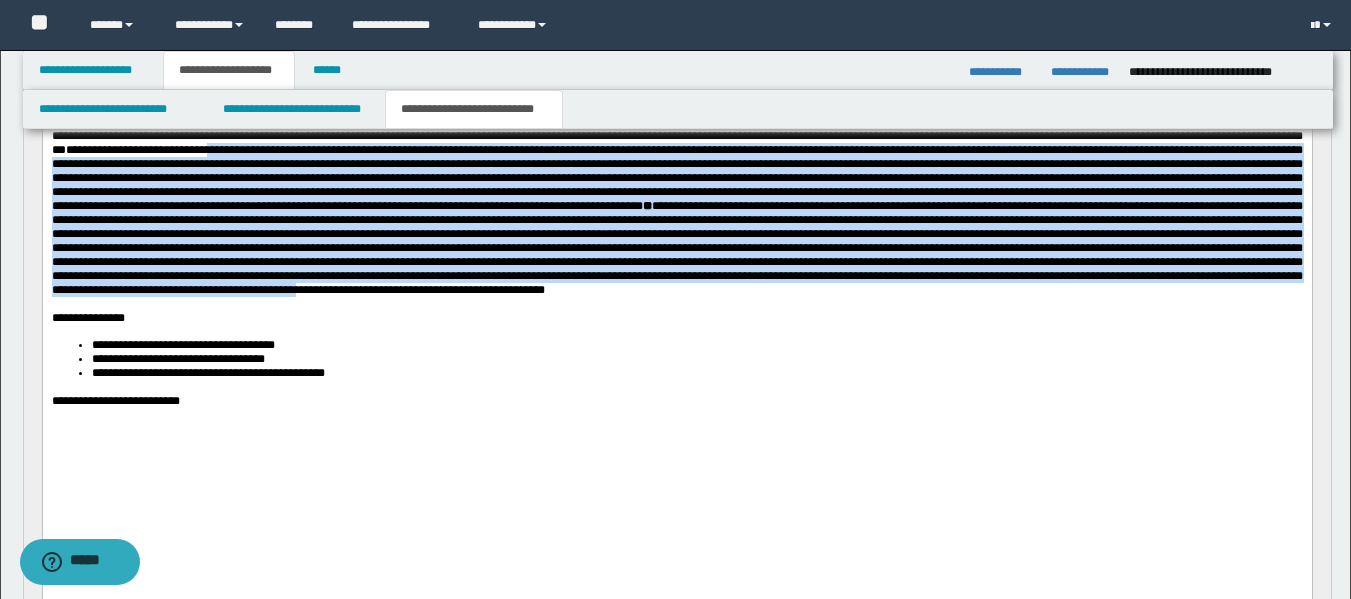 click on "*" at bounding box center [676, 221] 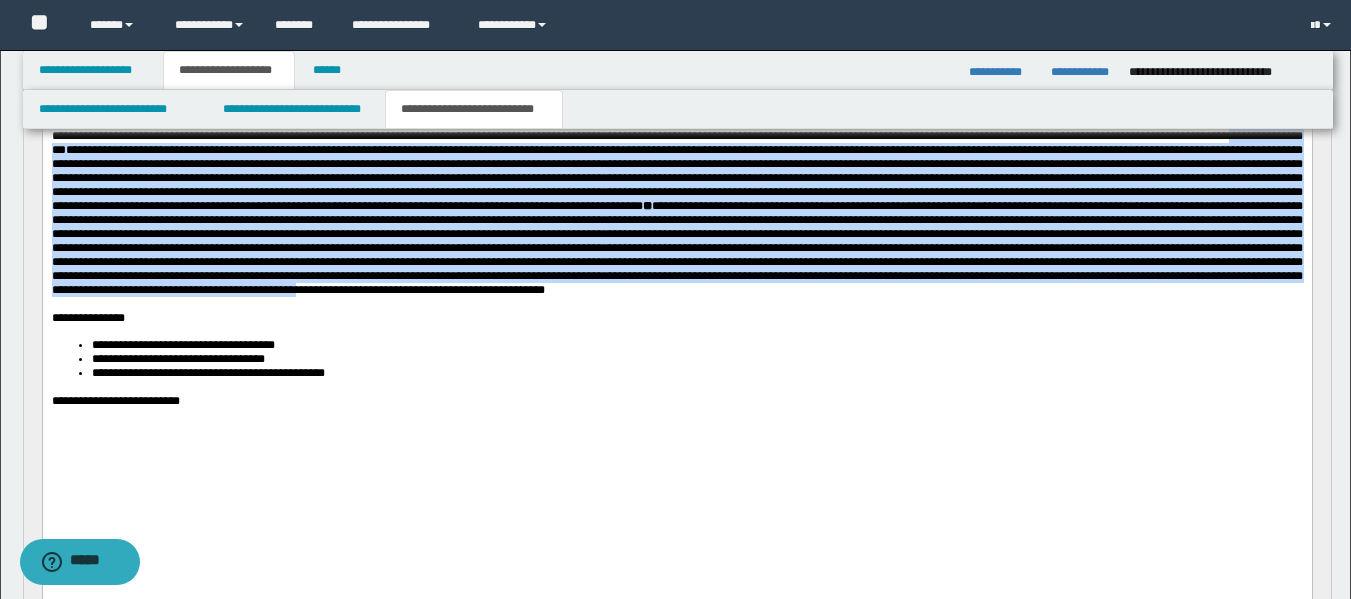 drag, startPoint x: 504, startPoint y: 173, endPoint x: 1091, endPoint y: 350, distance: 613.1052 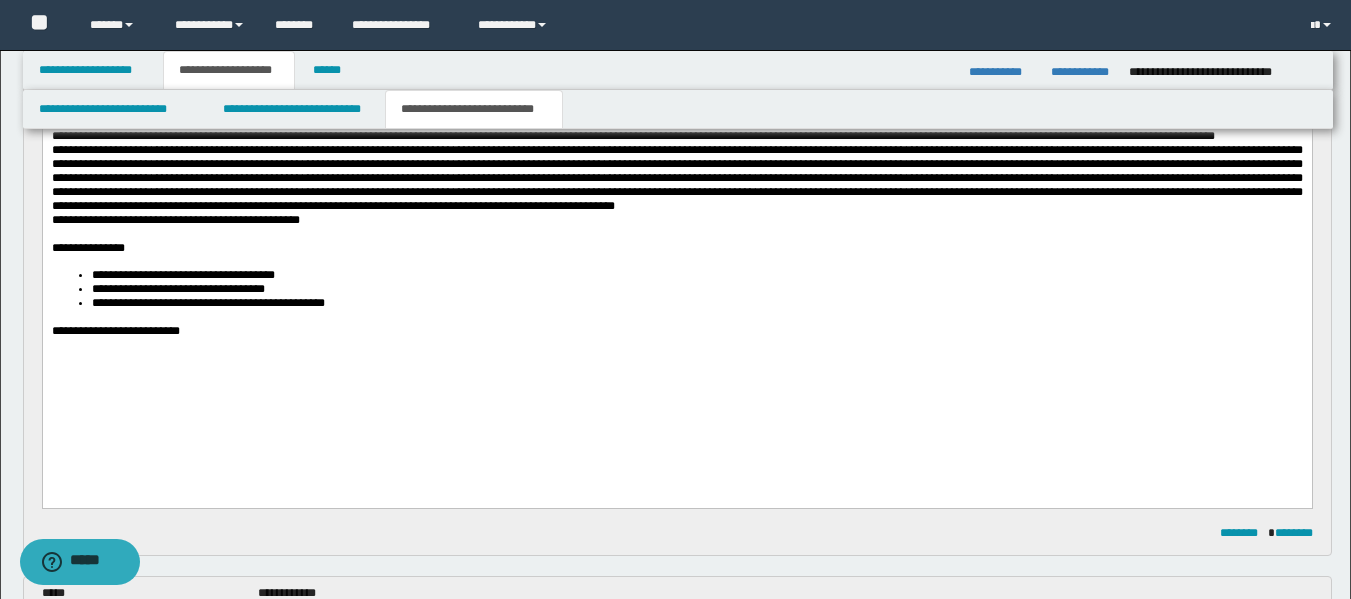 click at bounding box center [676, 109] 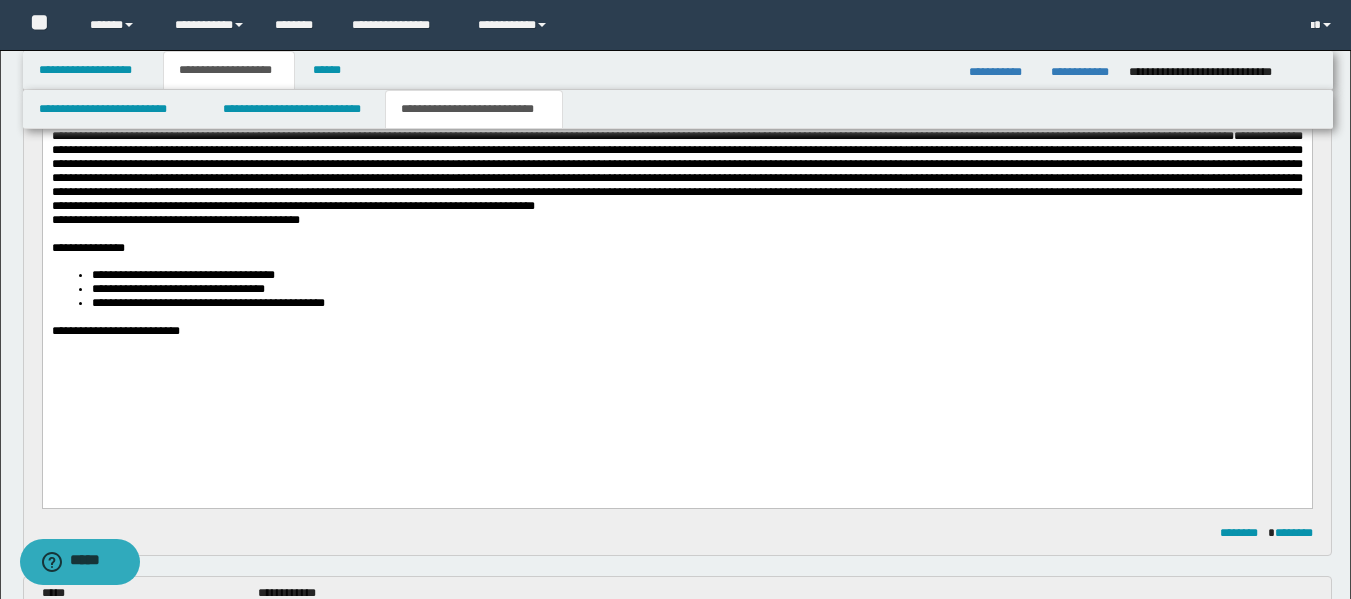 click at bounding box center (676, 144) 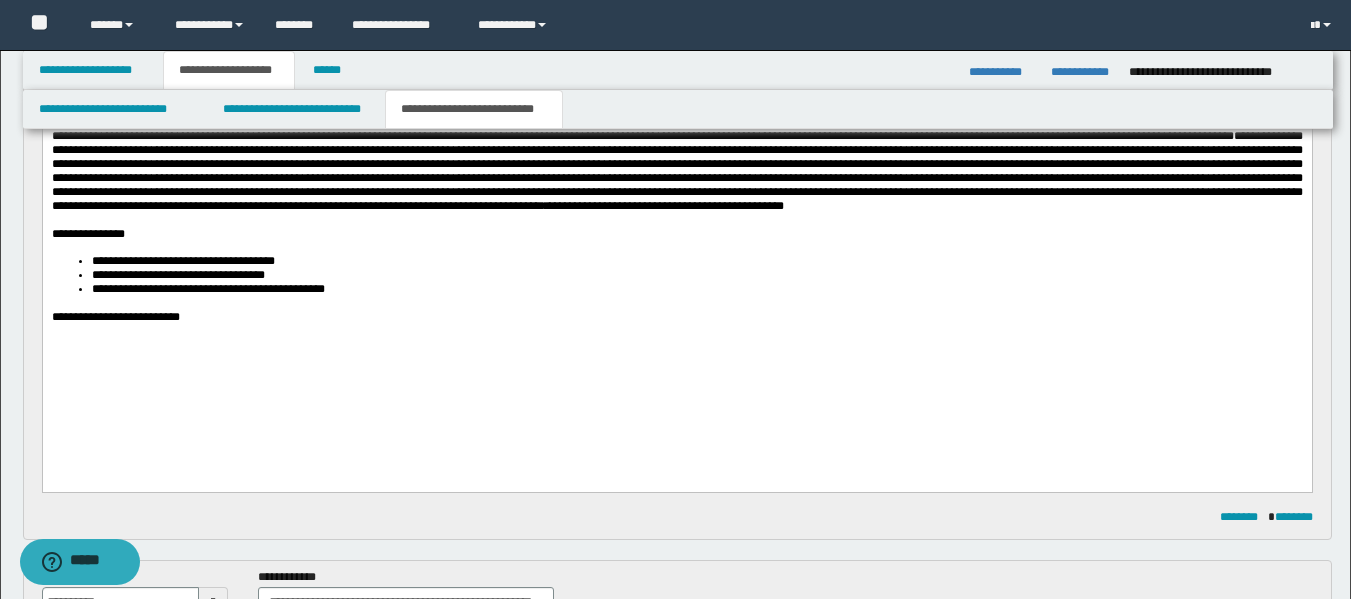 click on "**********" at bounding box center [676, 318] 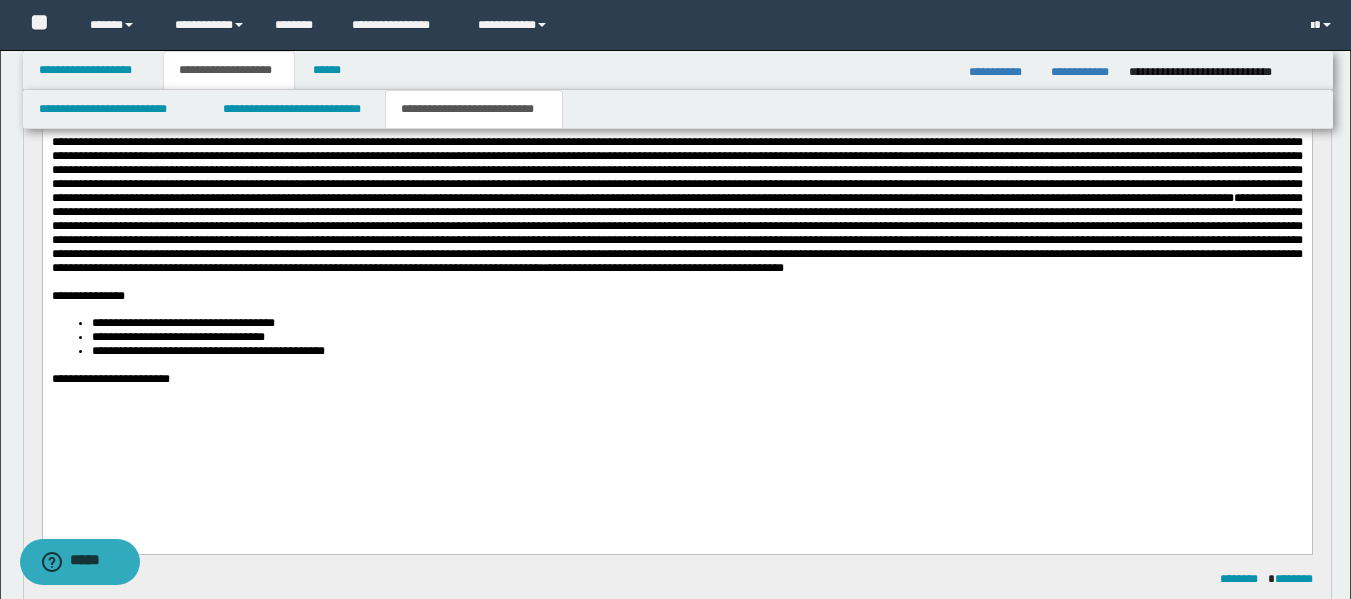 scroll, scrollTop: 336, scrollLeft: 0, axis: vertical 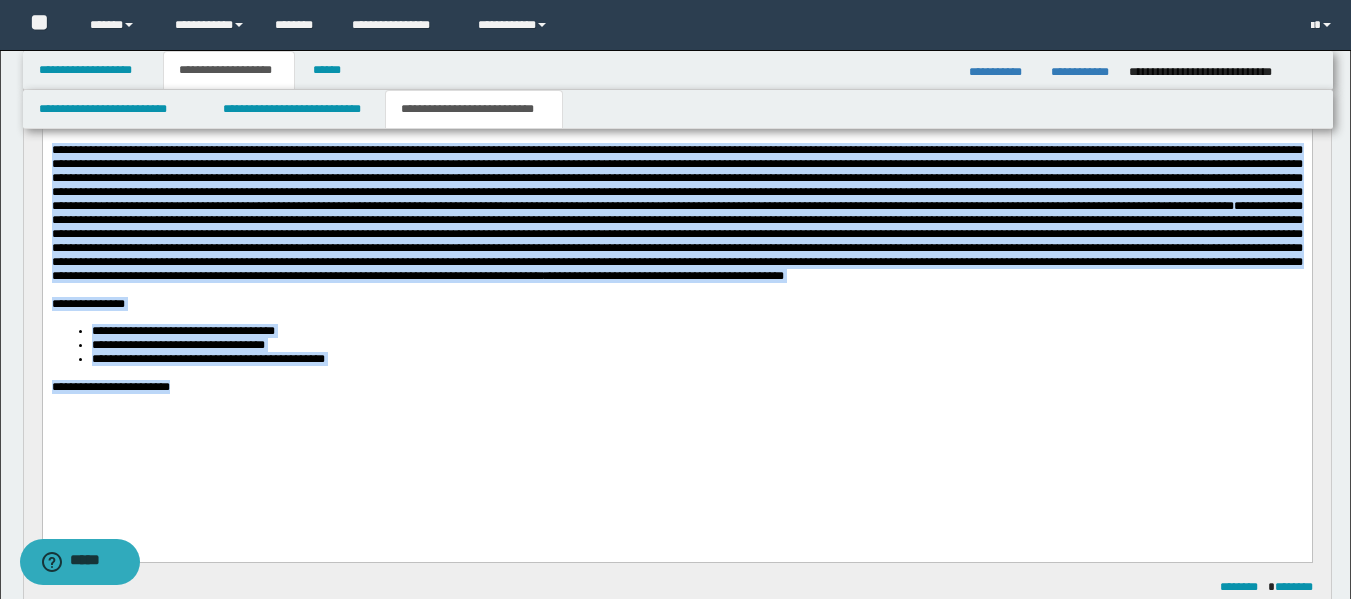 drag, startPoint x: 204, startPoint y: 445, endPoint x: 39, endPoint y: 167, distance: 323.2785 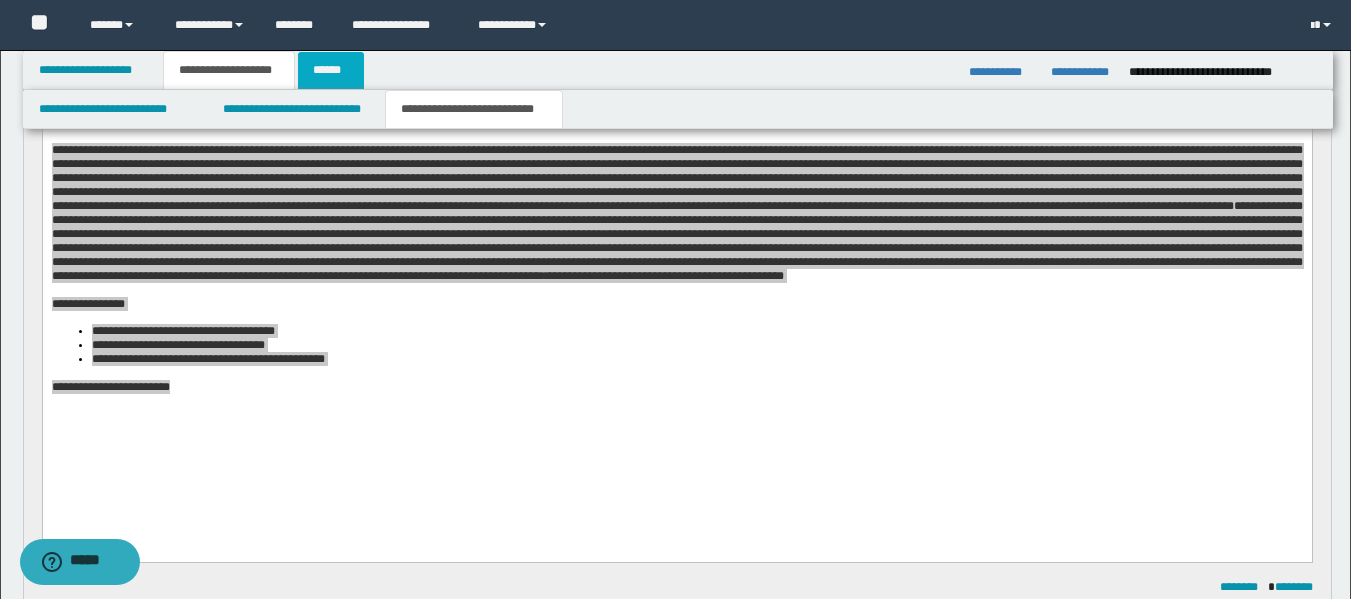 click on "******" at bounding box center (331, 70) 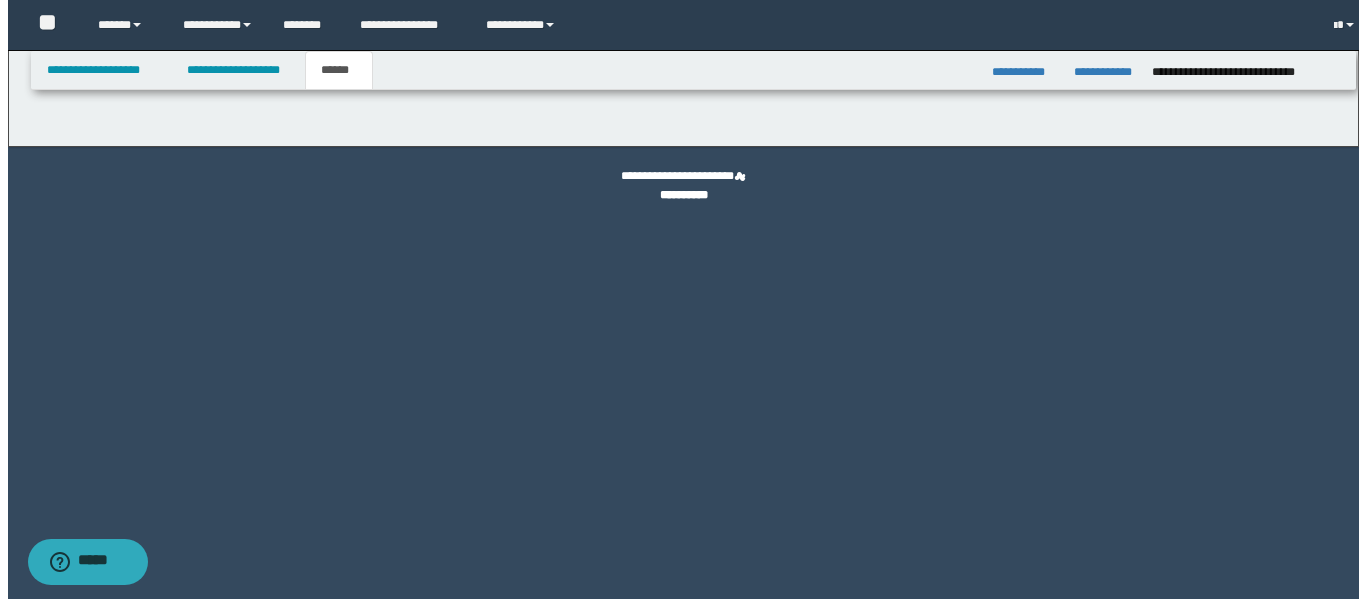 scroll, scrollTop: 0, scrollLeft: 0, axis: both 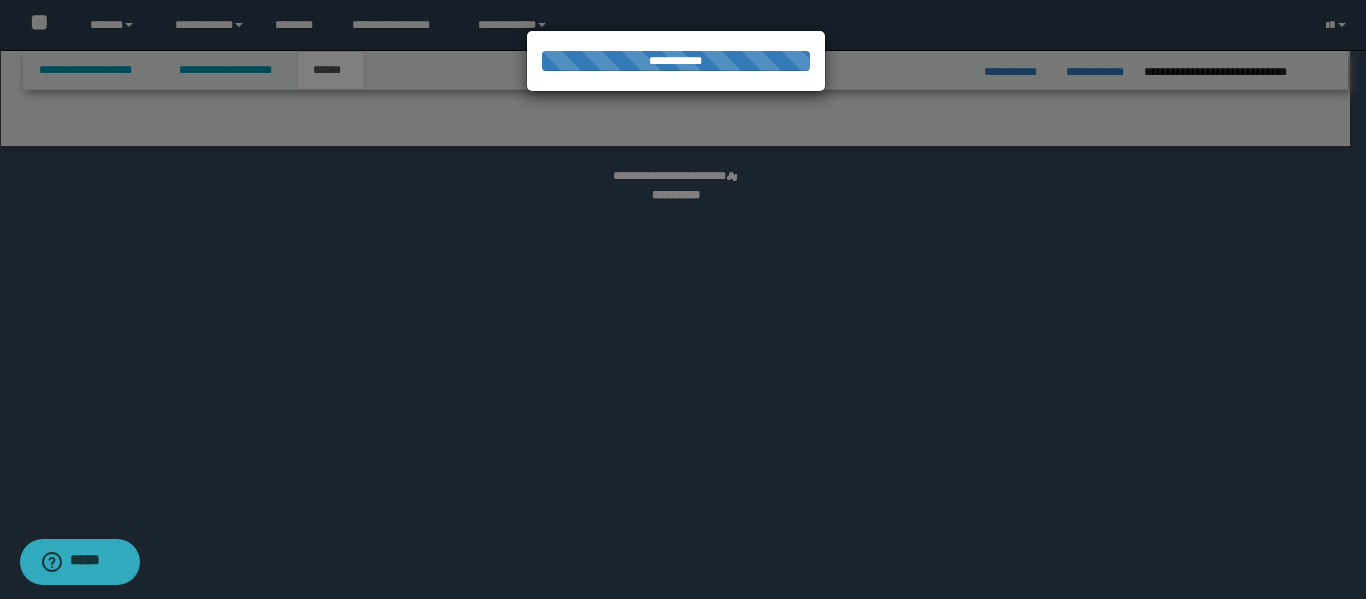 select on "*" 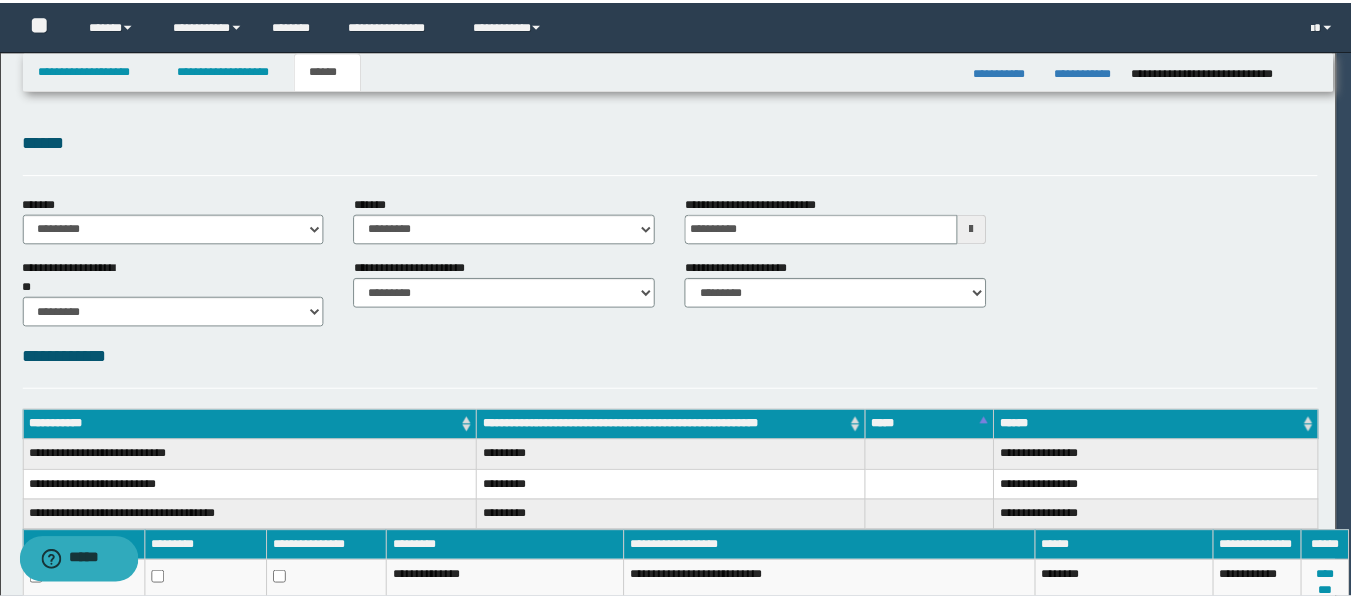 scroll, scrollTop: 0, scrollLeft: 0, axis: both 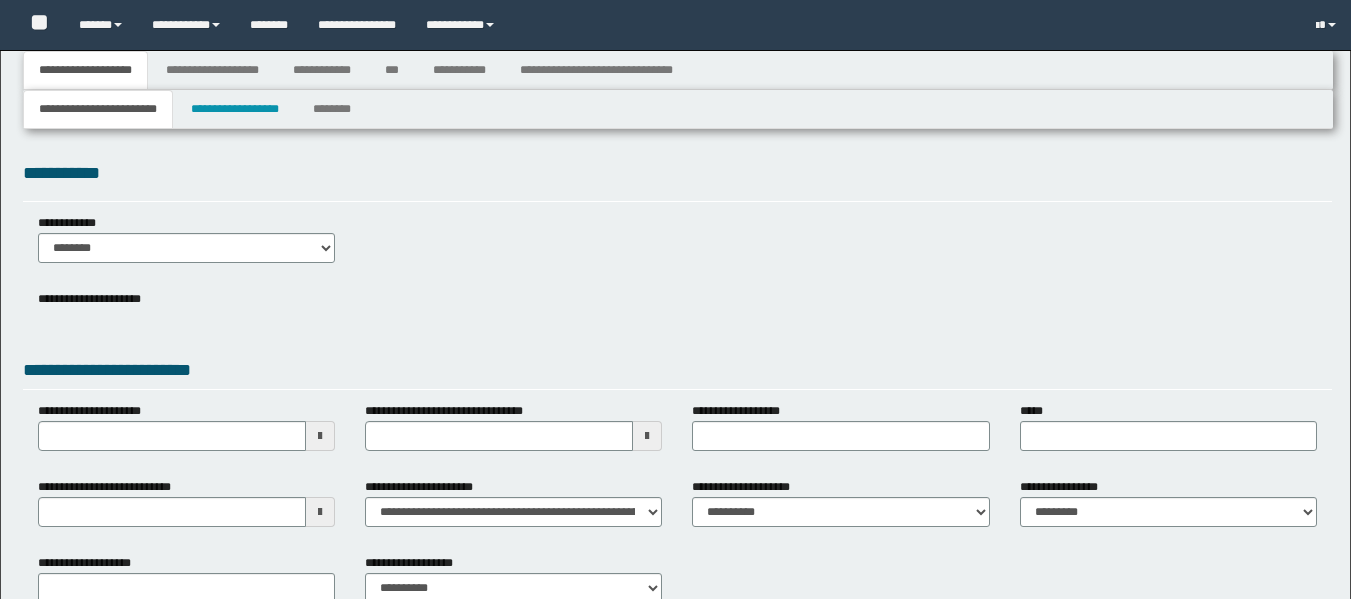 type 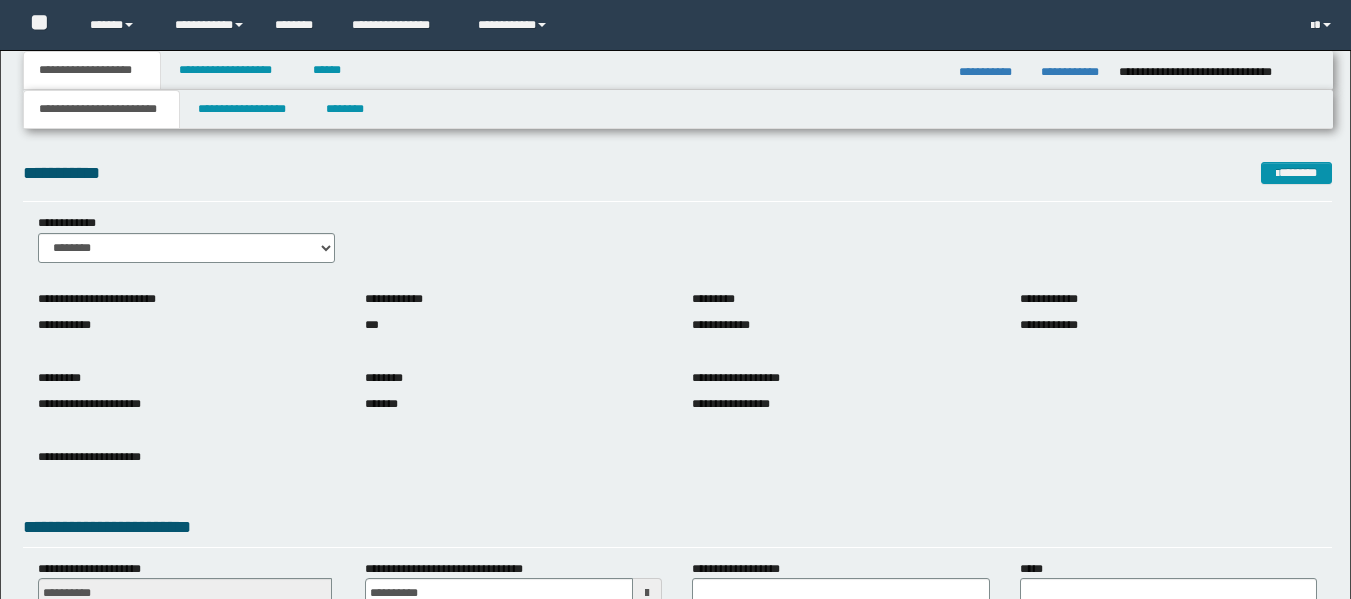 scroll, scrollTop: 0, scrollLeft: 0, axis: both 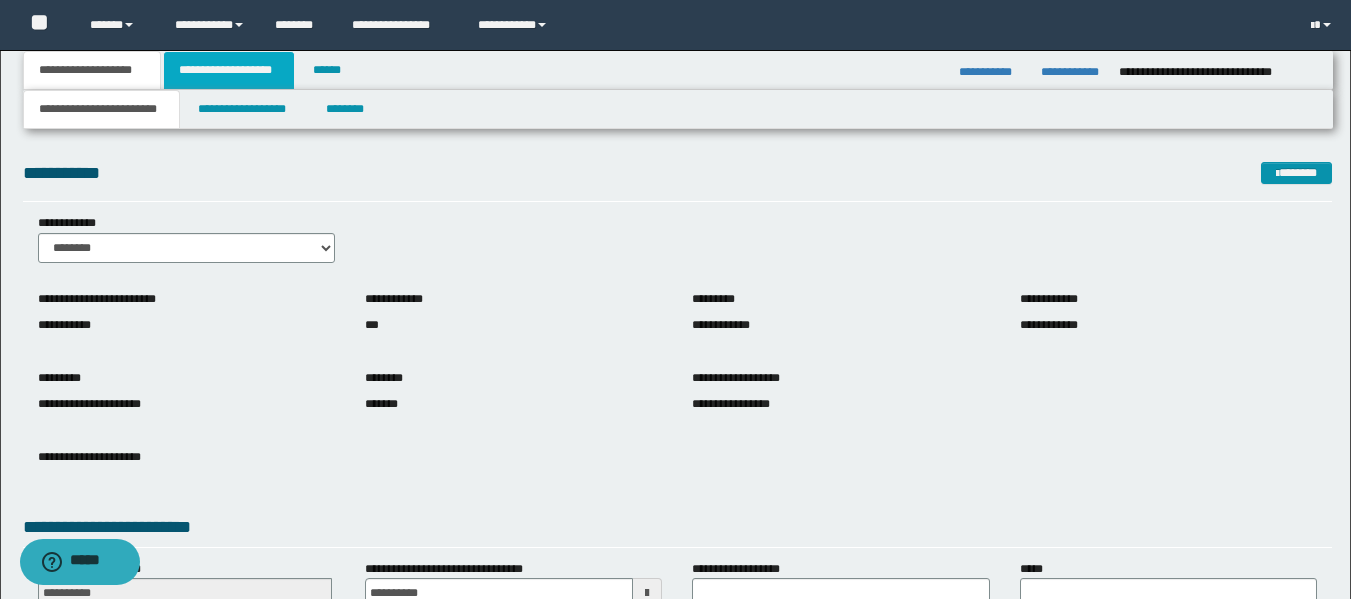 click on "**********" at bounding box center (229, 70) 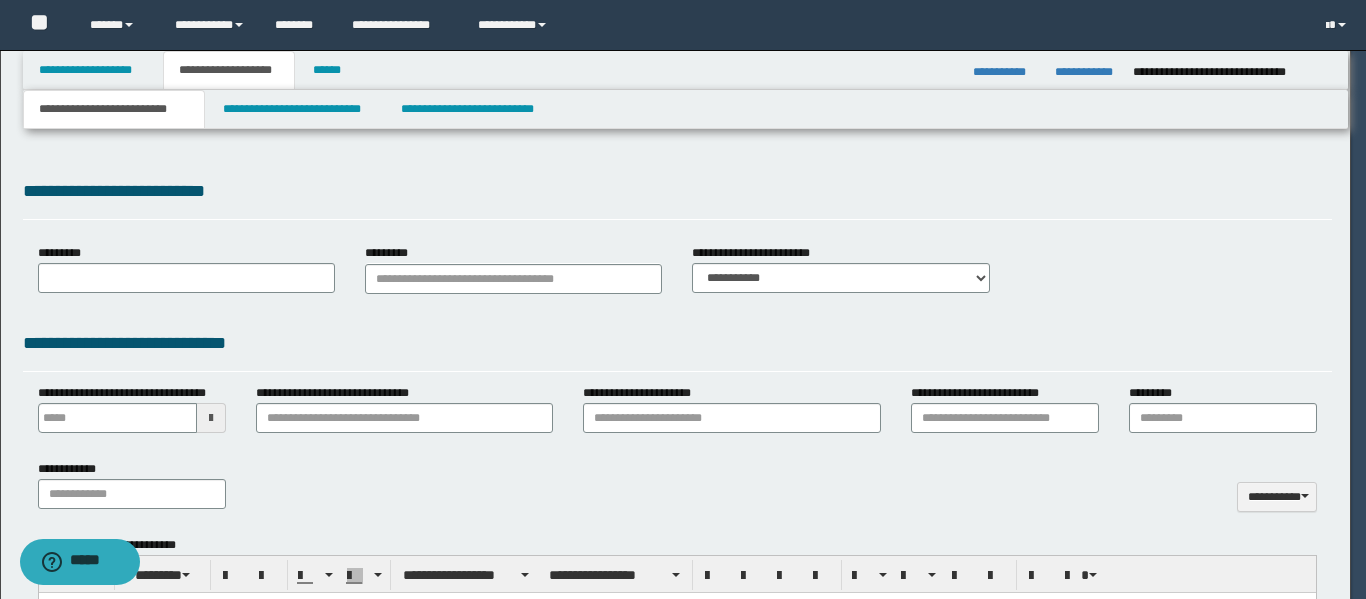 type on "******" 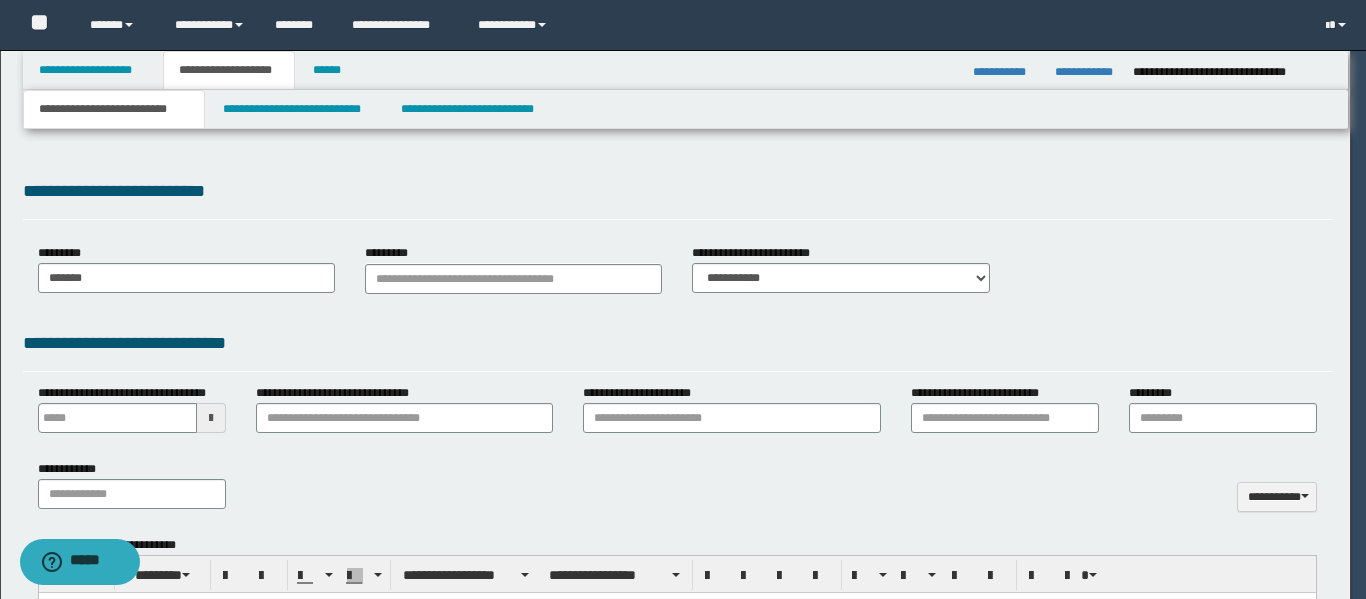 type 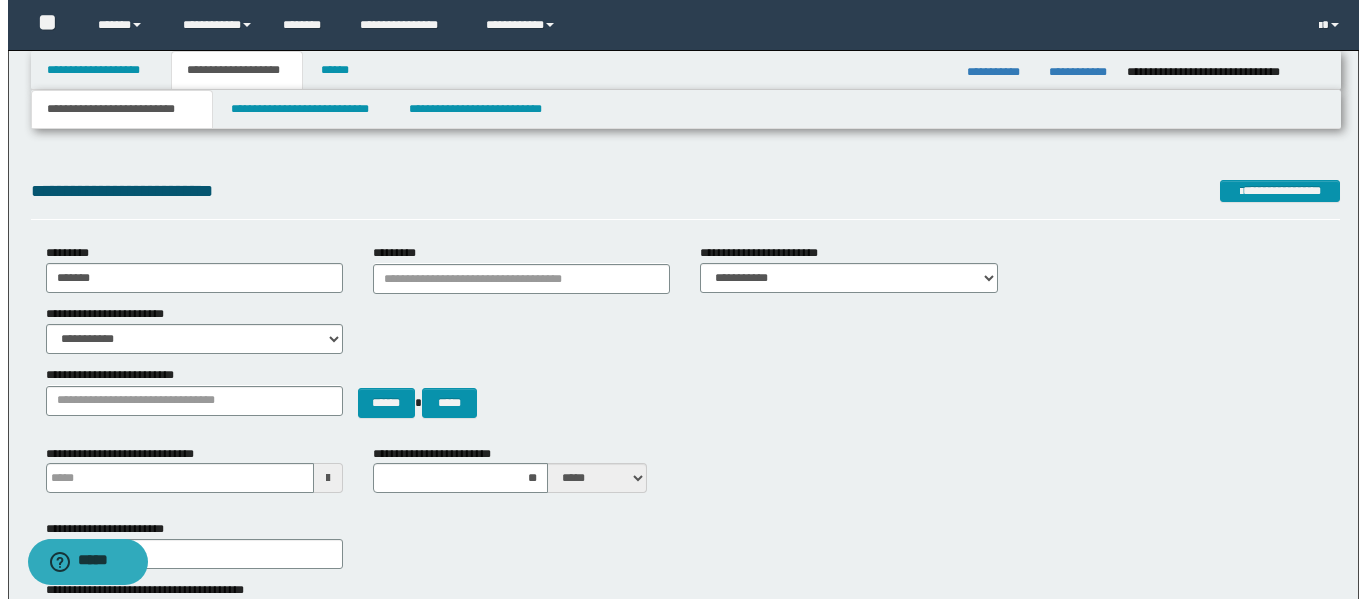 scroll, scrollTop: 0, scrollLeft: 0, axis: both 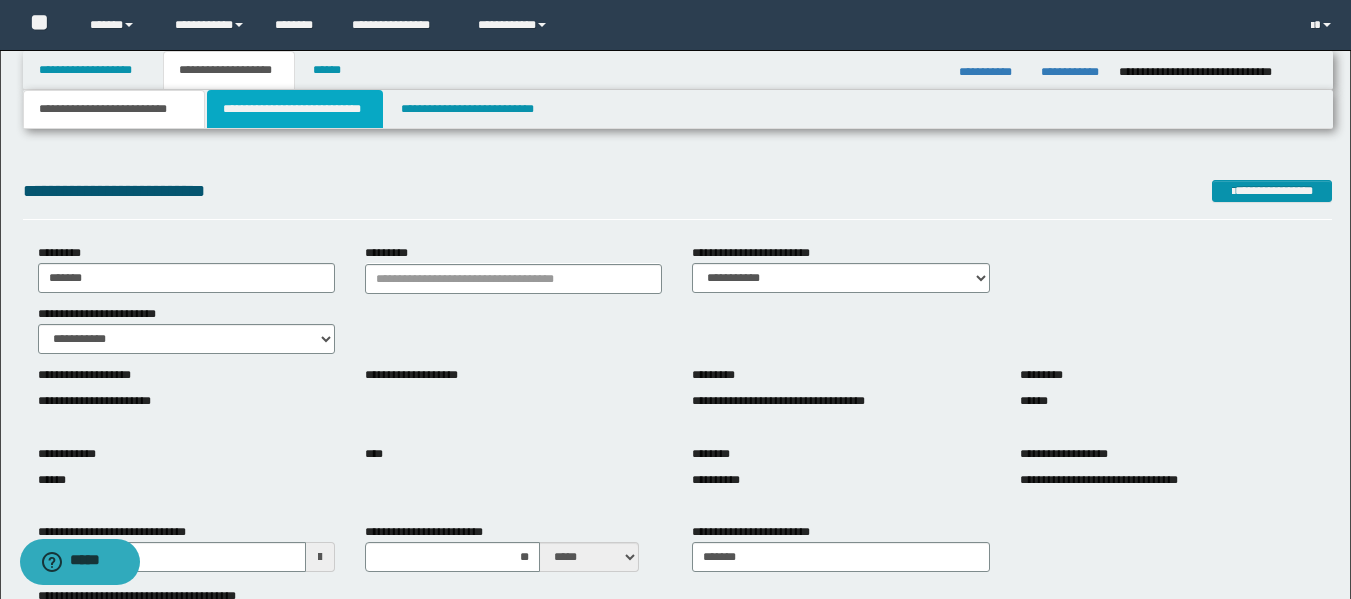 click on "**********" at bounding box center (295, 109) 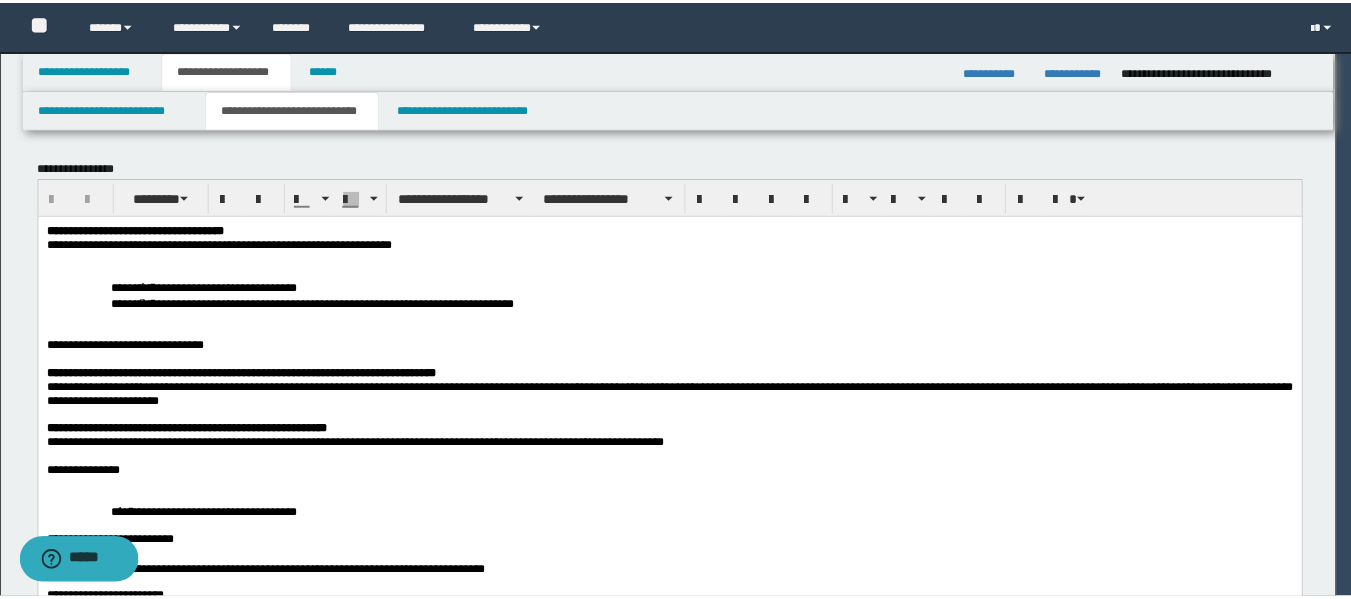 scroll, scrollTop: 0, scrollLeft: 0, axis: both 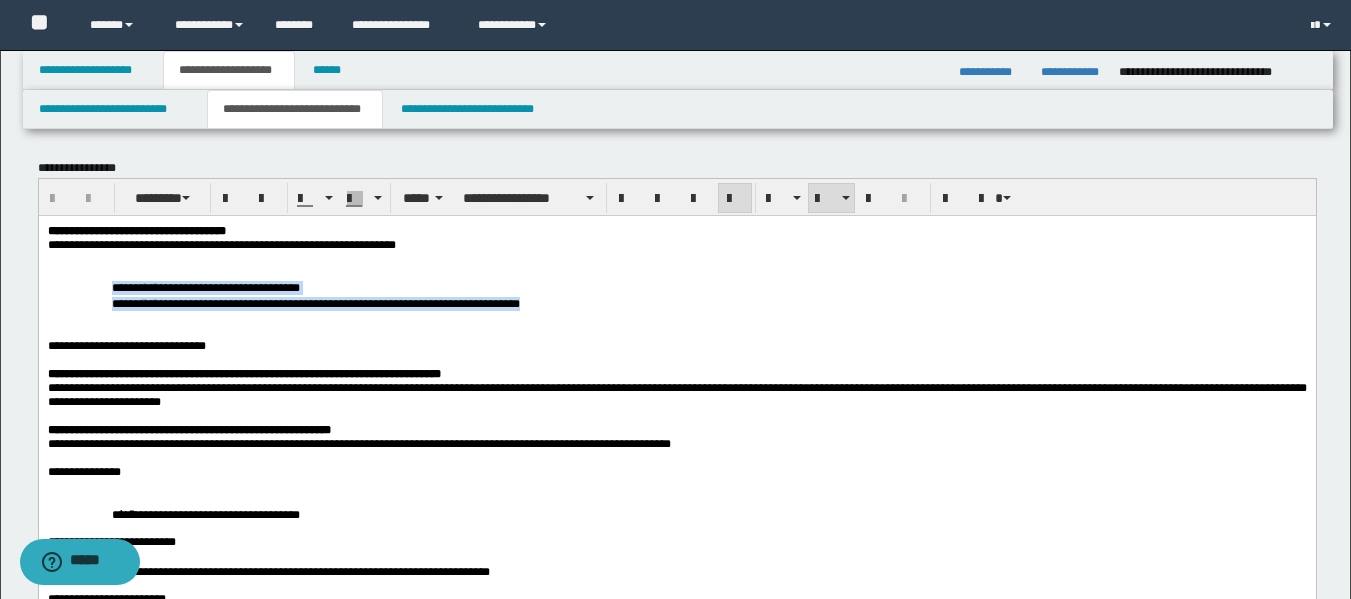 drag, startPoint x: 359, startPoint y: 306, endPoint x: 85, endPoint y: 290, distance: 274.46677 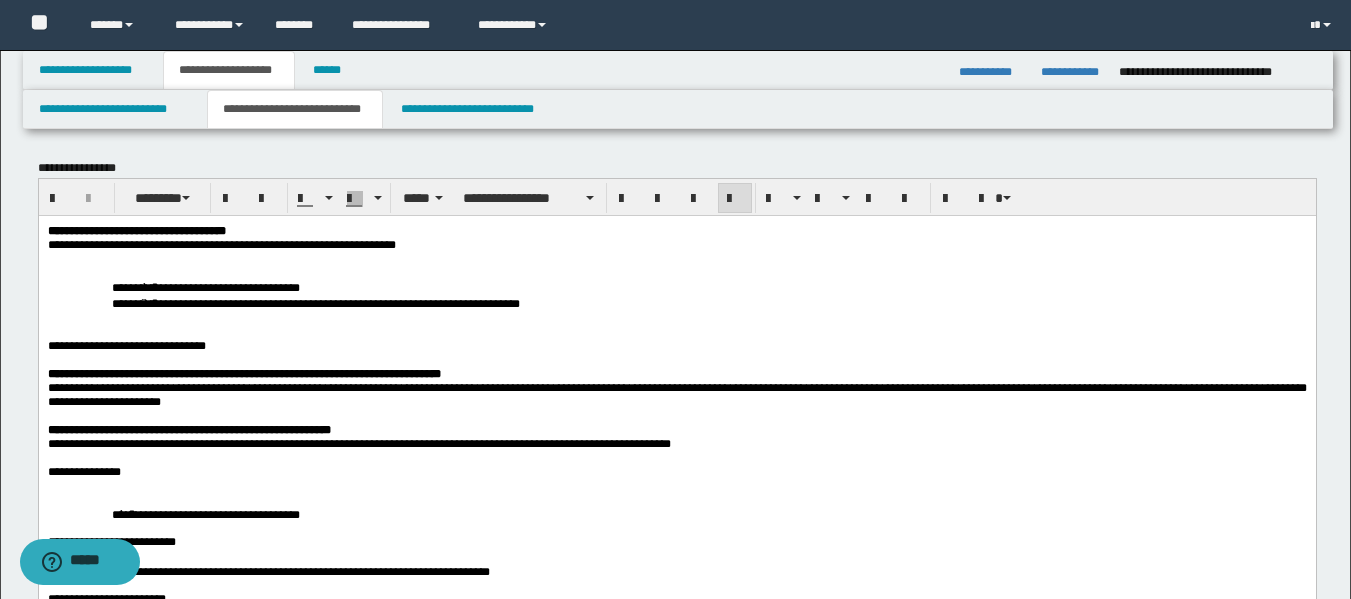 click on "**********" at bounding box center (676, 345) 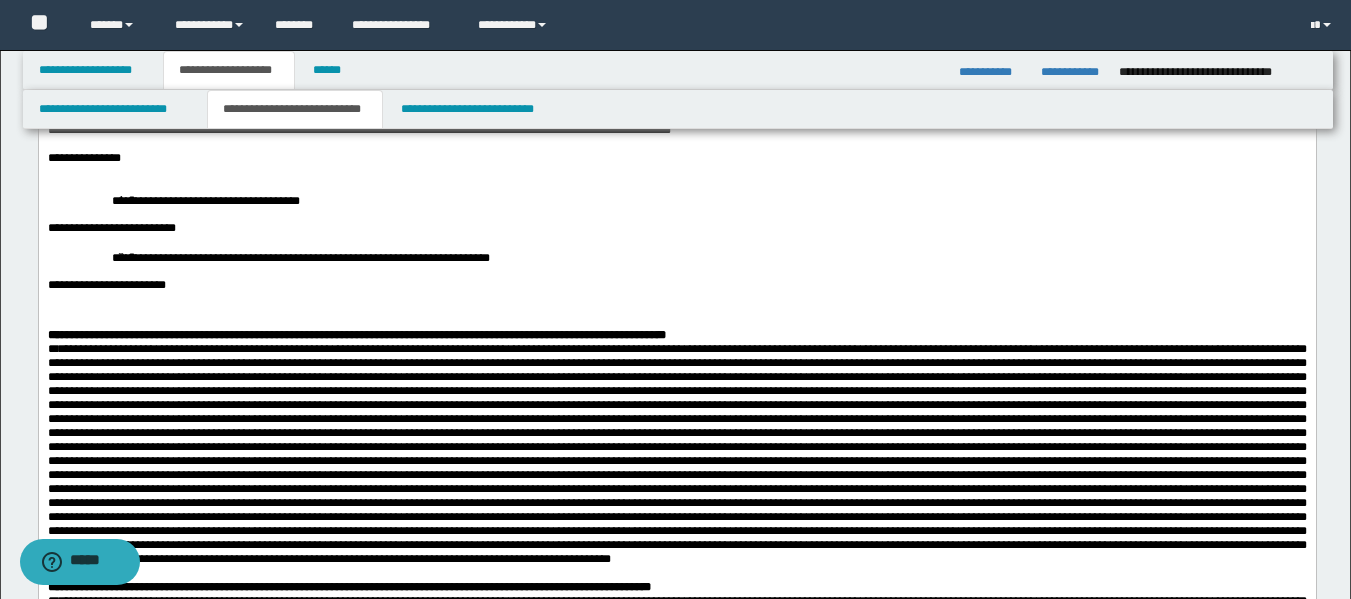scroll, scrollTop: 300, scrollLeft: 0, axis: vertical 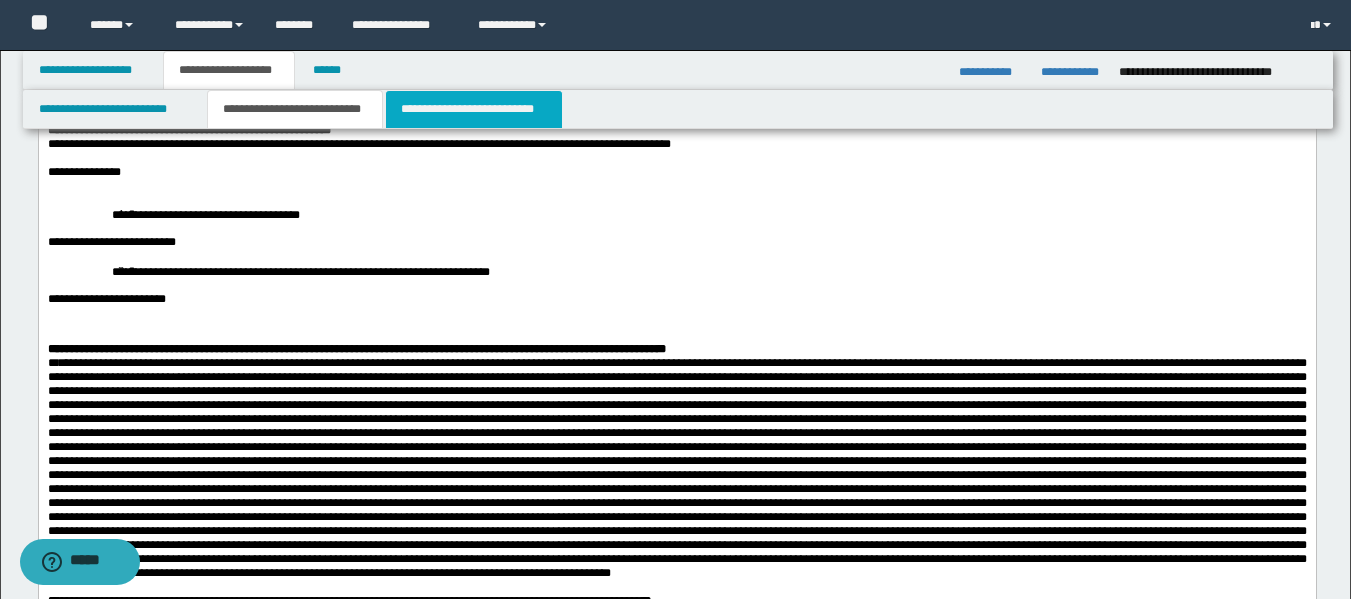 click on "**********" at bounding box center (474, 109) 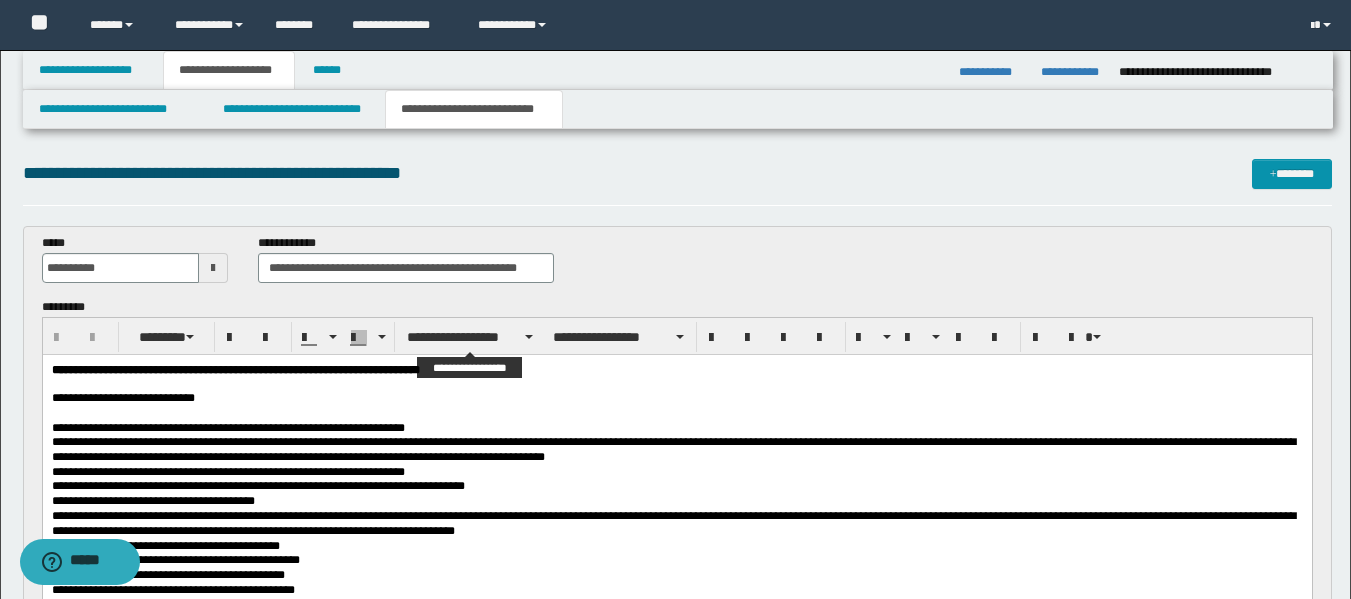 scroll, scrollTop: 0, scrollLeft: 0, axis: both 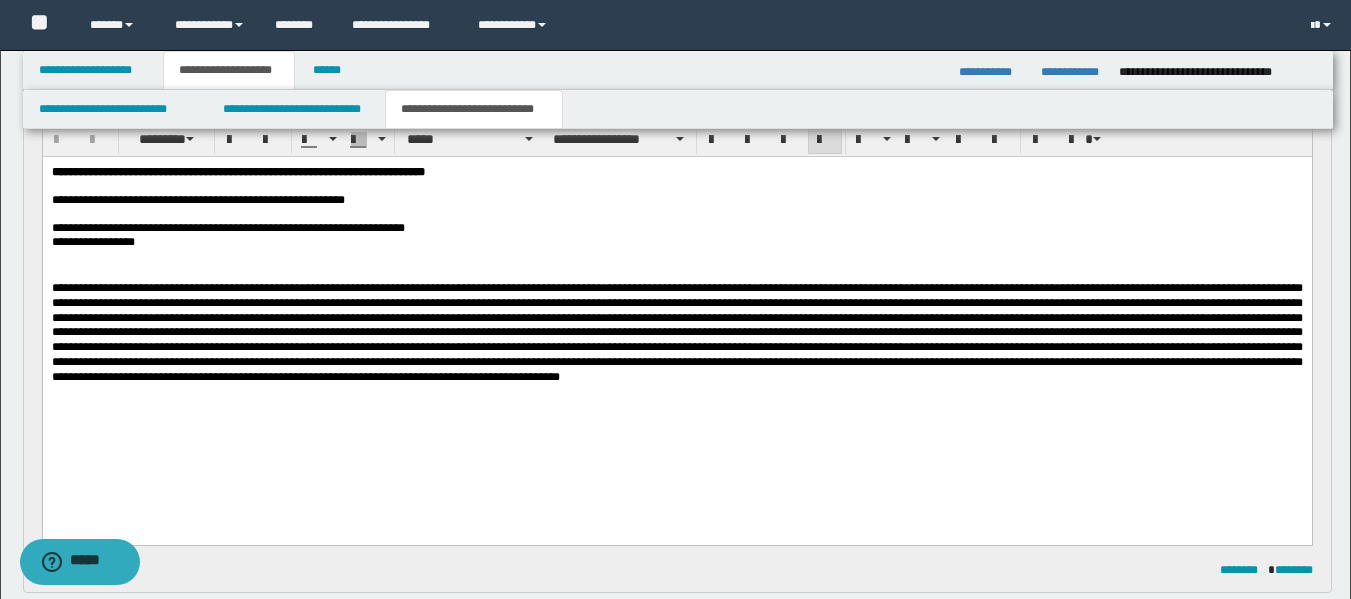 click on "**********" at bounding box center (676, 241) 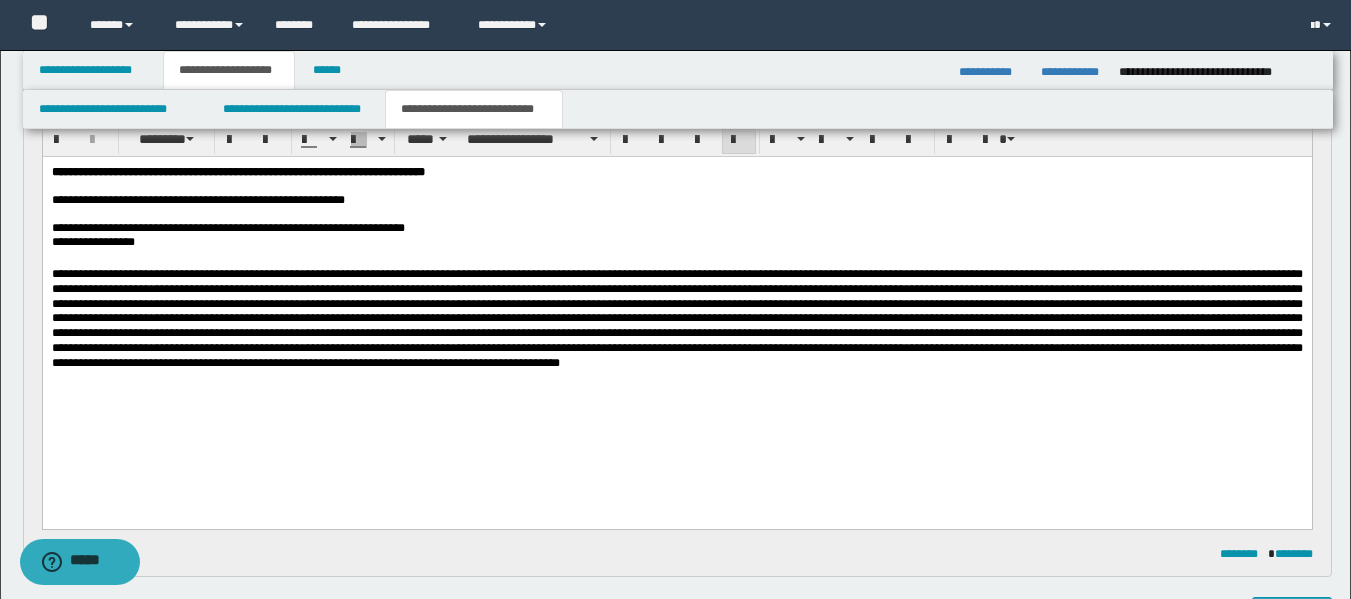 type 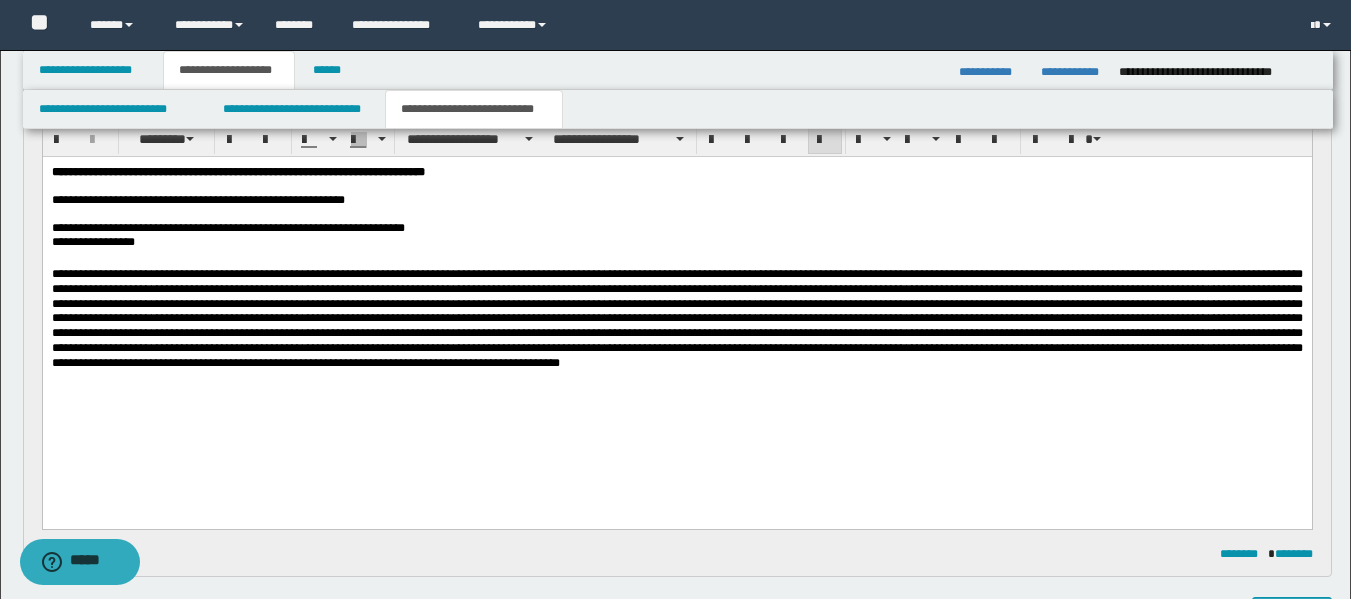 click at bounding box center [676, 317] 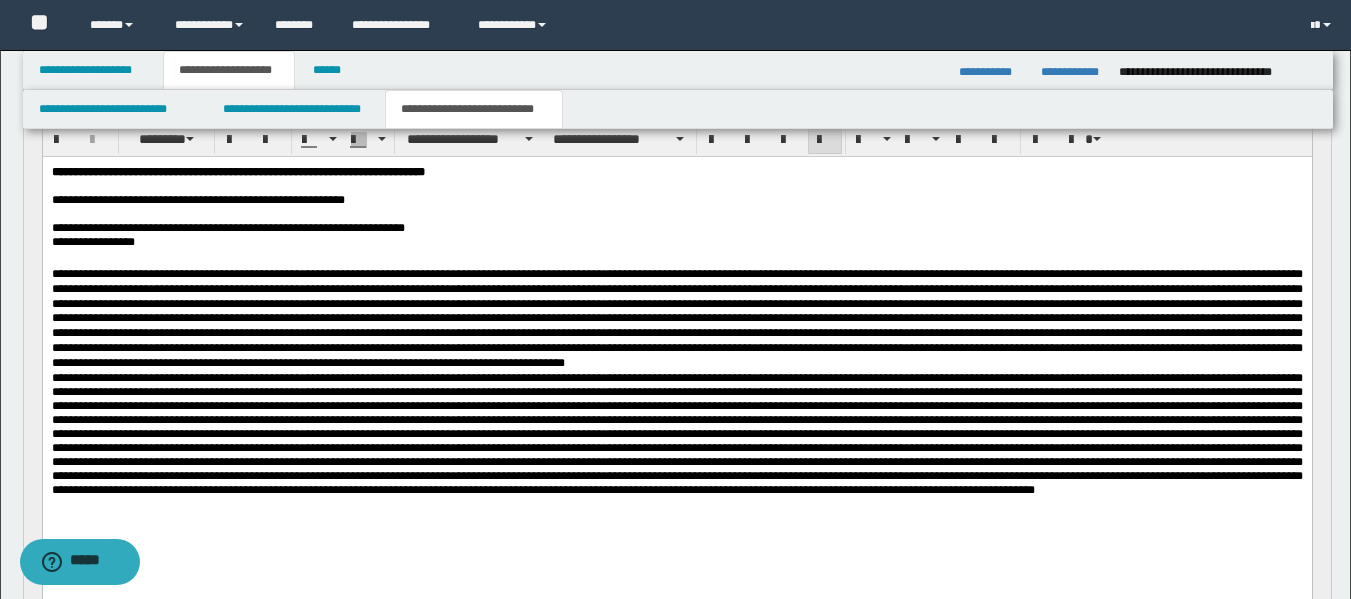 click at bounding box center (676, 318) 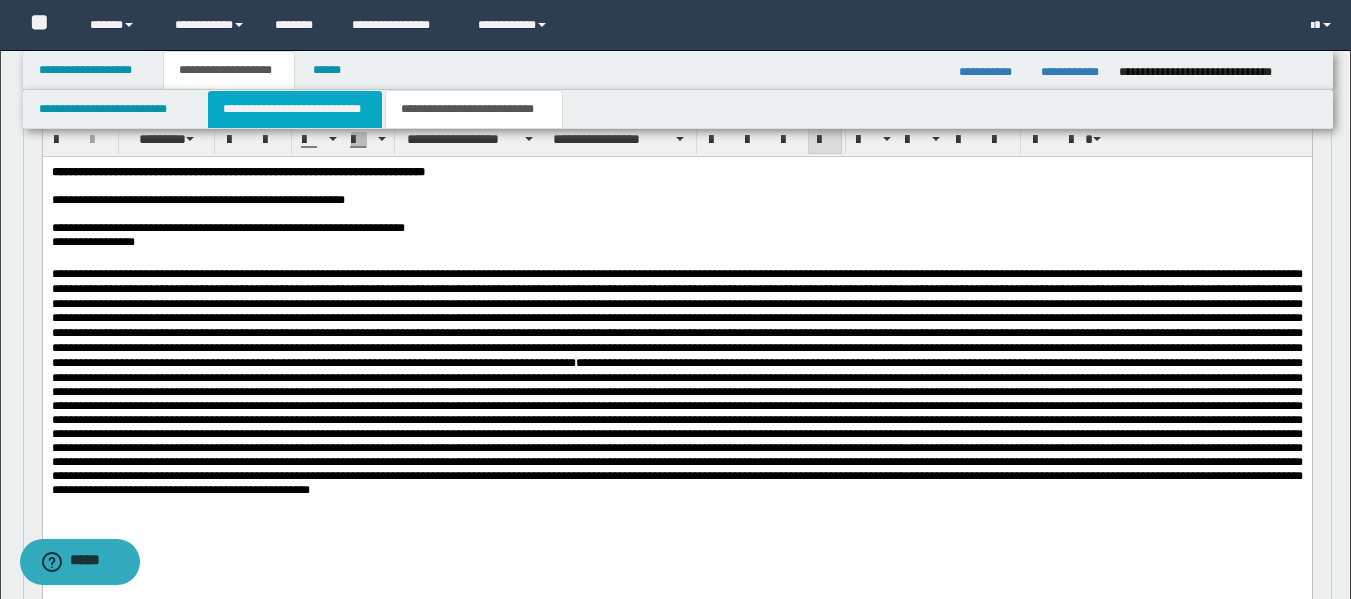 click on "**********" at bounding box center (295, 109) 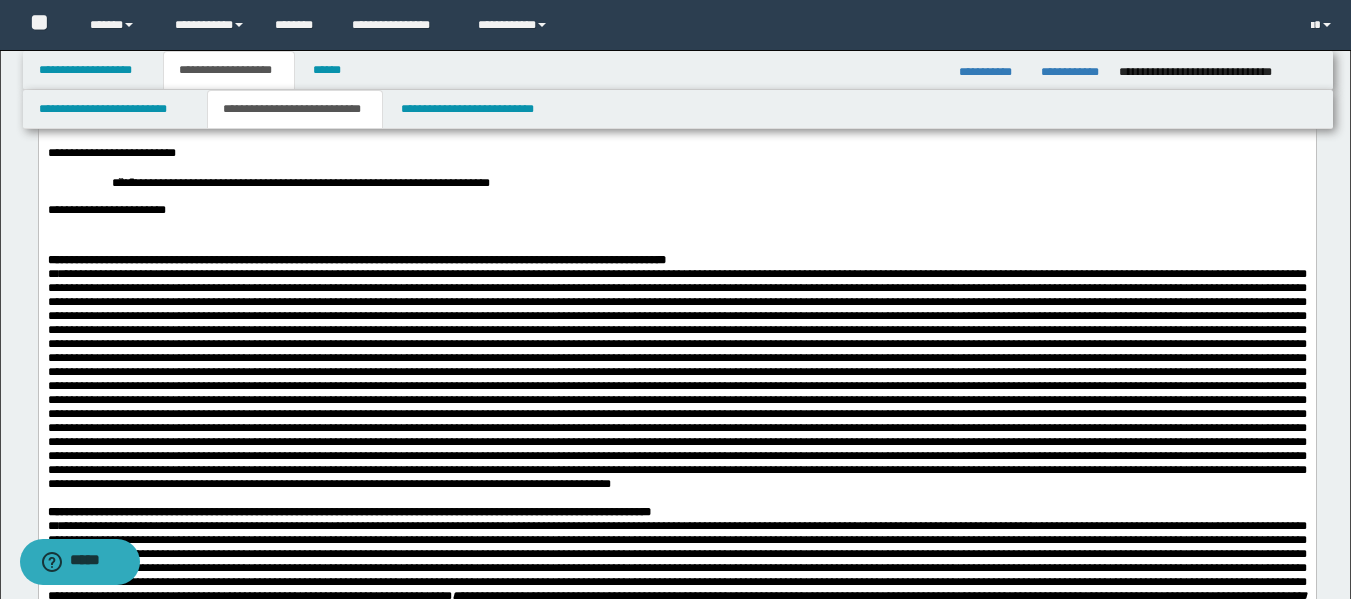 scroll, scrollTop: 316, scrollLeft: 0, axis: vertical 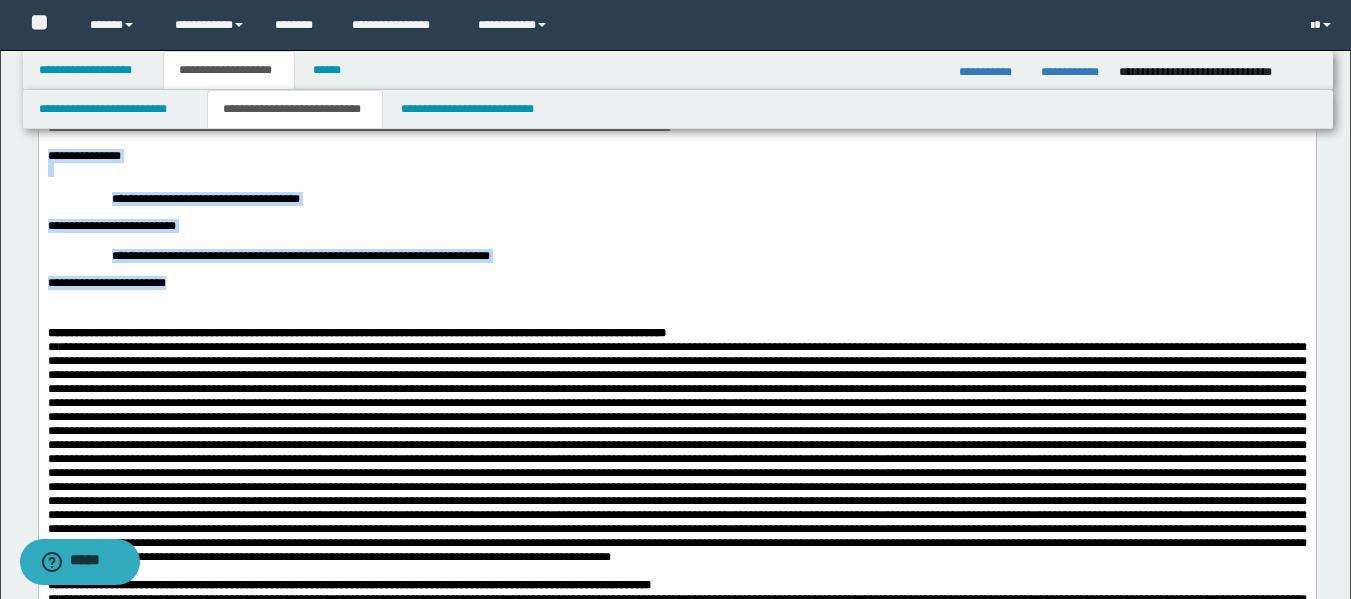 drag, startPoint x: 212, startPoint y: 322, endPoint x: 43, endPoint y: 185, distance: 217.5546 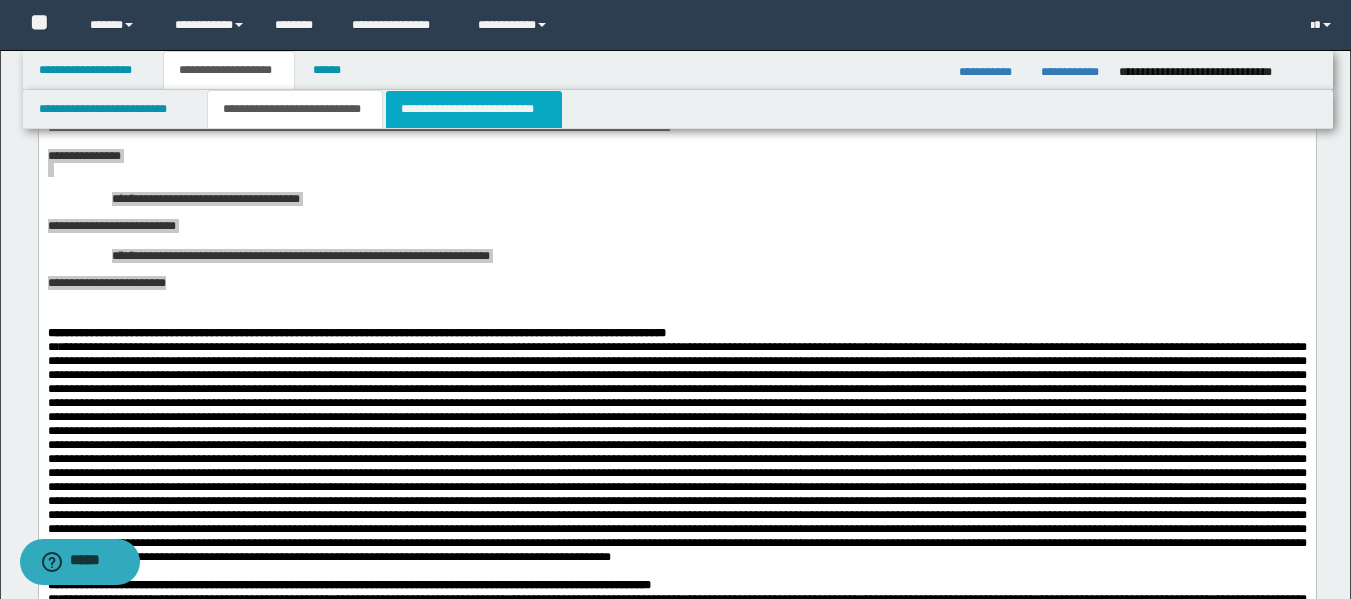 click on "**********" at bounding box center (474, 109) 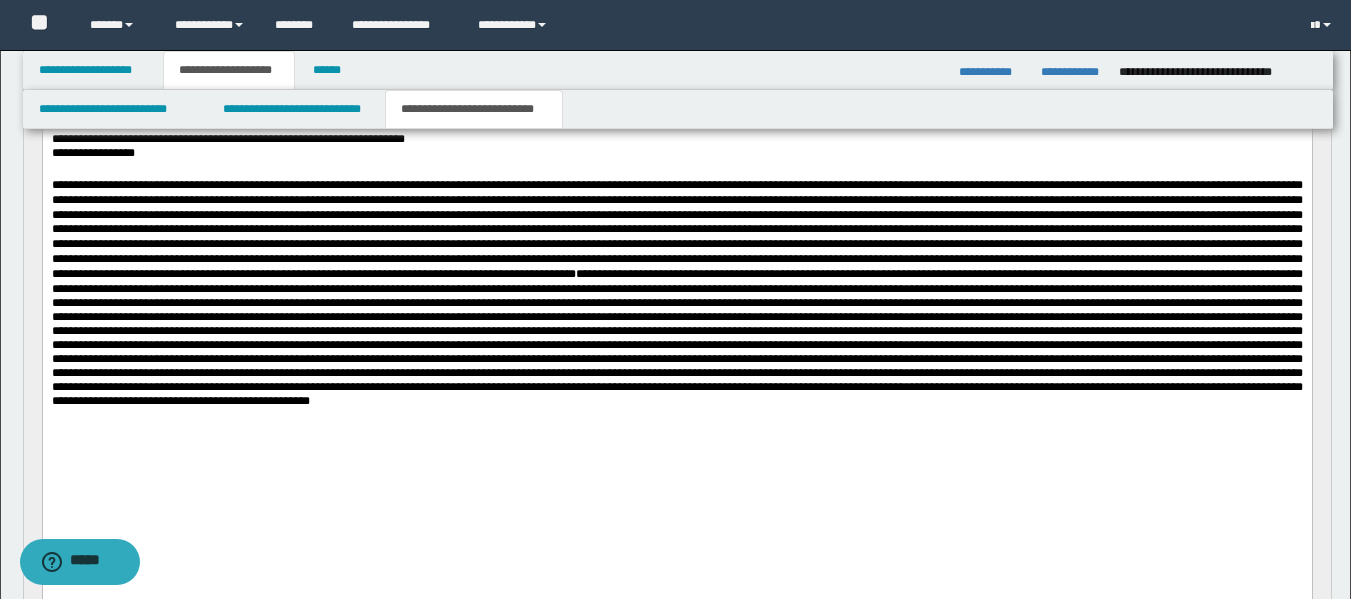 scroll, scrollTop: 947, scrollLeft: 0, axis: vertical 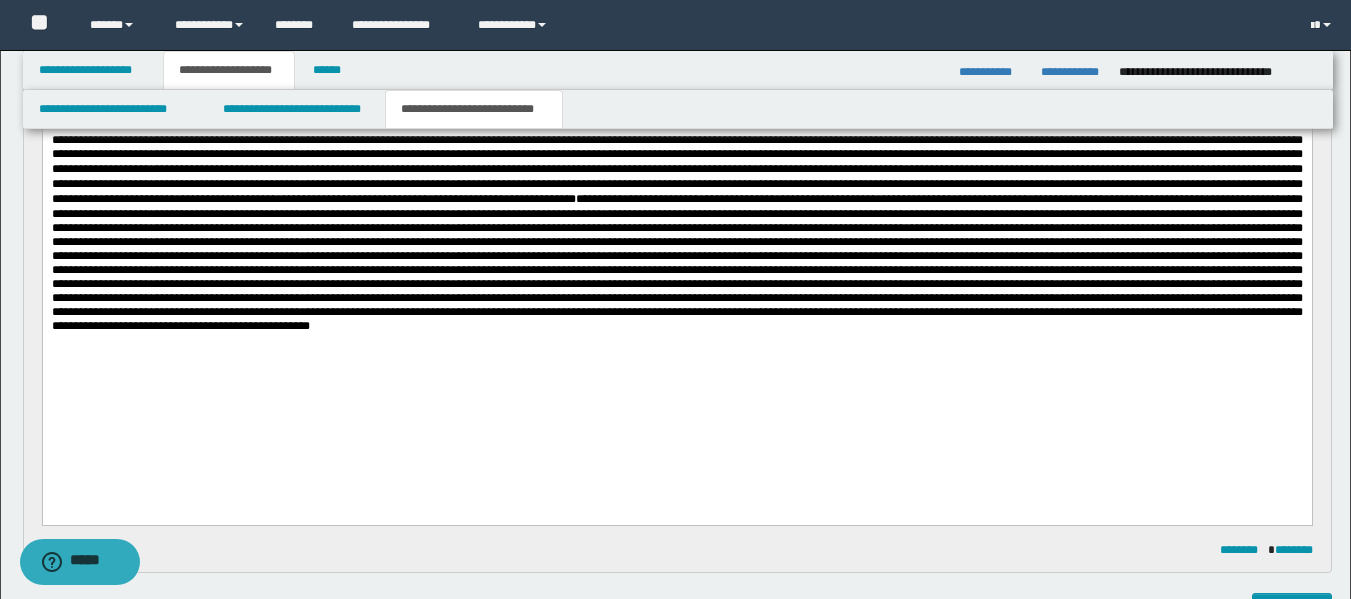 click at bounding box center (676, 218) 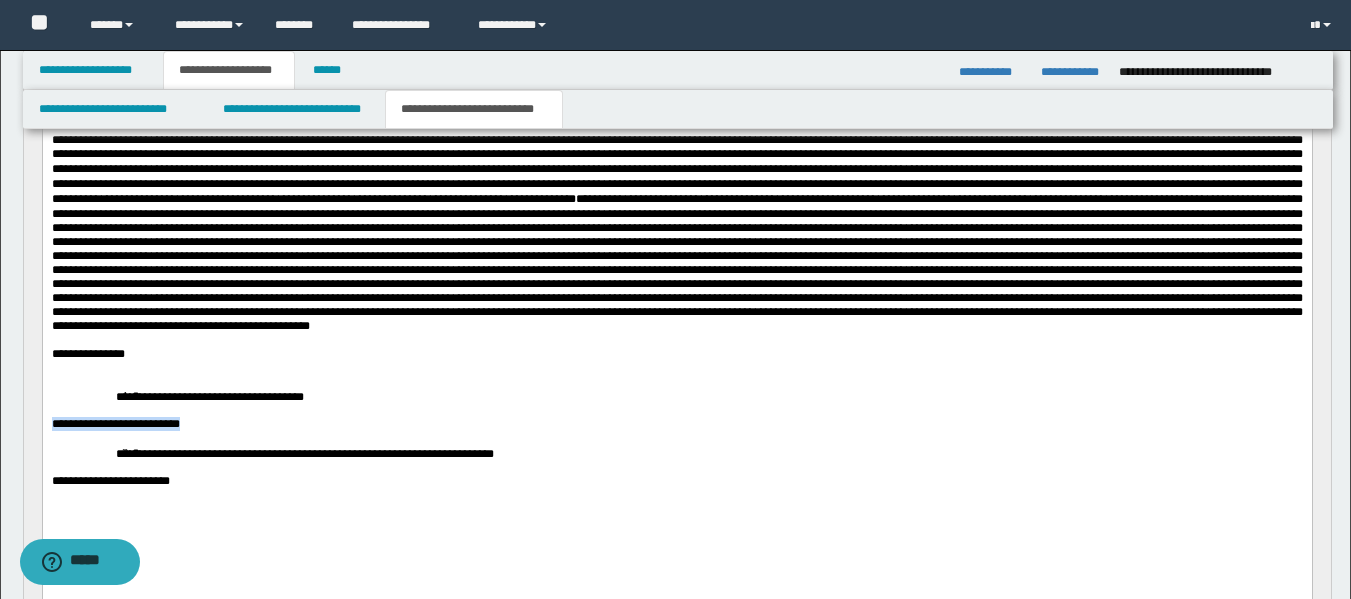 drag, startPoint x: 201, startPoint y: 487, endPoint x: 49, endPoint y: 475, distance: 152.47295 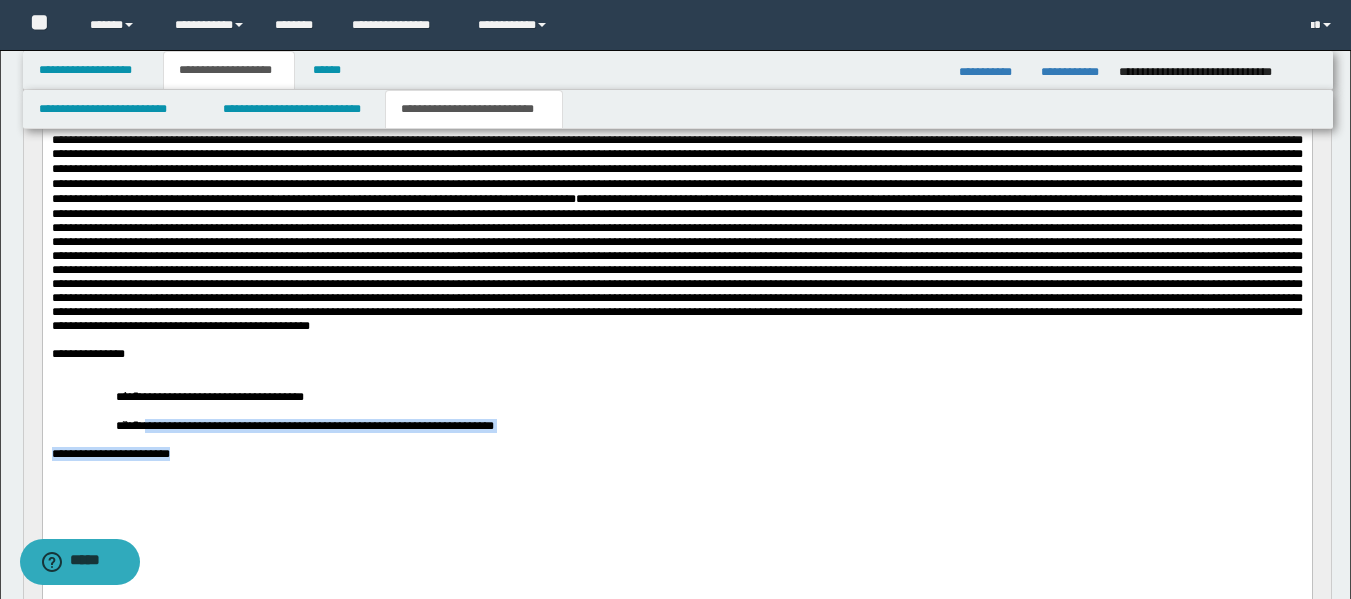 drag, startPoint x: 203, startPoint y: 512, endPoint x: 156, endPoint y: 464, distance: 67.17886 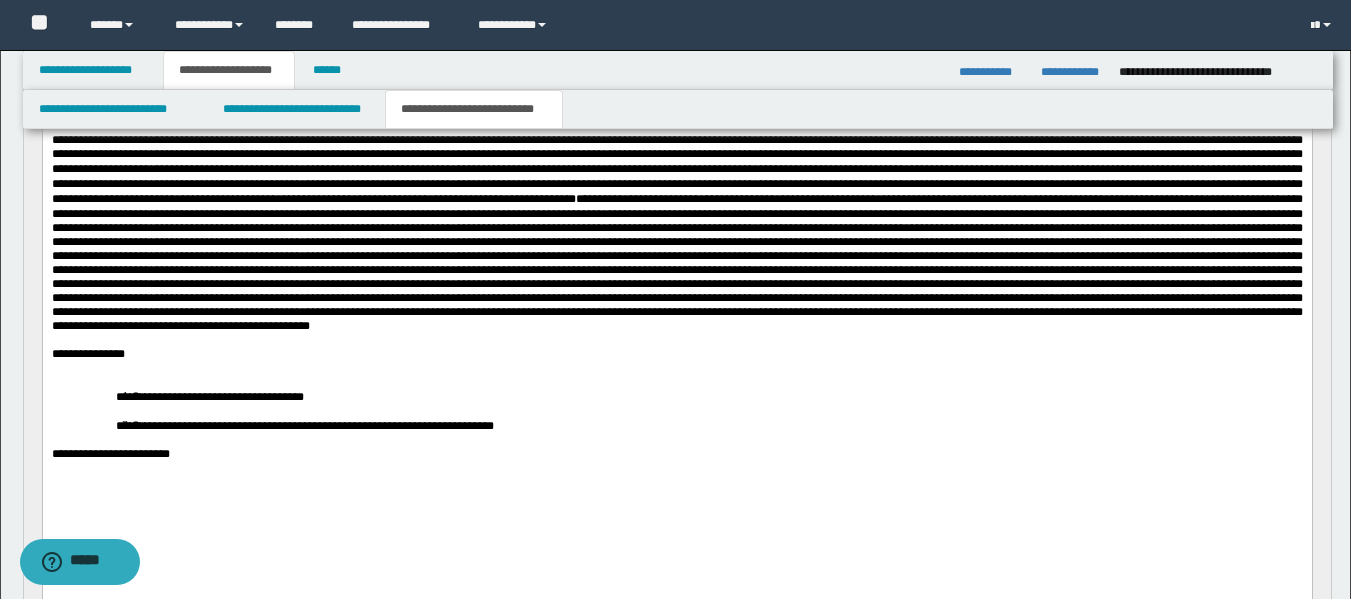 click on "**********" at bounding box center (720, 396) 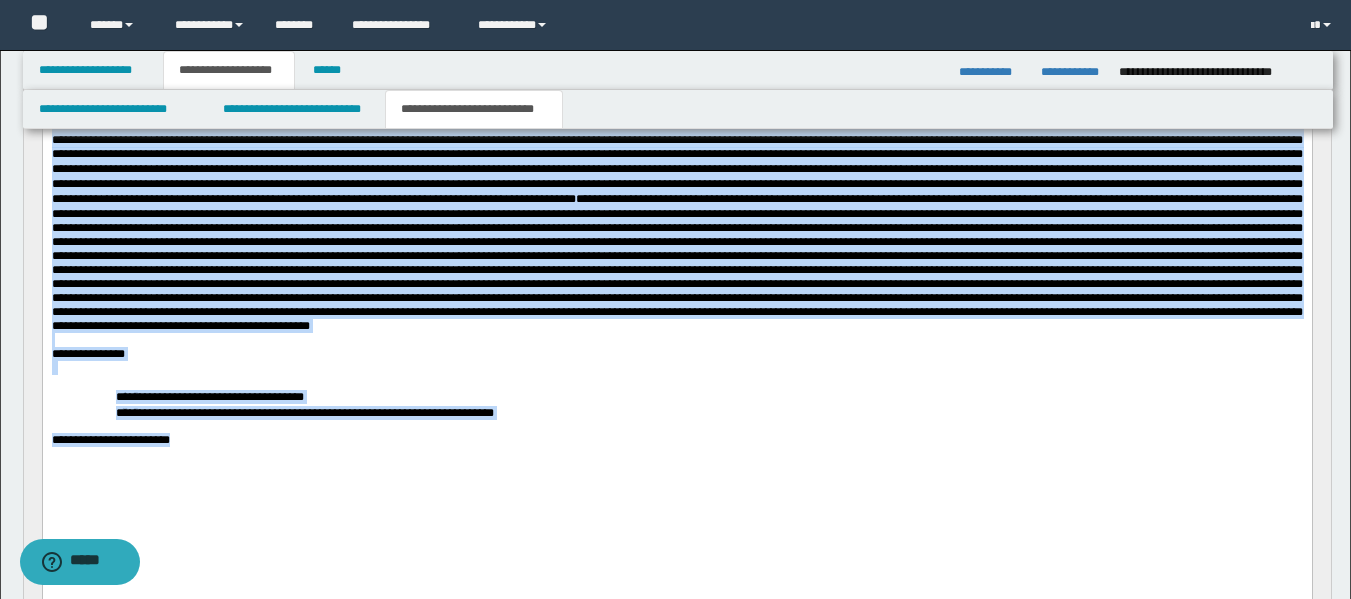 drag, startPoint x: 200, startPoint y: 500, endPoint x: 54, endPoint y: 25, distance: 496.93158 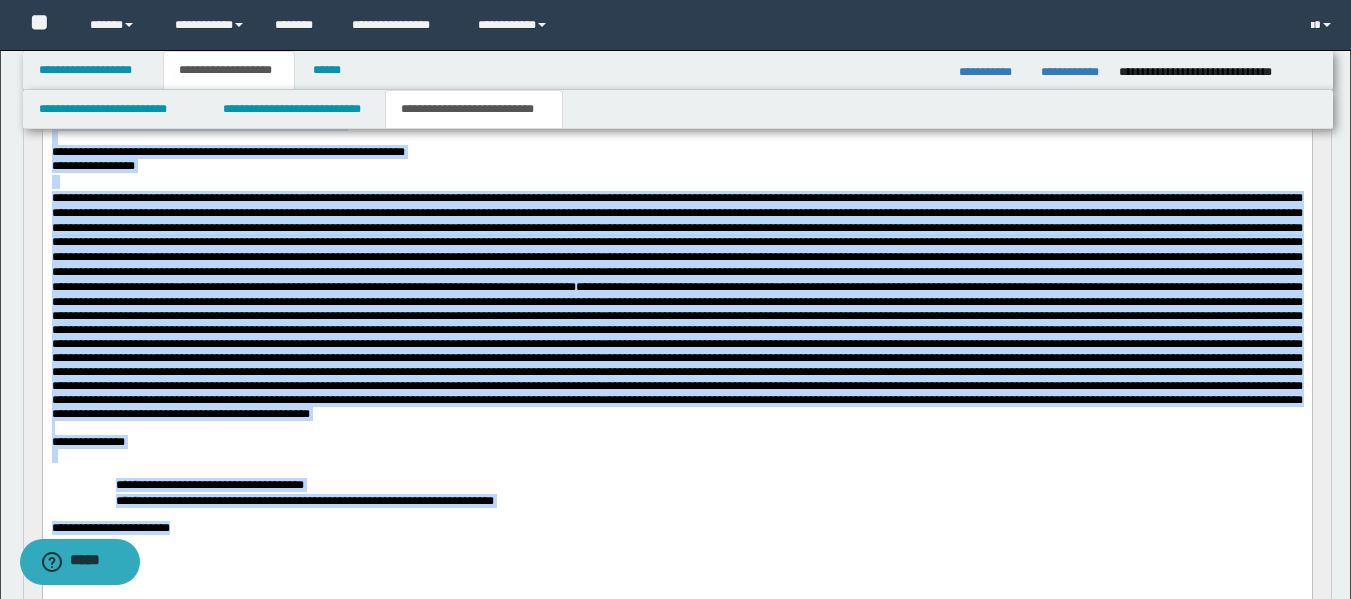 scroll, scrollTop: 869, scrollLeft: 0, axis: vertical 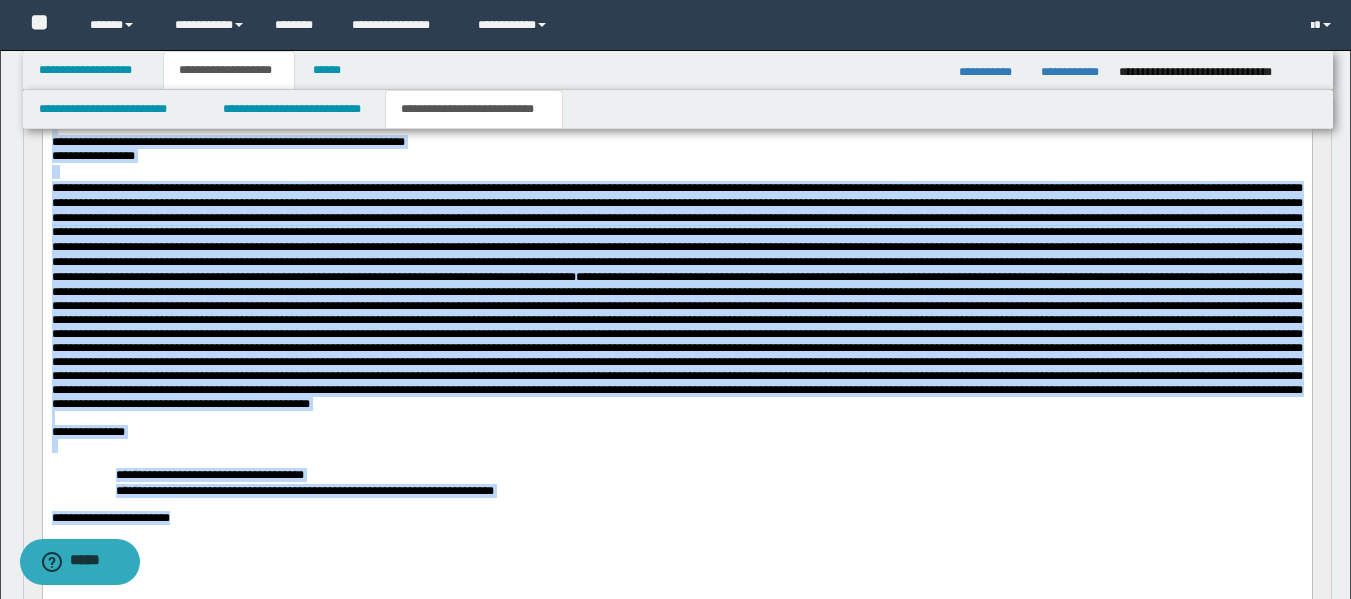 click at bounding box center [676, 231] 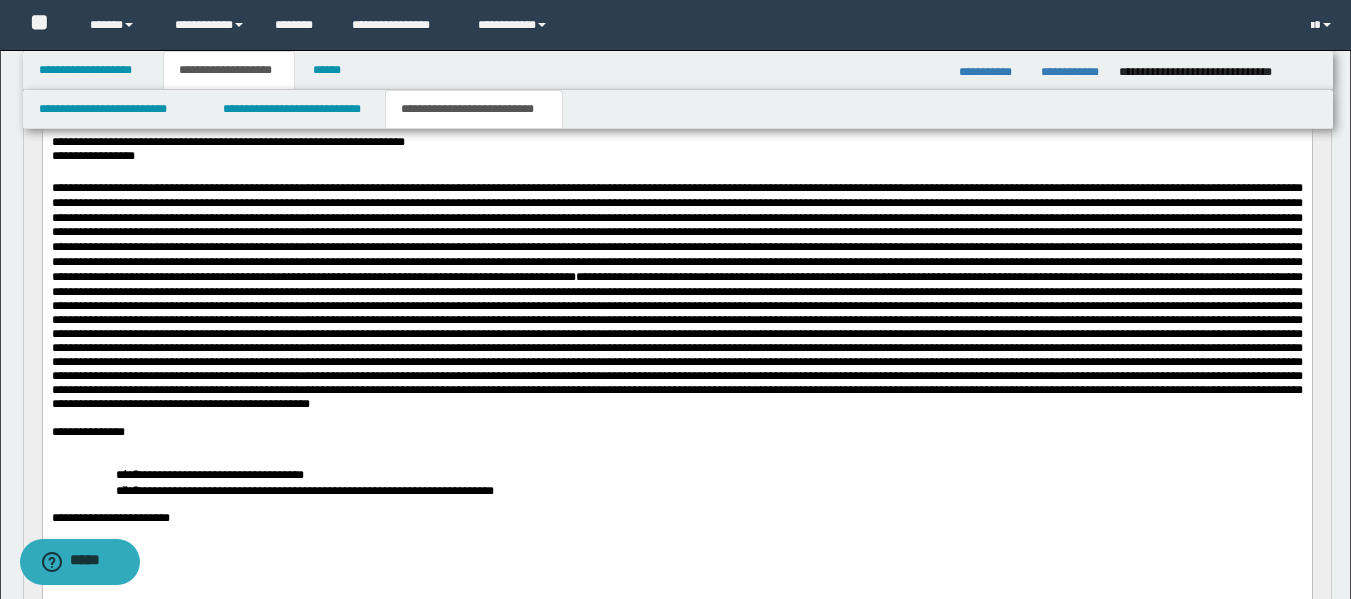 drag, startPoint x: 54, startPoint y: 199, endPoint x: 134, endPoint y: 373, distance: 191.5098 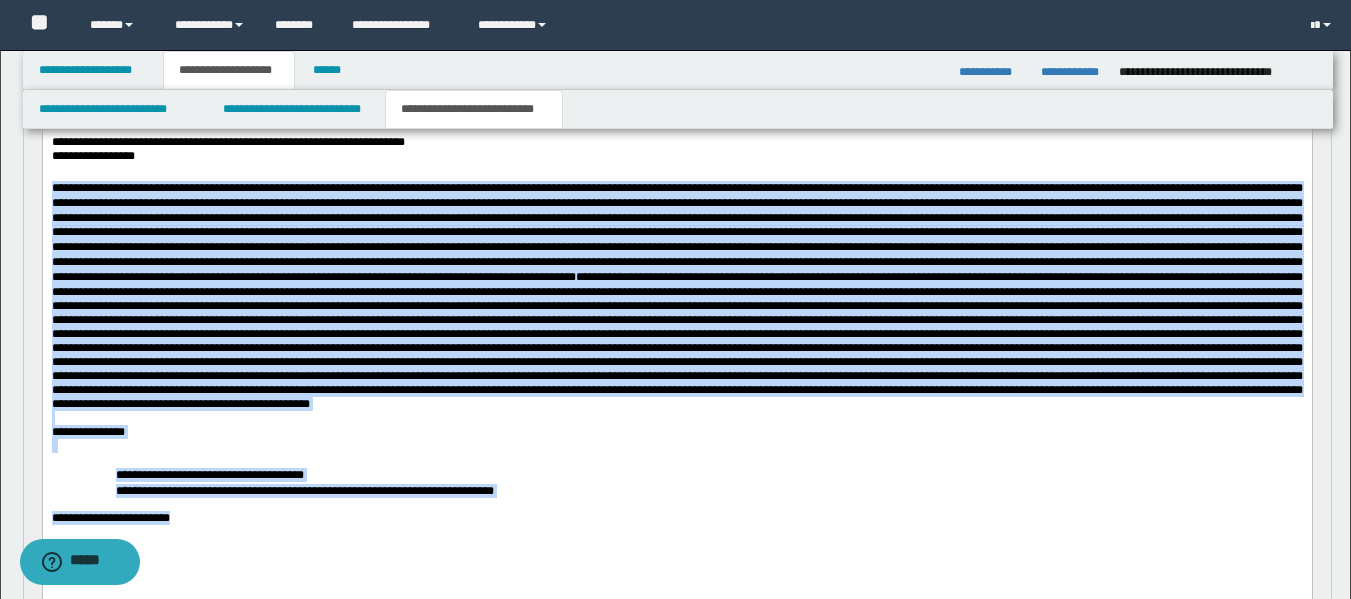 drag, startPoint x: 51, startPoint y: 197, endPoint x: 202, endPoint y: 568, distance: 400.55212 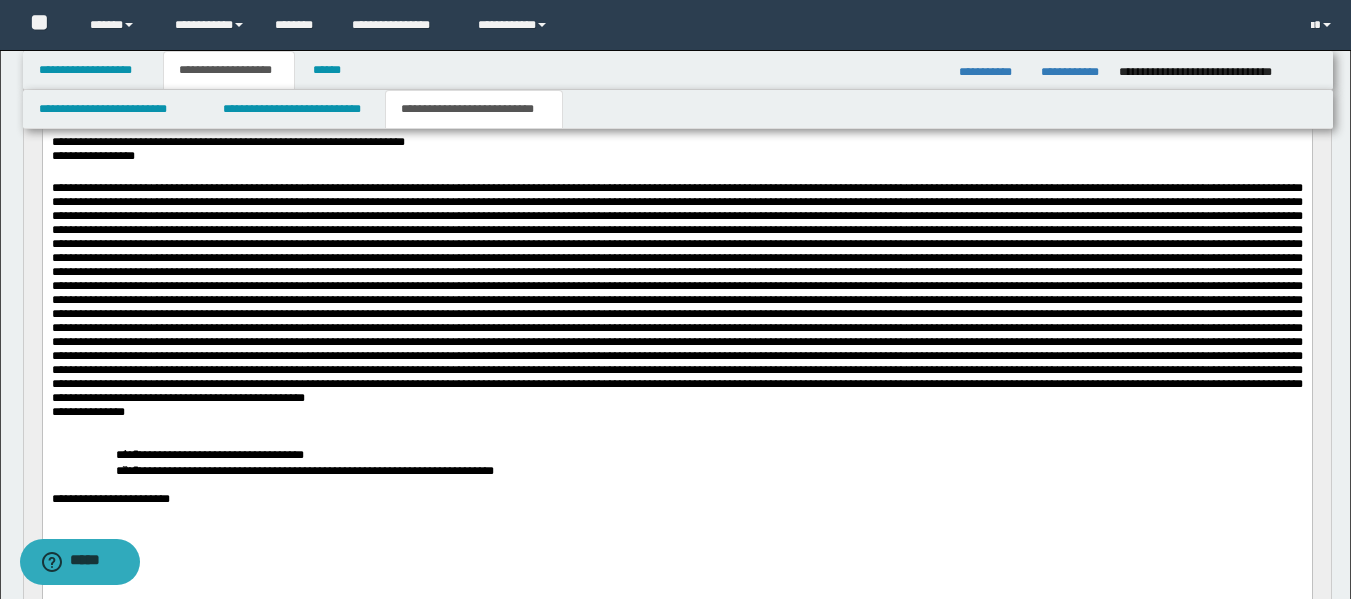 click at bounding box center [676, 292] 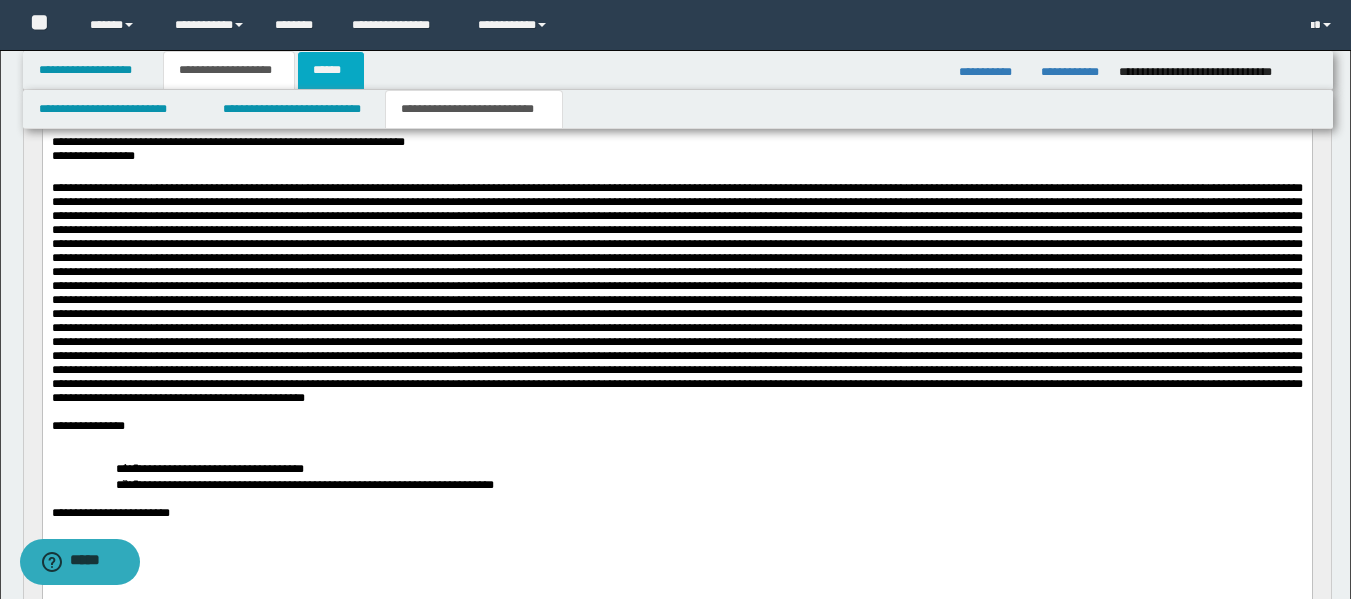 click on "******" at bounding box center (331, 70) 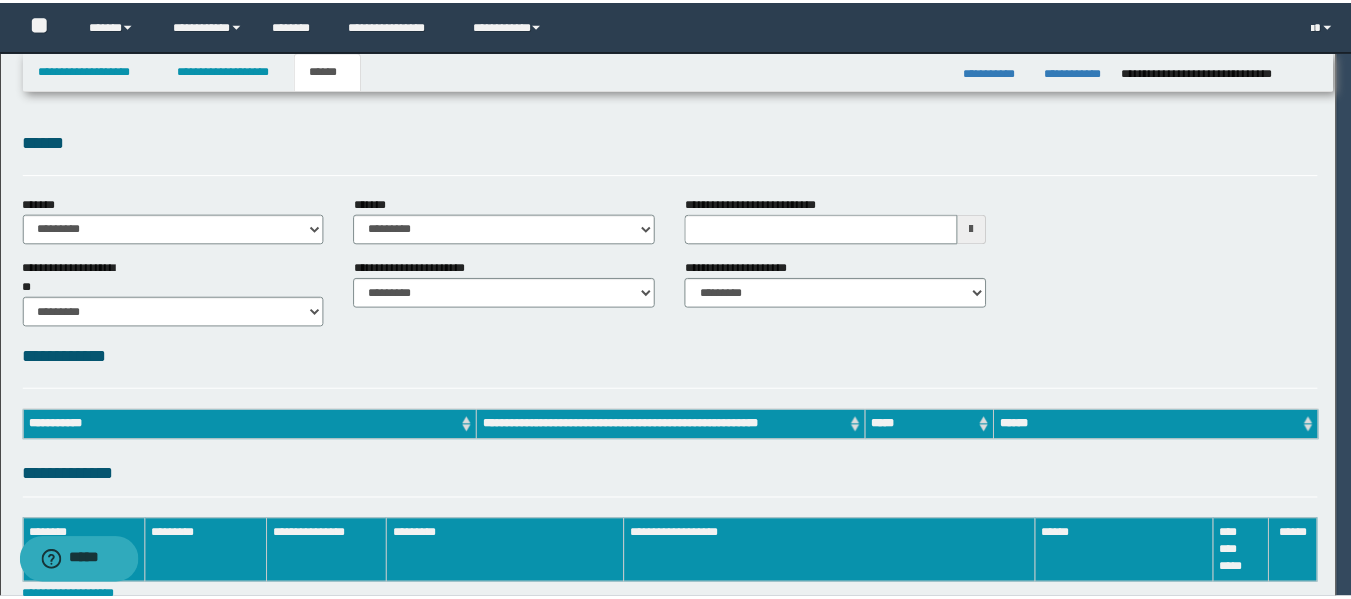 scroll, scrollTop: 0, scrollLeft: 0, axis: both 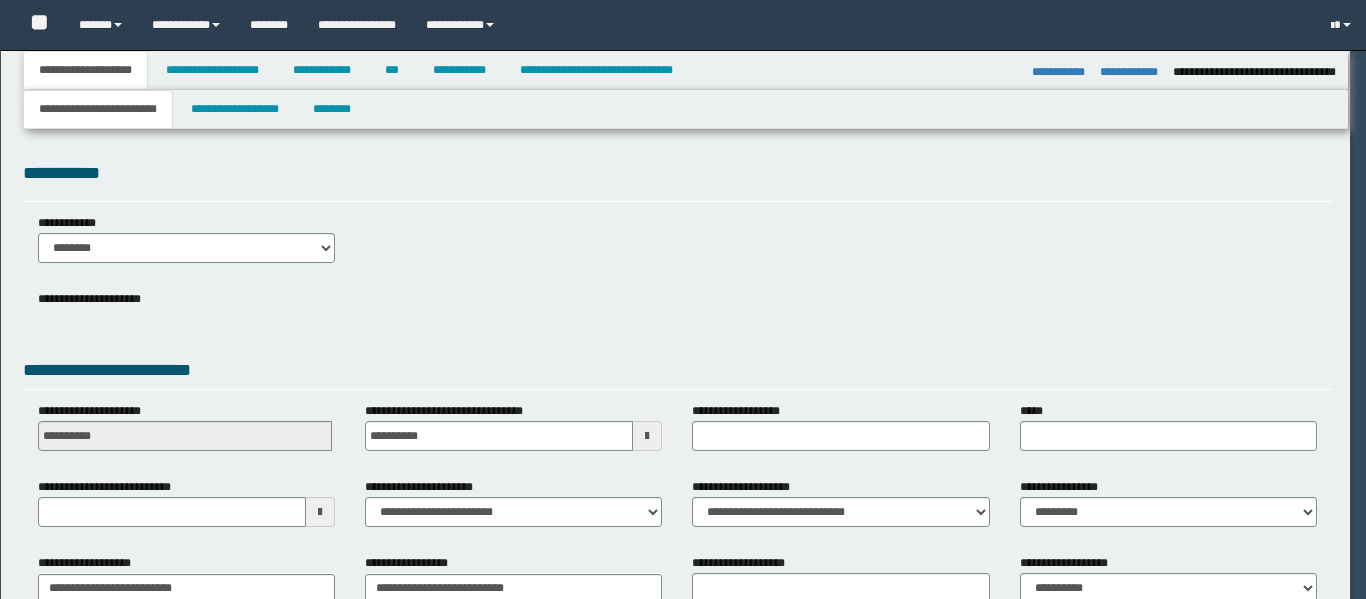 select on "*" 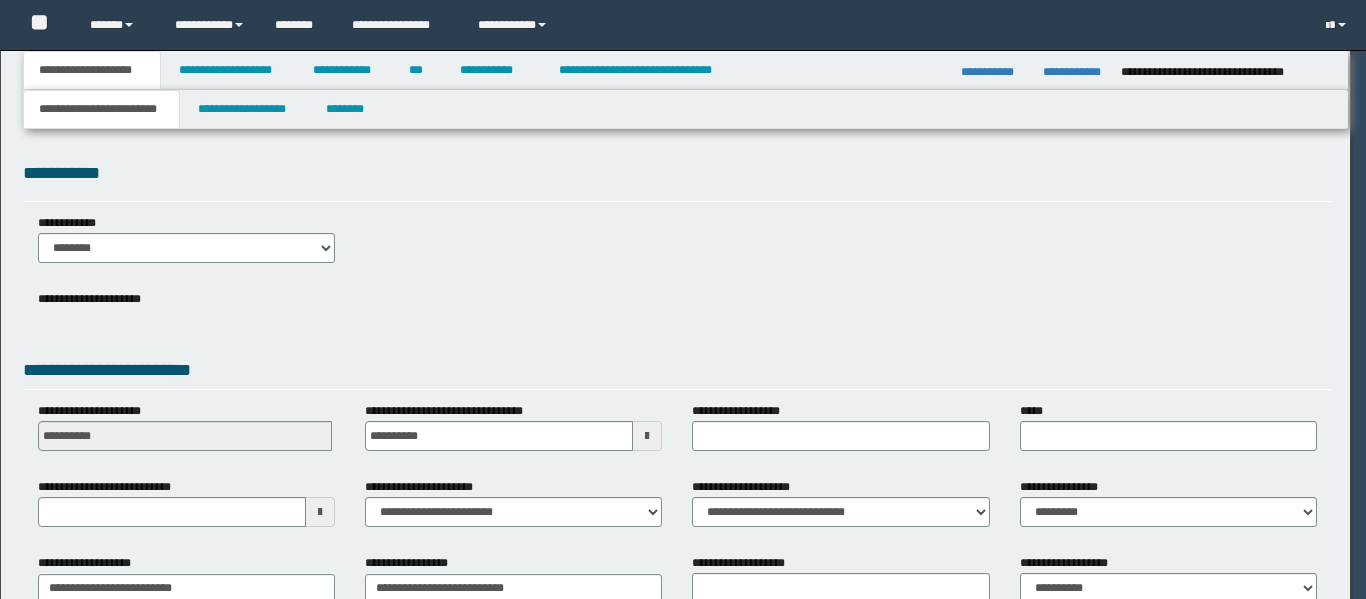 scroll, scrollTop: 0, scrollLeft: 0, axis: both 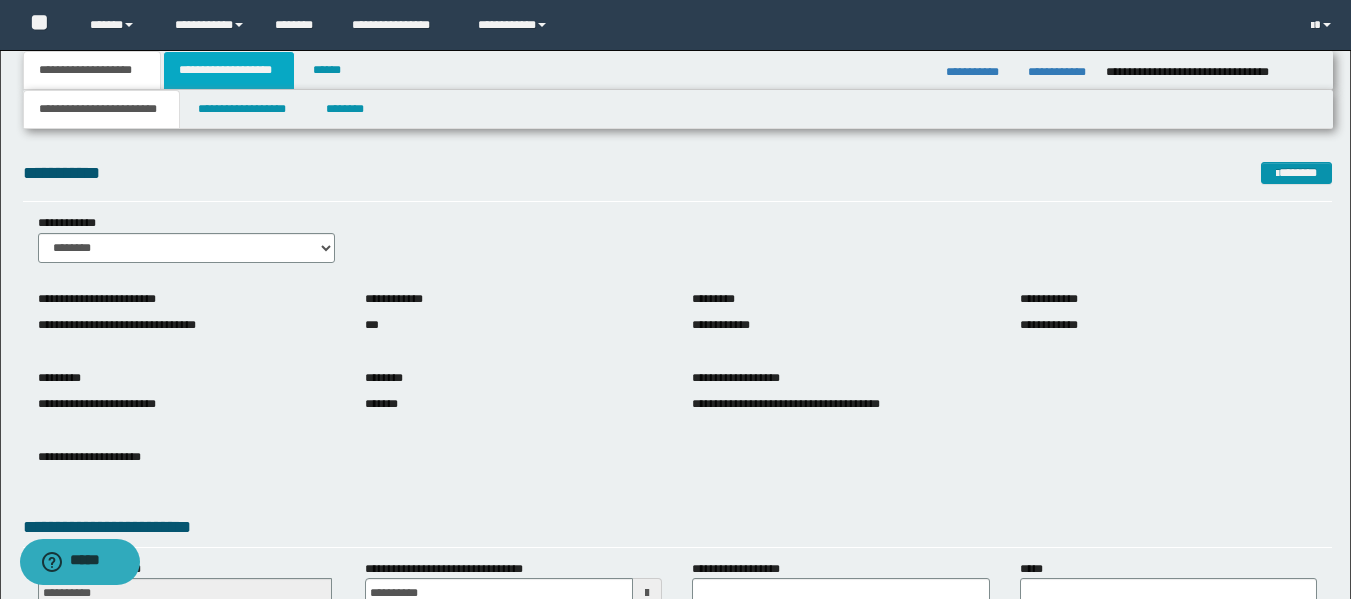 click on "**********" at bounding box center (229, 70) 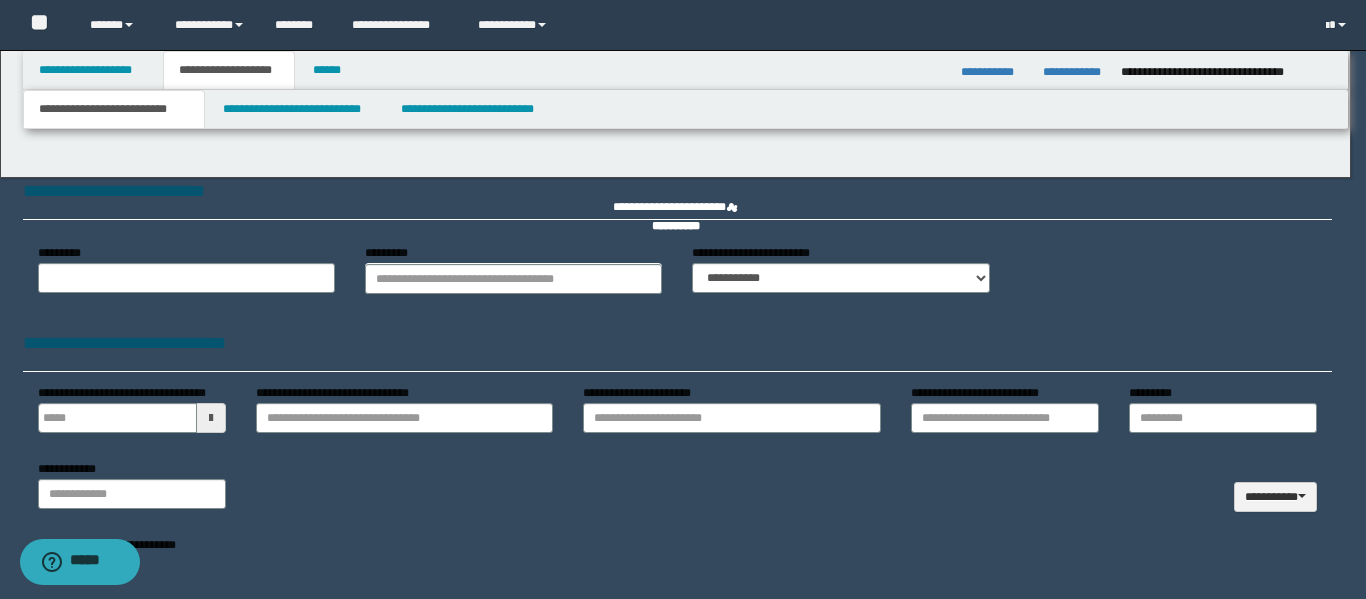 click at bounding box center [683, 299] 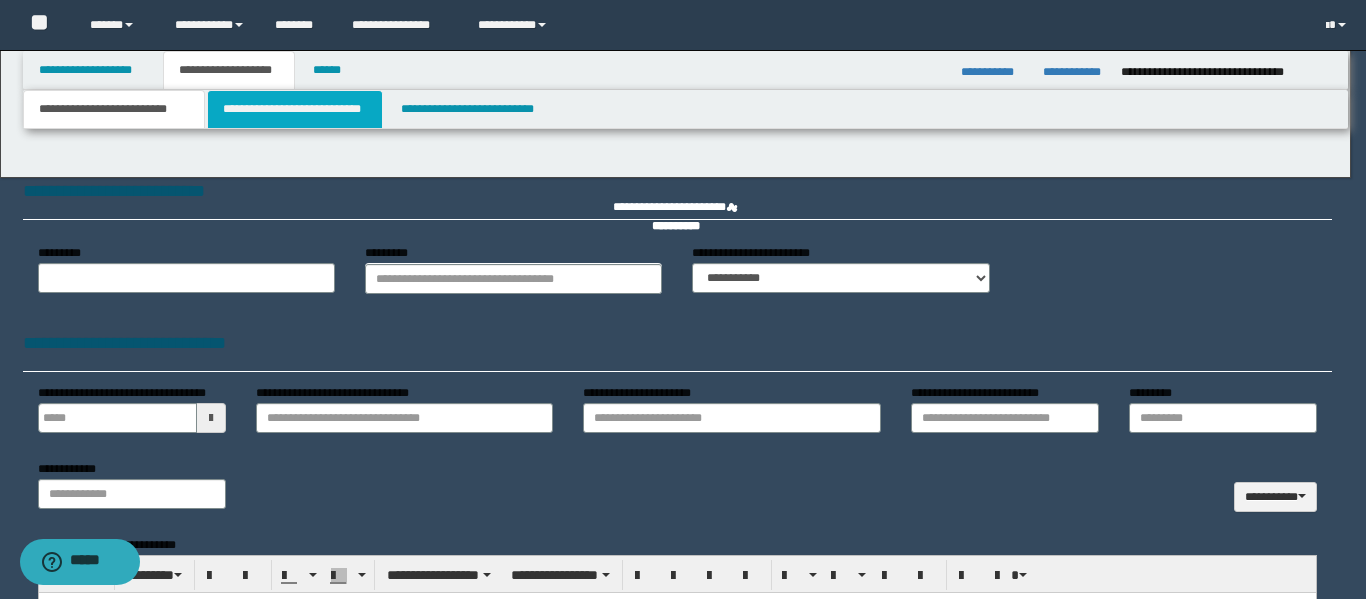 type on "**********" 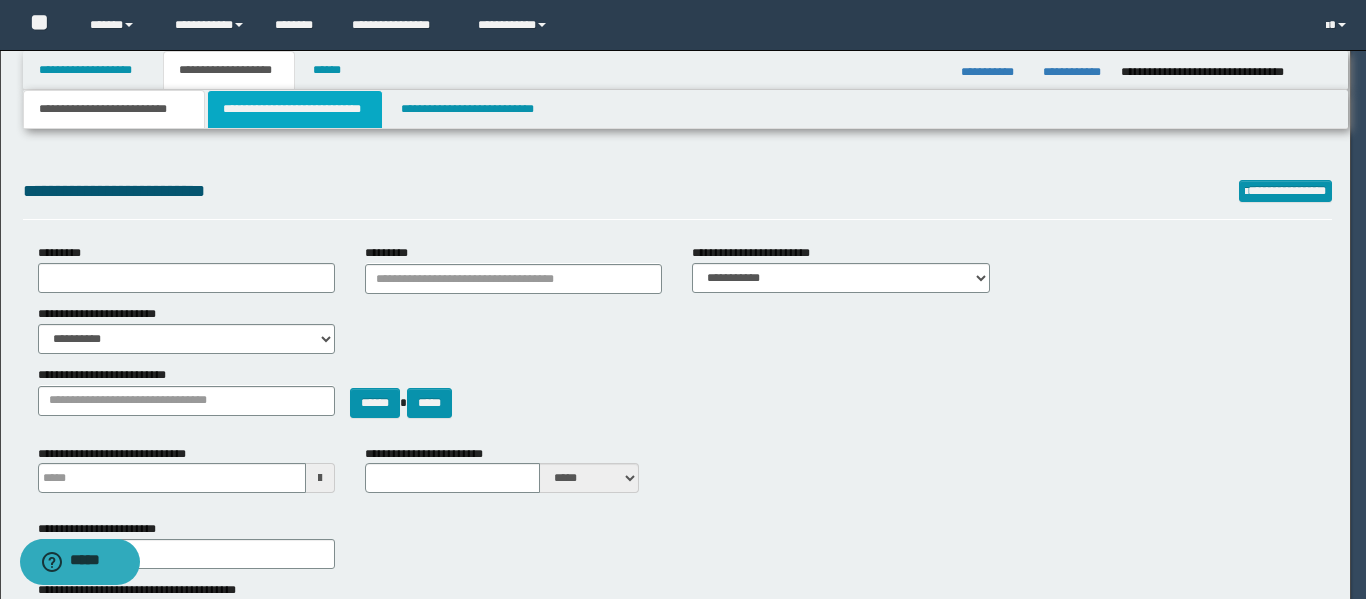 type on "**********" 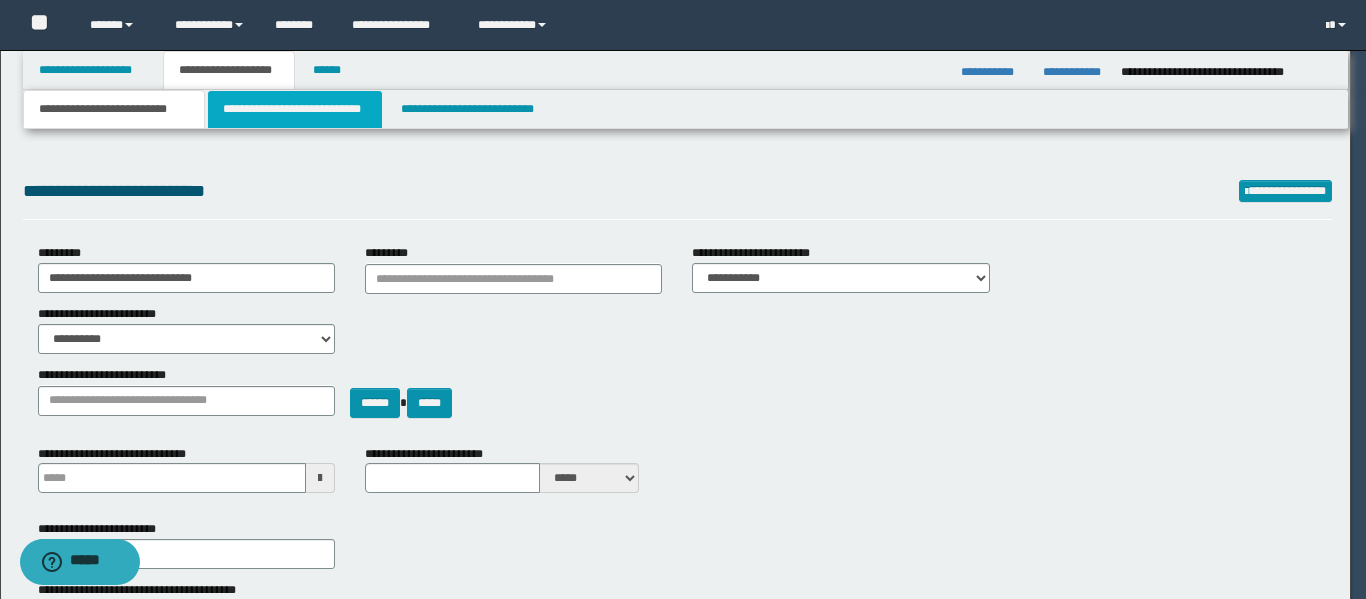 select on "*" 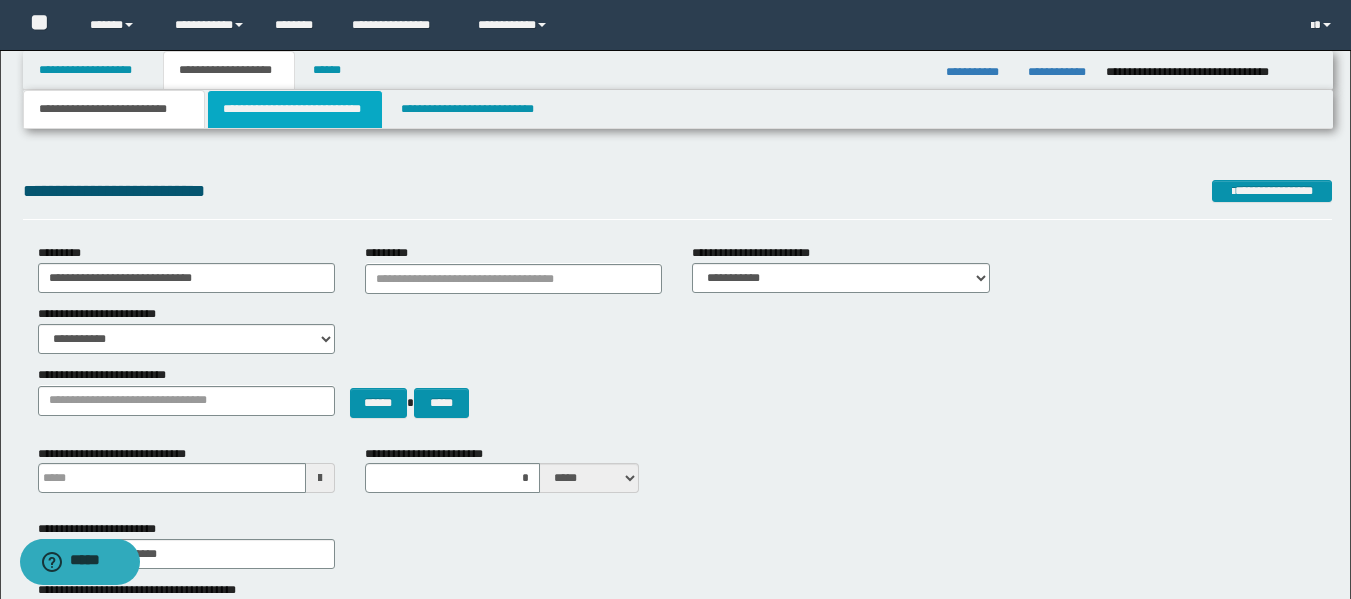 click on "**********" at bounding box center (295, 109) 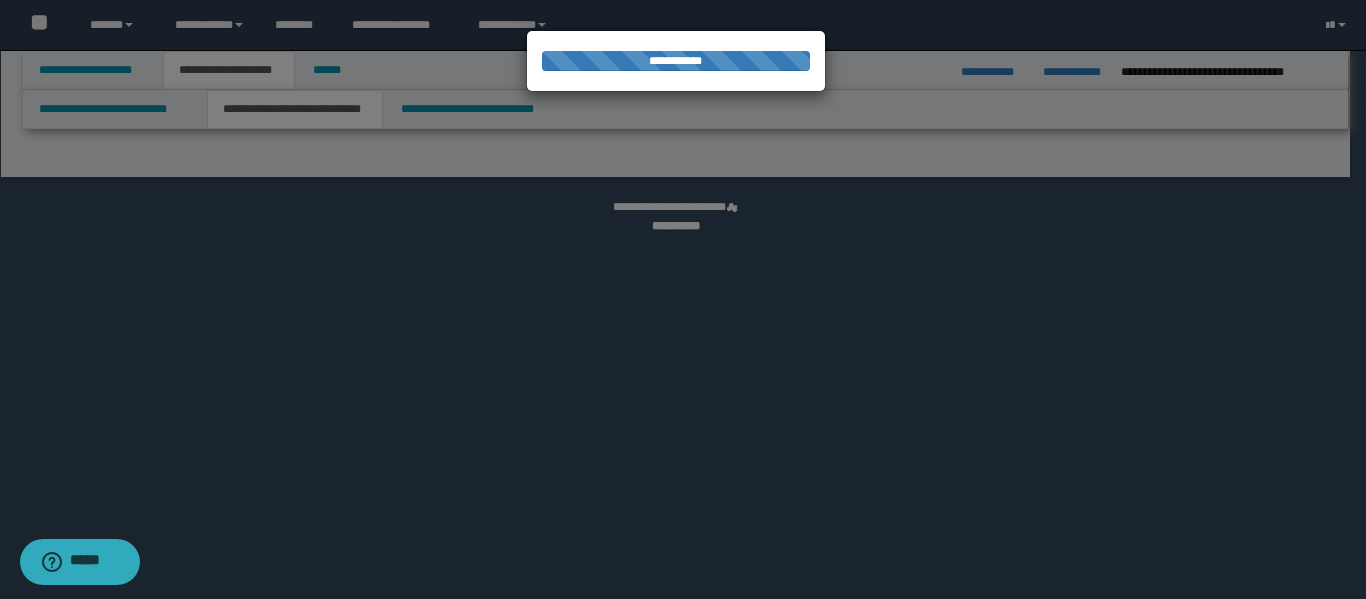 scroll, scrollTop: 0, scrollLeft: 0, axis: both 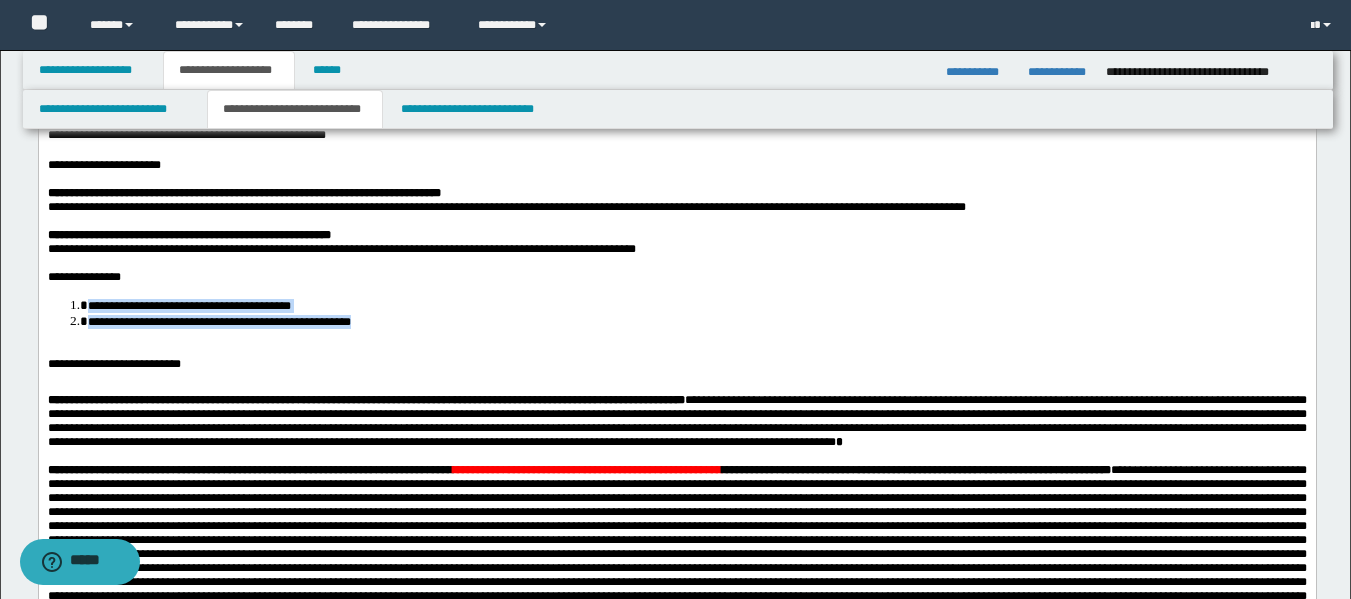 drag, startPoint x: 147, startPoint y: 347, endPoint x: 81, endPoint y: 331, distance: 67.911705 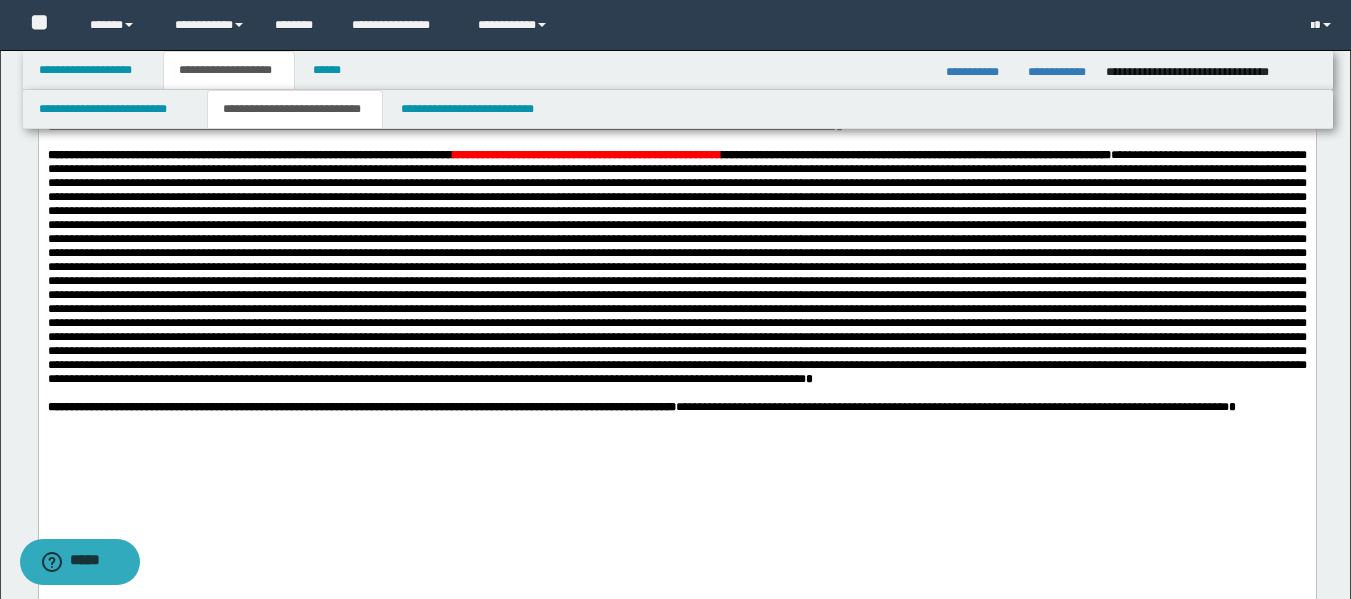scroll, scrollTop: 476, scrollLeft: 0, axis: vertical 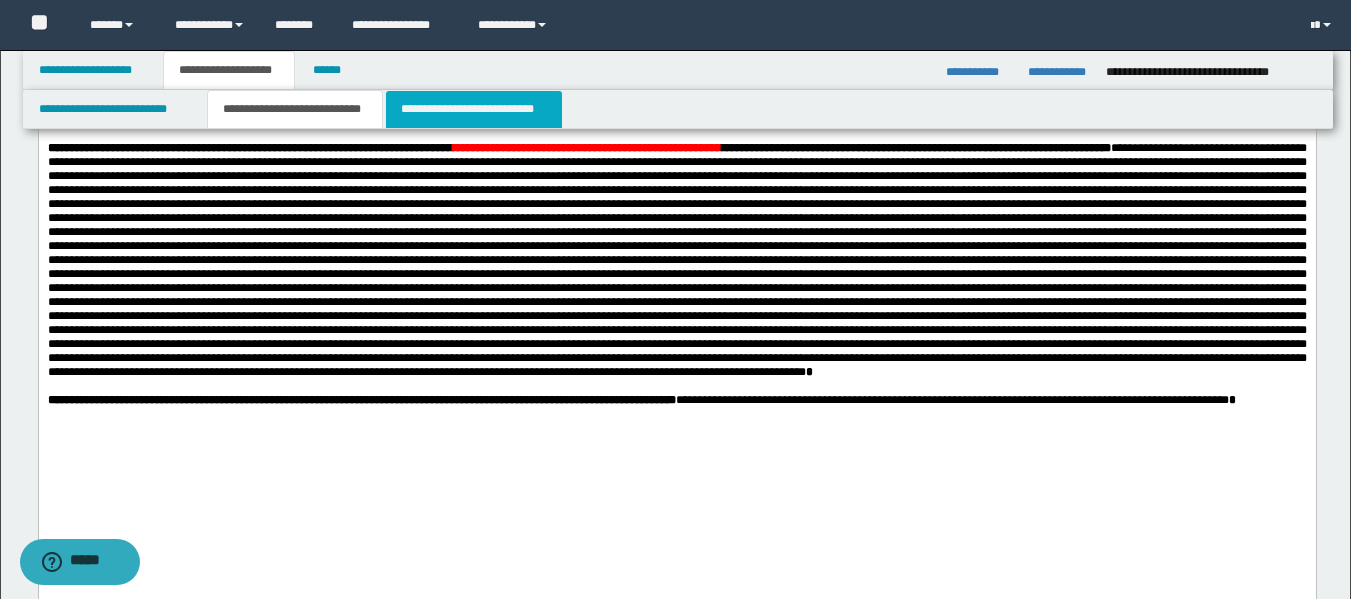 click on "**********" at bounding box center [474, 109] 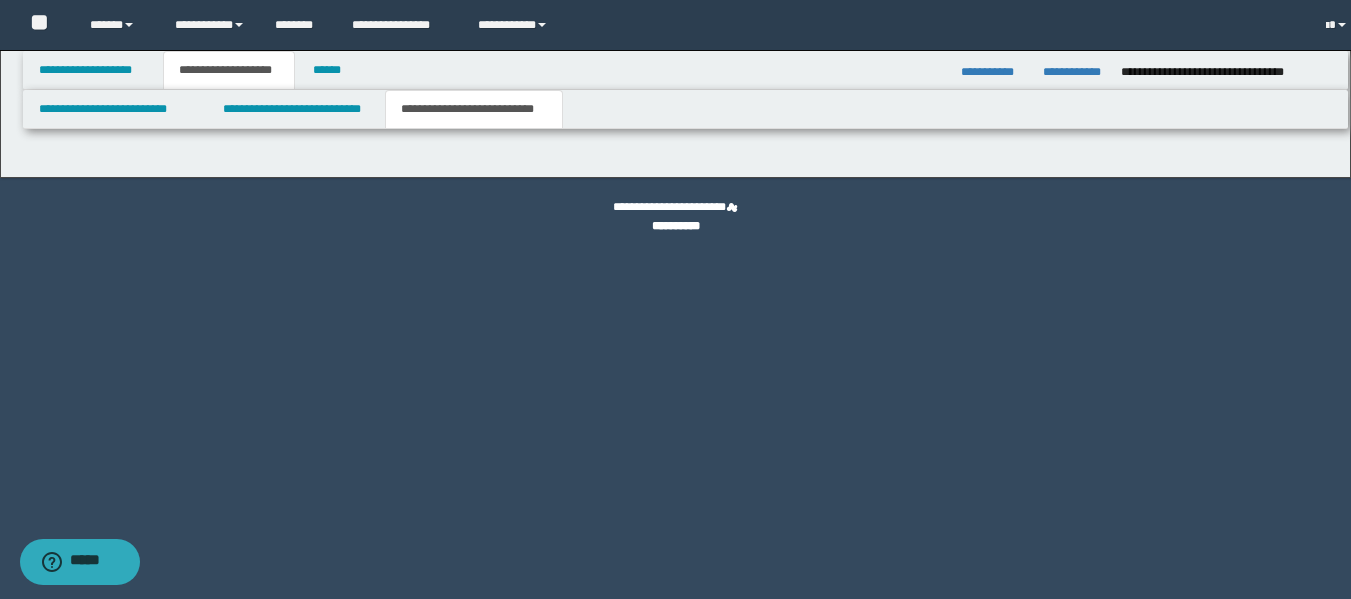 scroll, scrollTop: 0, scrollLeft: 0, axis: both 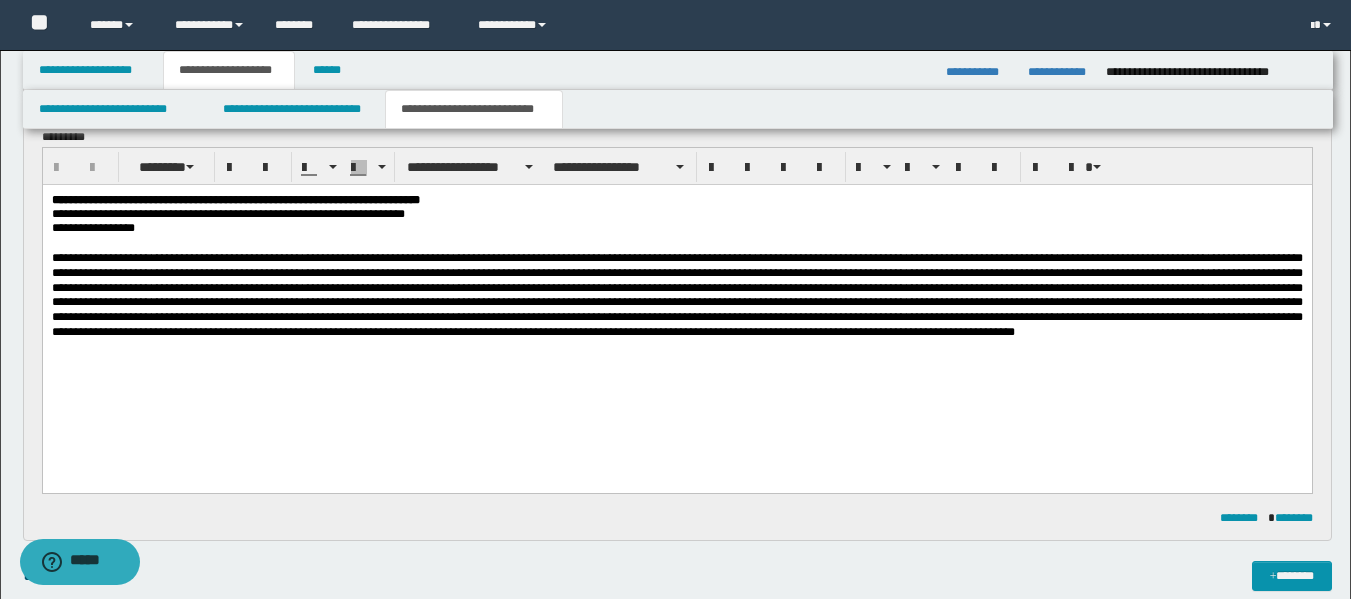 click at bounding box center (676, 294) 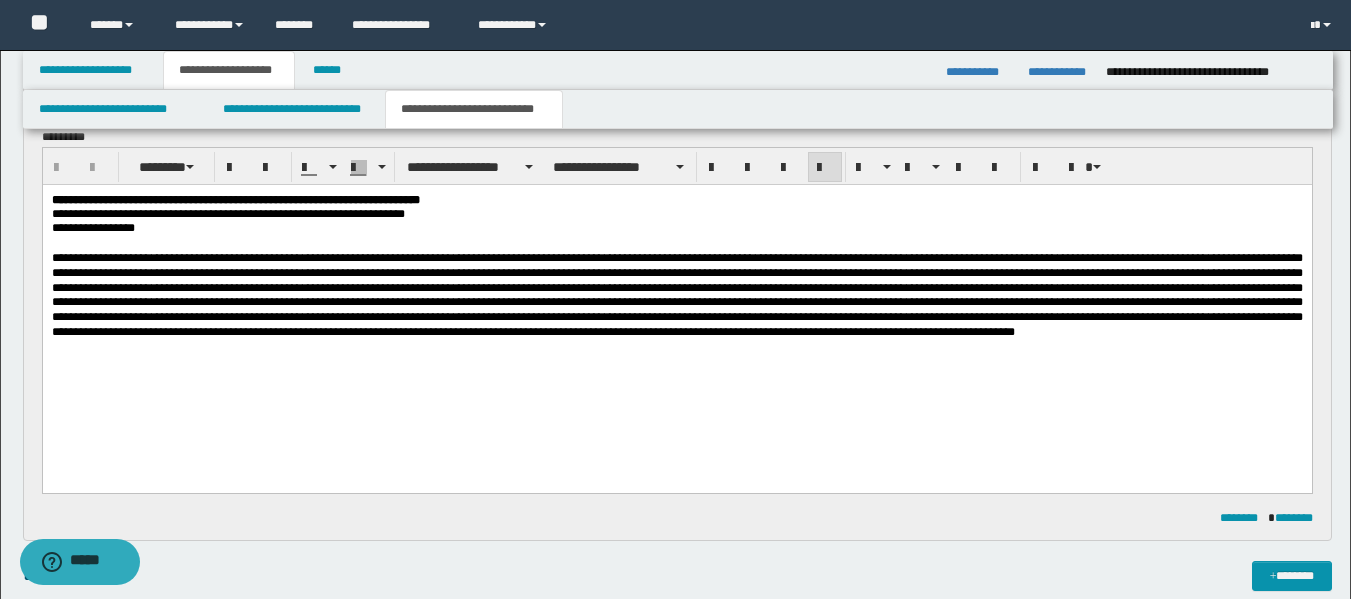 type 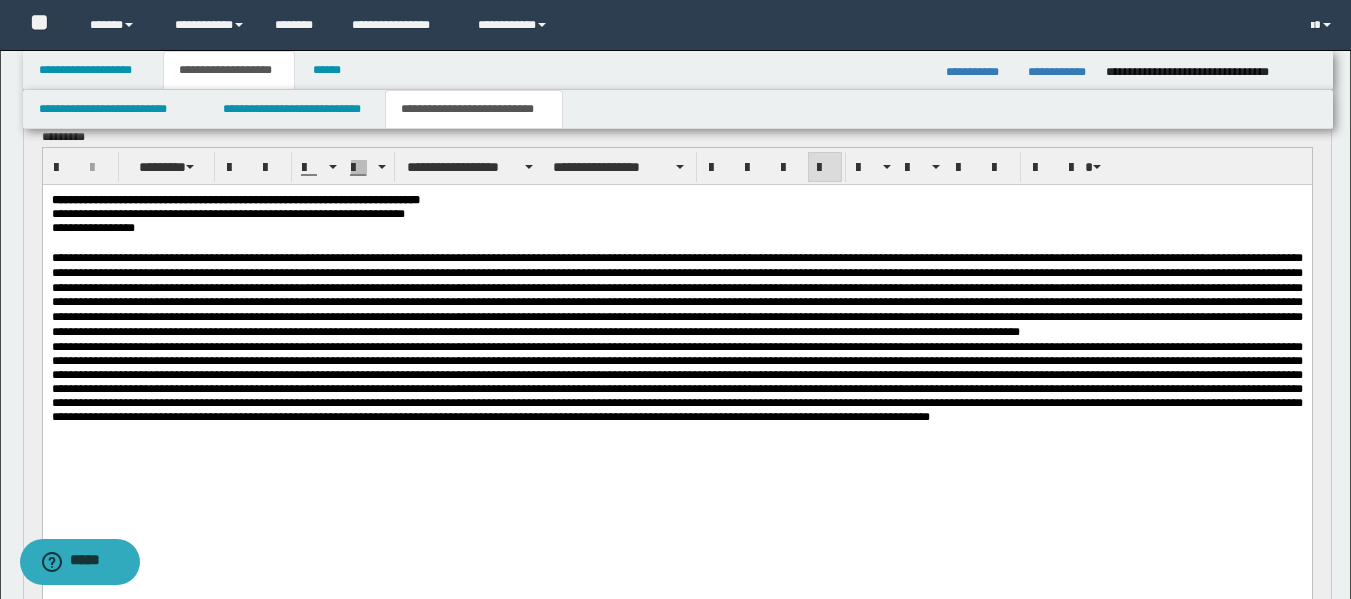 click at bounding box center (676, 294) 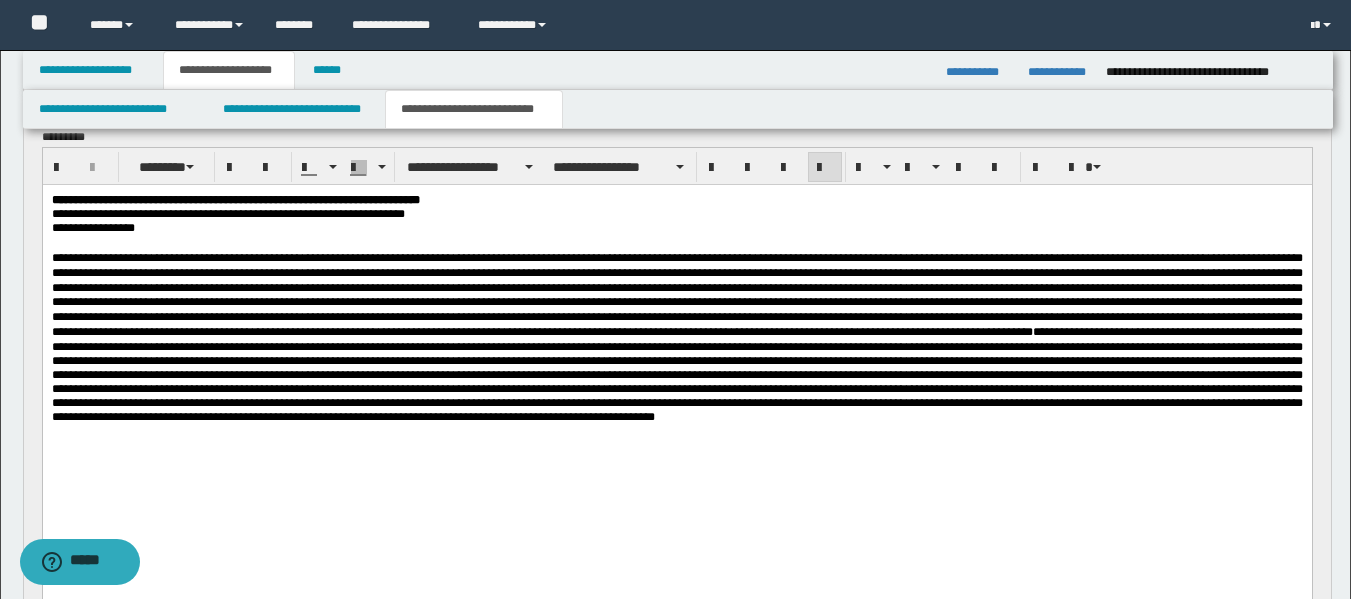 click at bounding box center [676, 430] 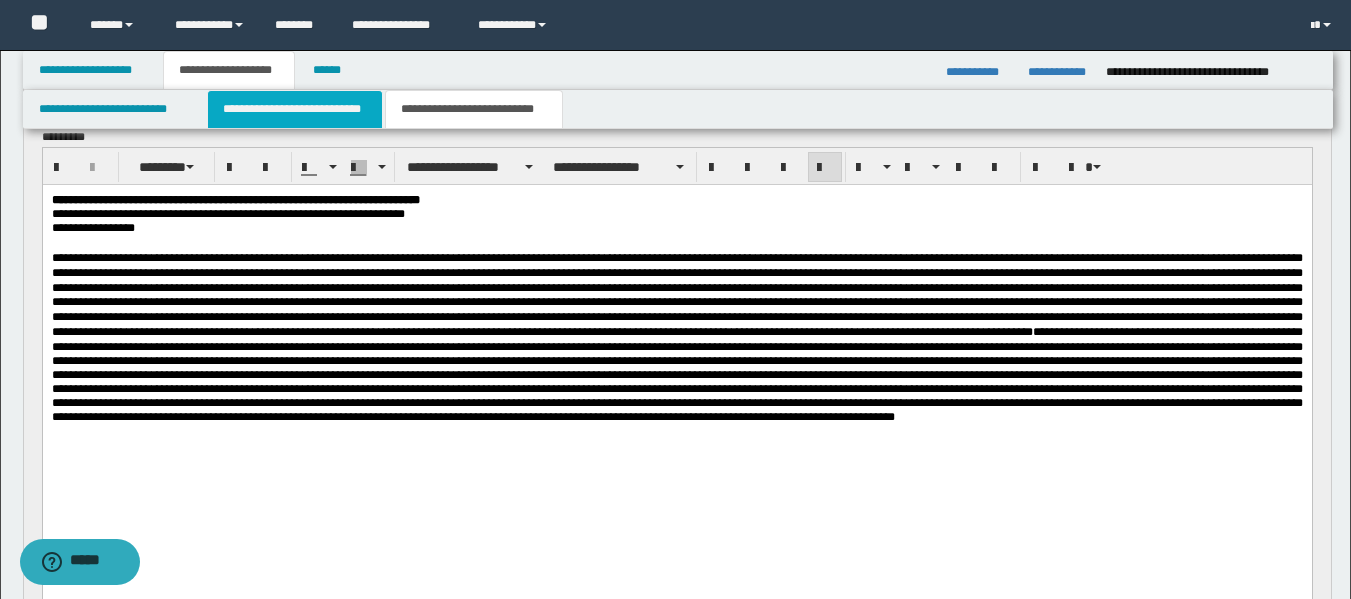 click on "**********" at bounding box center (295, 109) 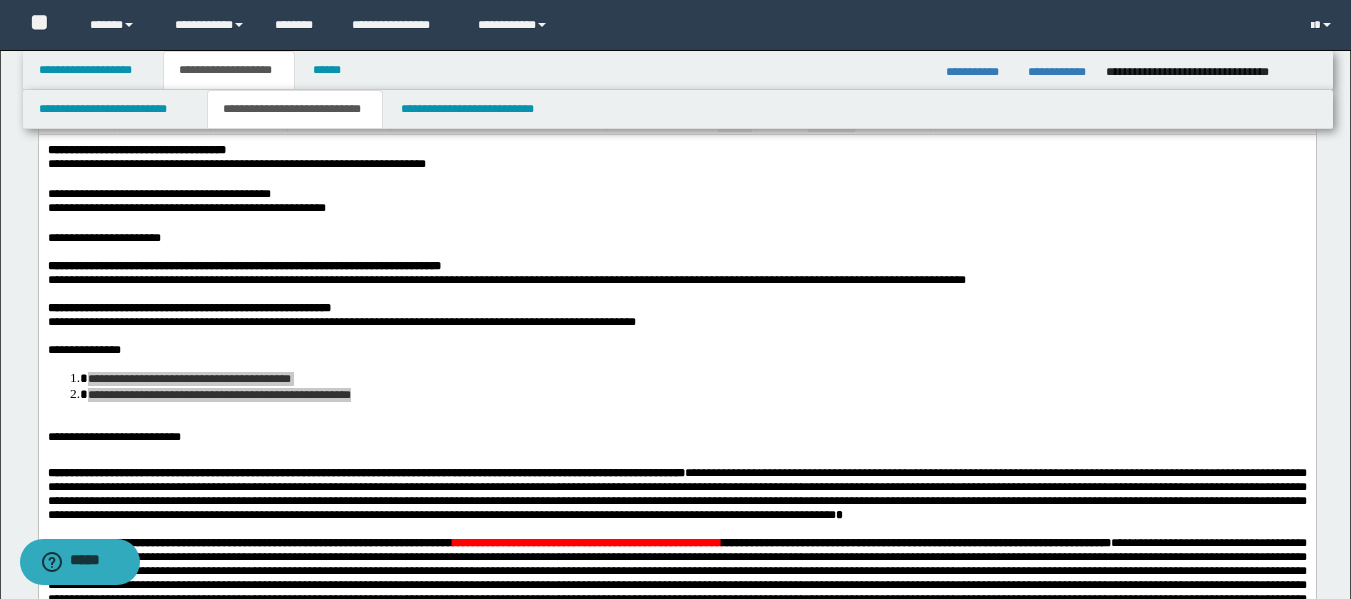 scroll, scrollTop: 67, scrollLeft: 0, axis: vertical 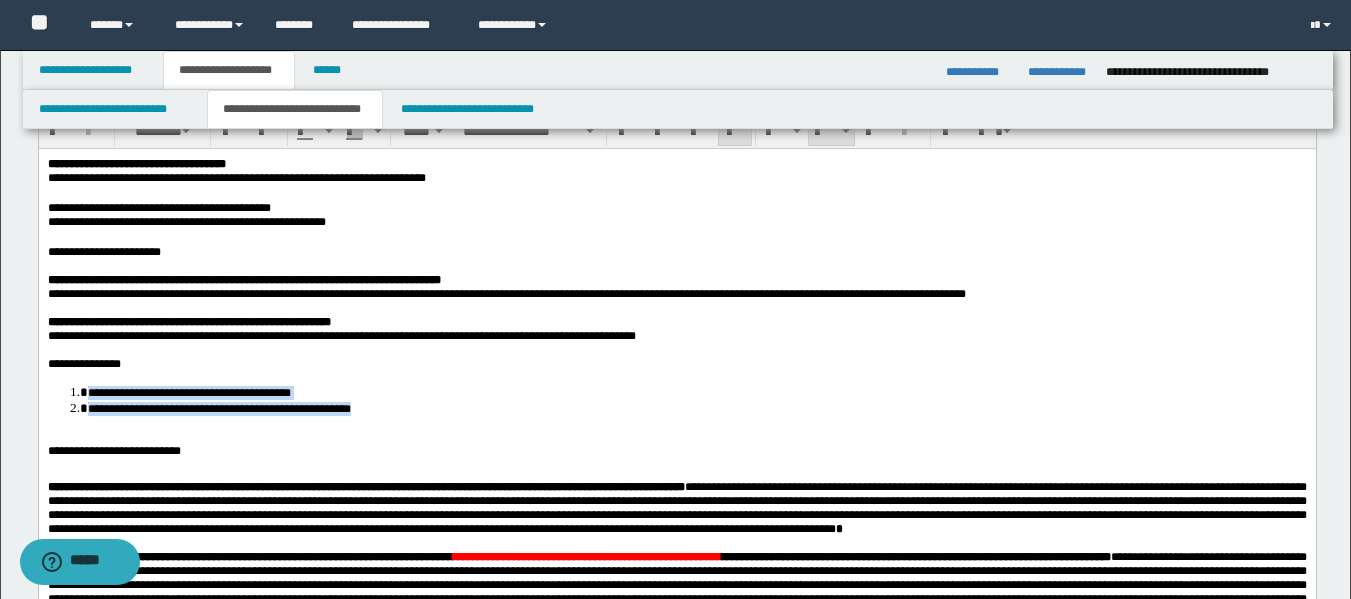 click on "**********" at bounding box center [676, 450] 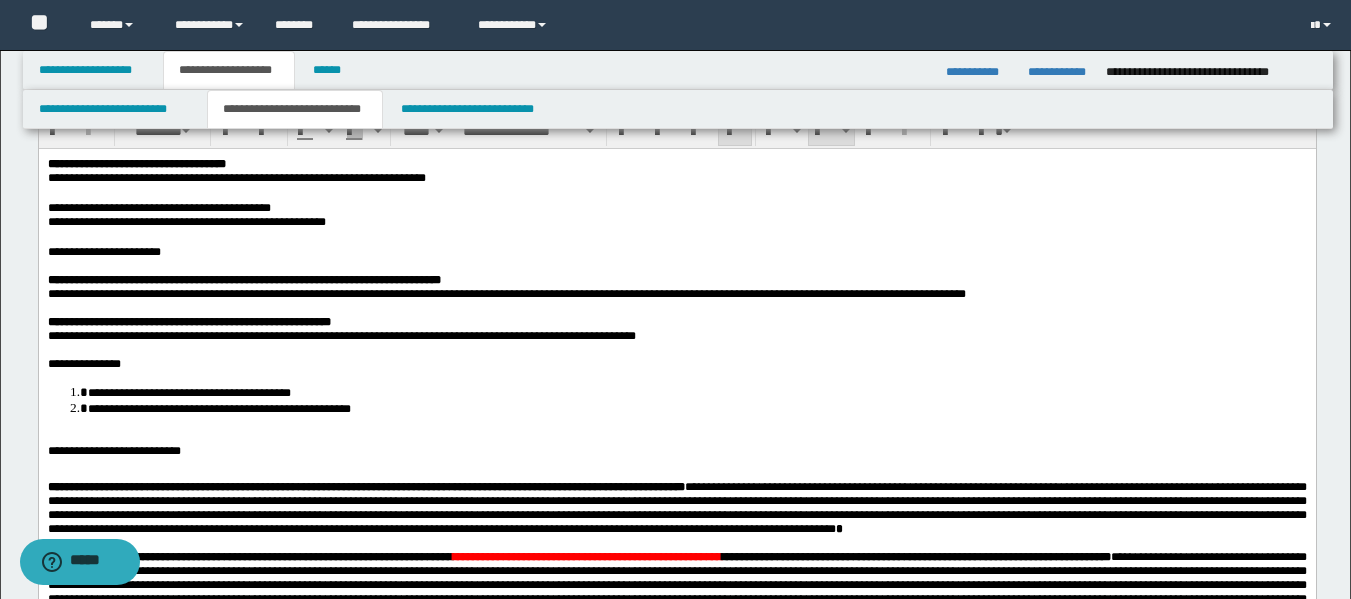 click on "**********" at bounding box center (676, 450) 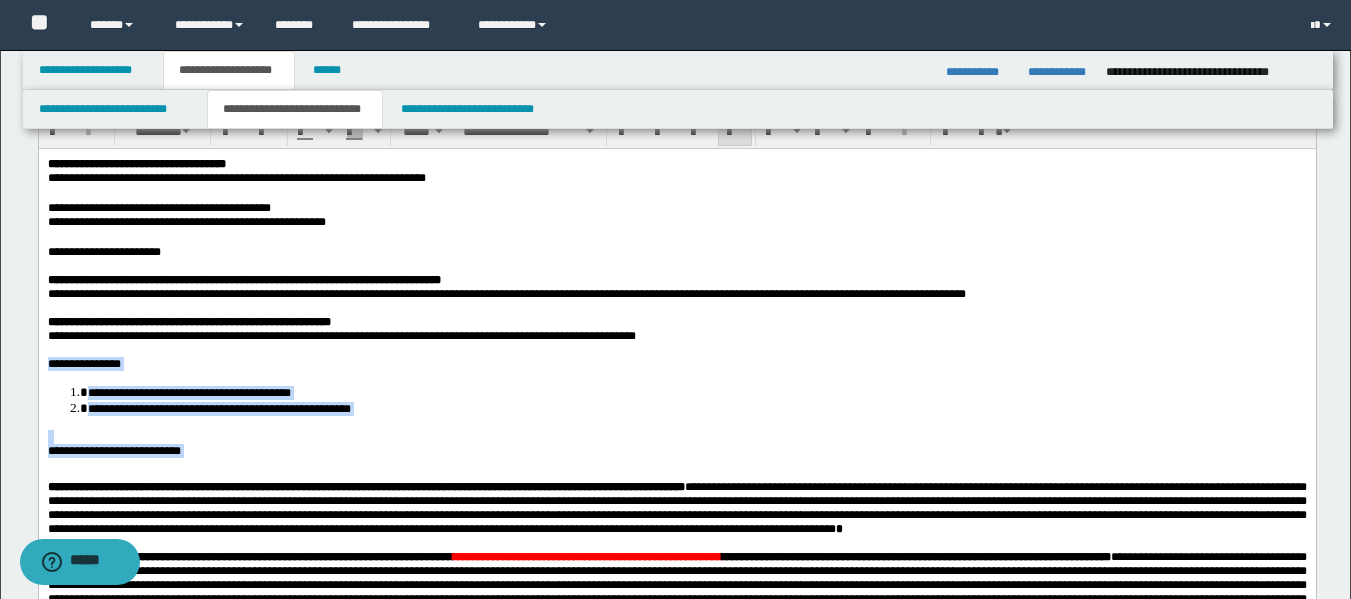 drag, startPoint x: 205, startPoint y: 481, endPoint x: 26, endPoint y: 390, distance: 200.80339 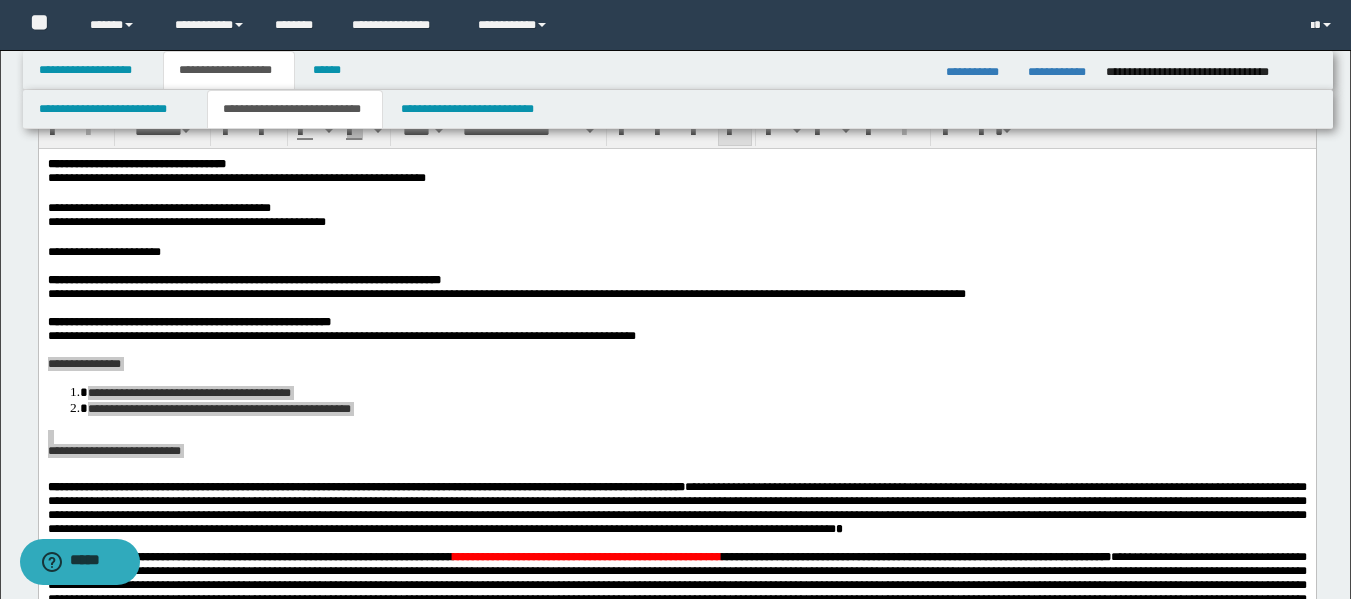 drag, startPoint x: 27, startPoint y: 391, endPoint x: 433, endPoint y: 116, distance: 490.36823 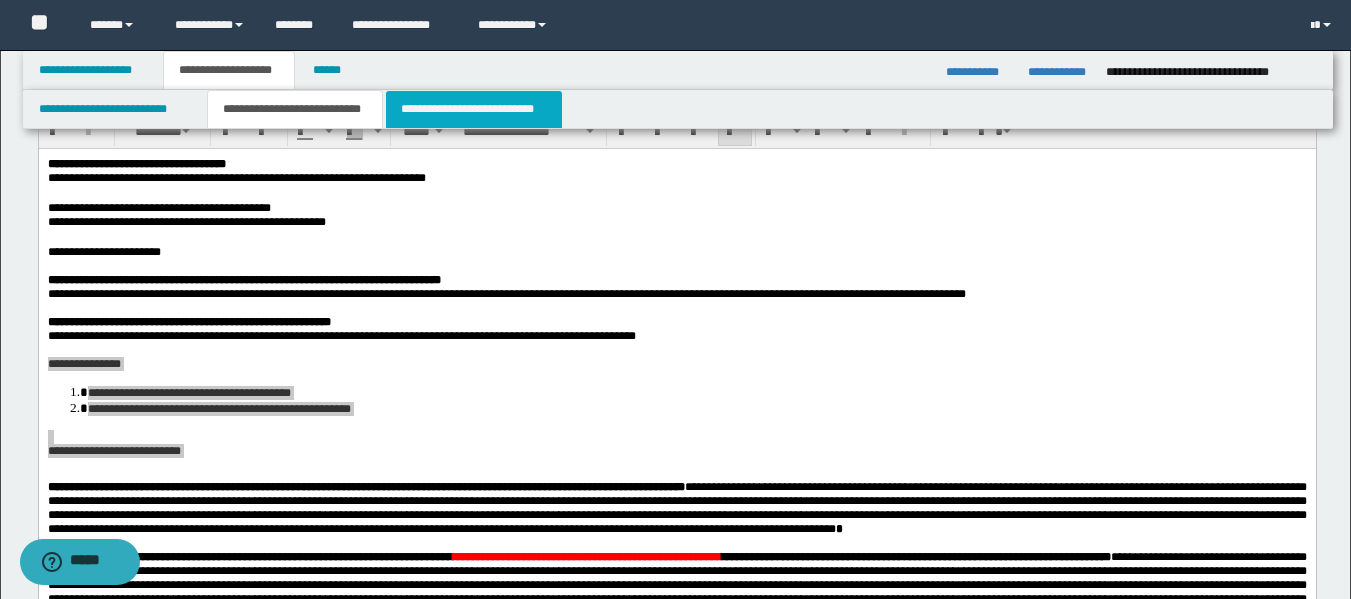click on "**********" at bounding box center (474, 109) 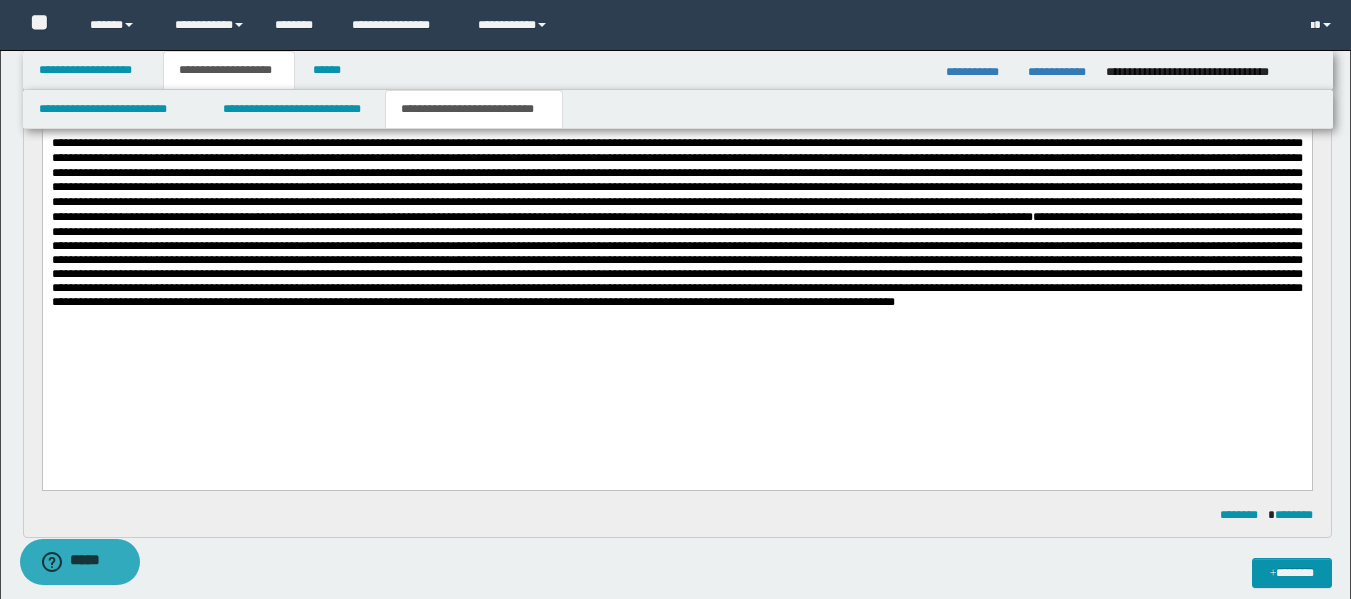 scroll, scrollTop: 814, scrollLeft: 0, axis: vertical 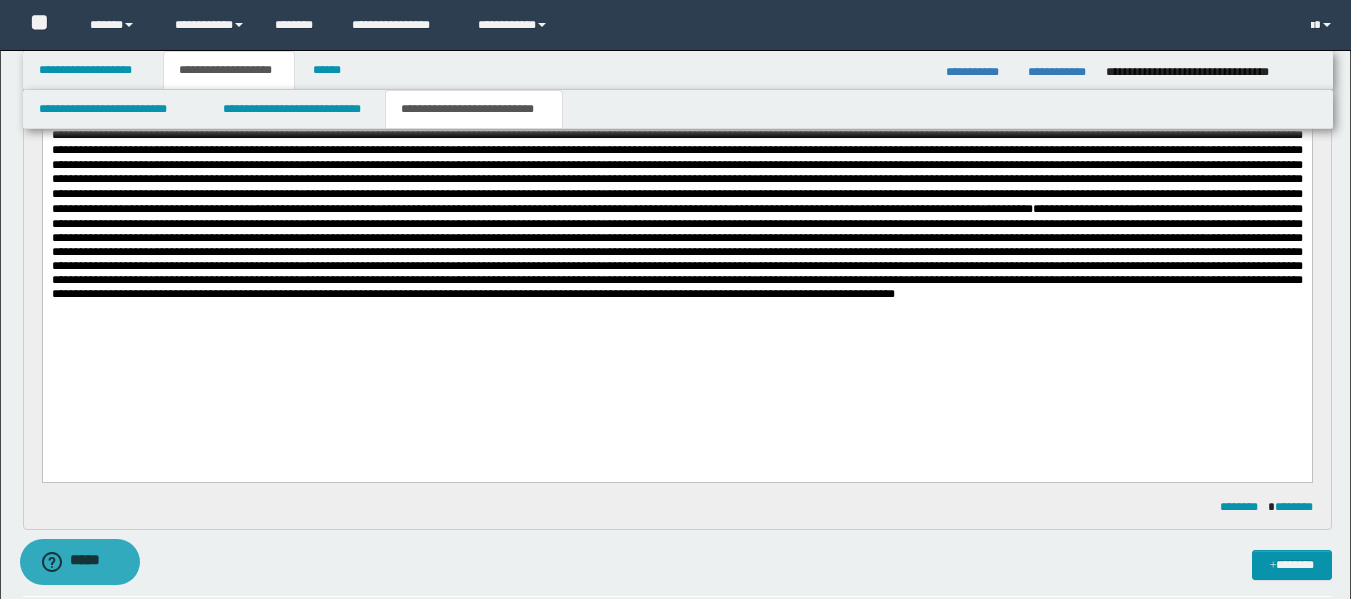 click at bounding box center (676, 250) 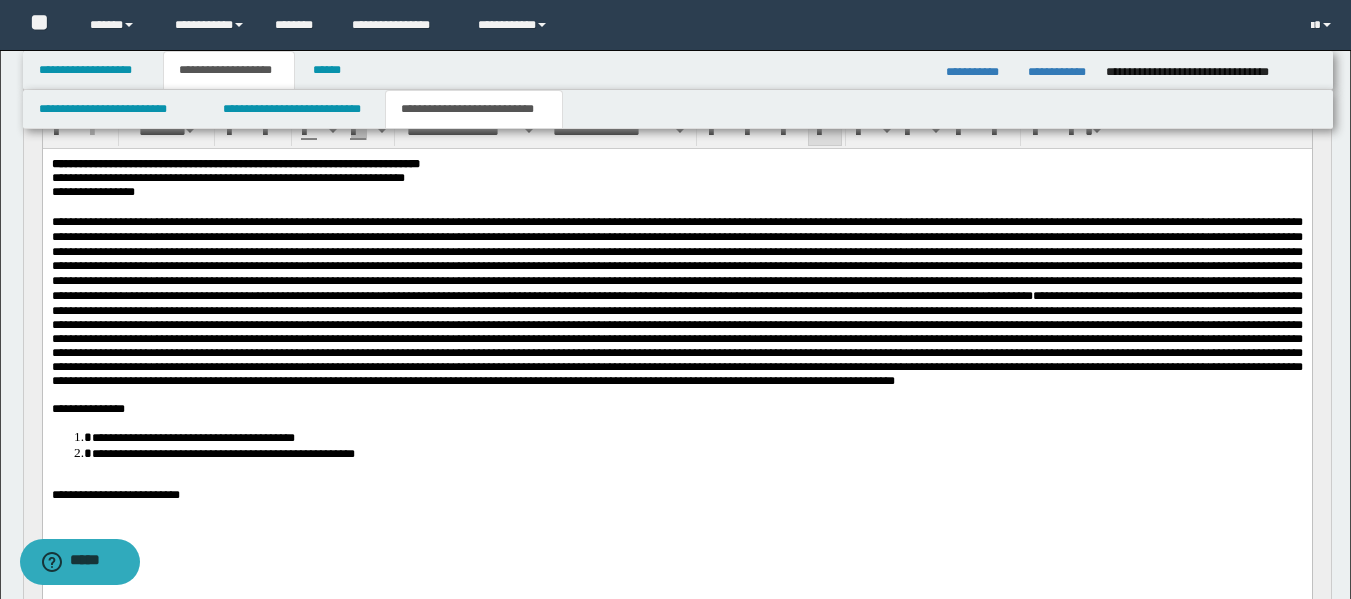 scroll, scrollTop: 723, scrollLeft: 0, axis: vertical 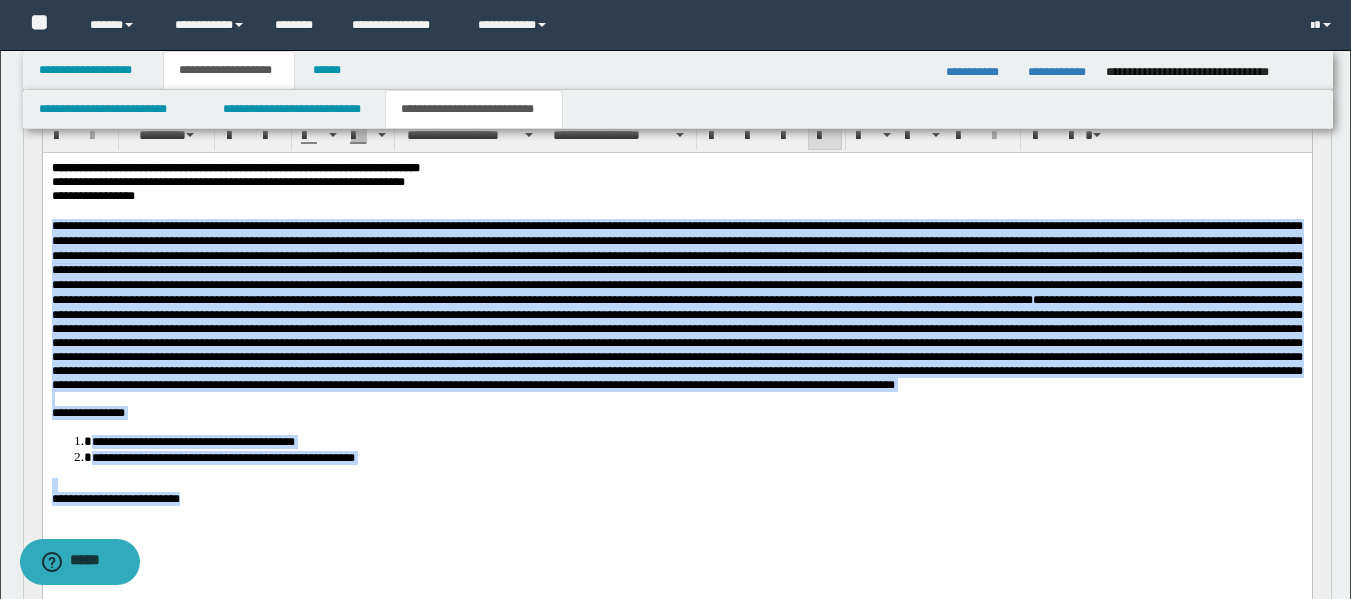 drag, startPoint x: 200, startPoint y: 549, endPoint x: 73, endPoint y: 389, distance: 204.27678 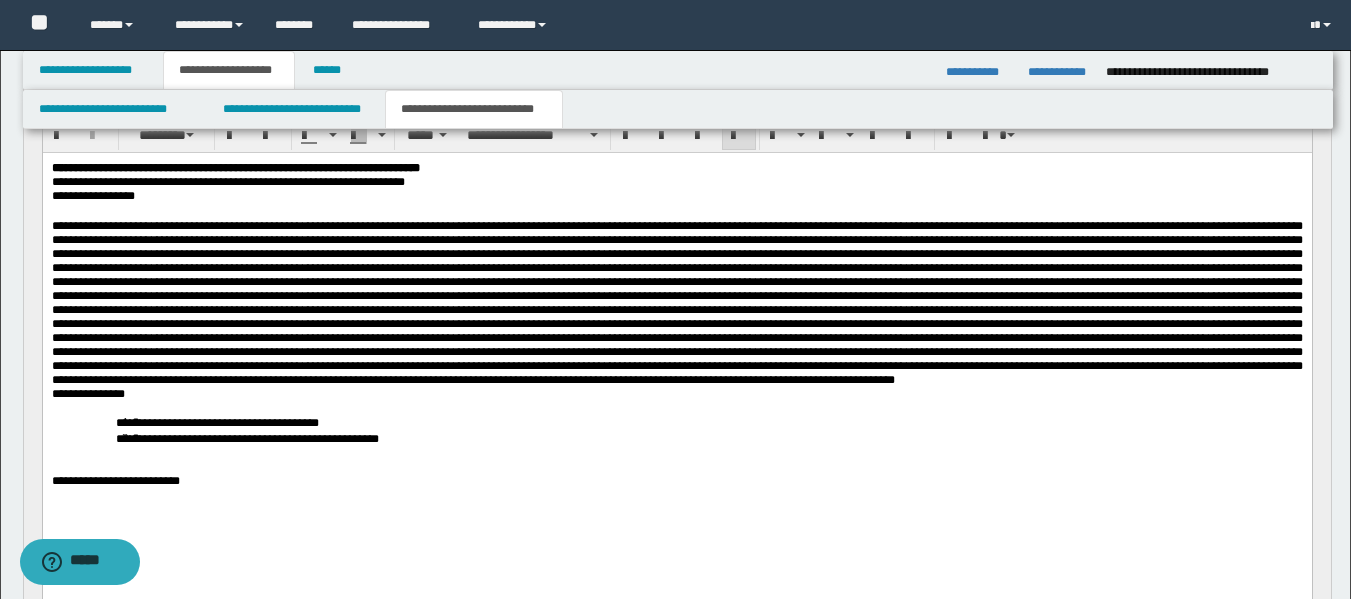 click at bounding box center [676, 302] 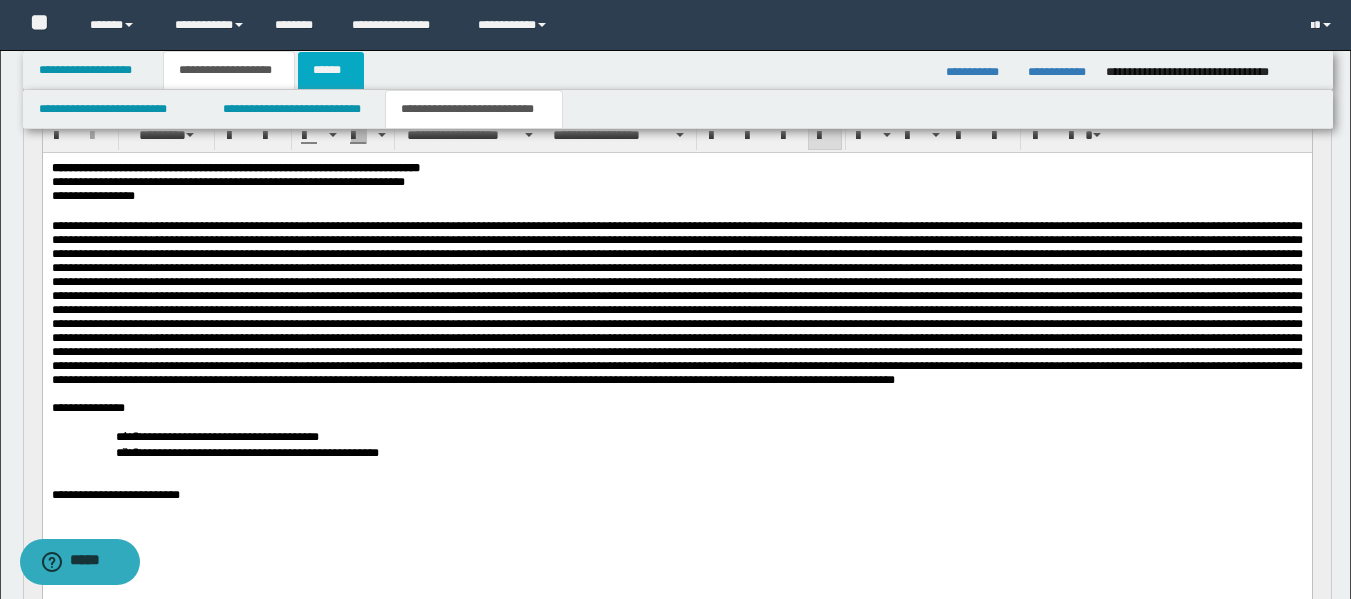 click on "******" at bounding box center (331, 70) 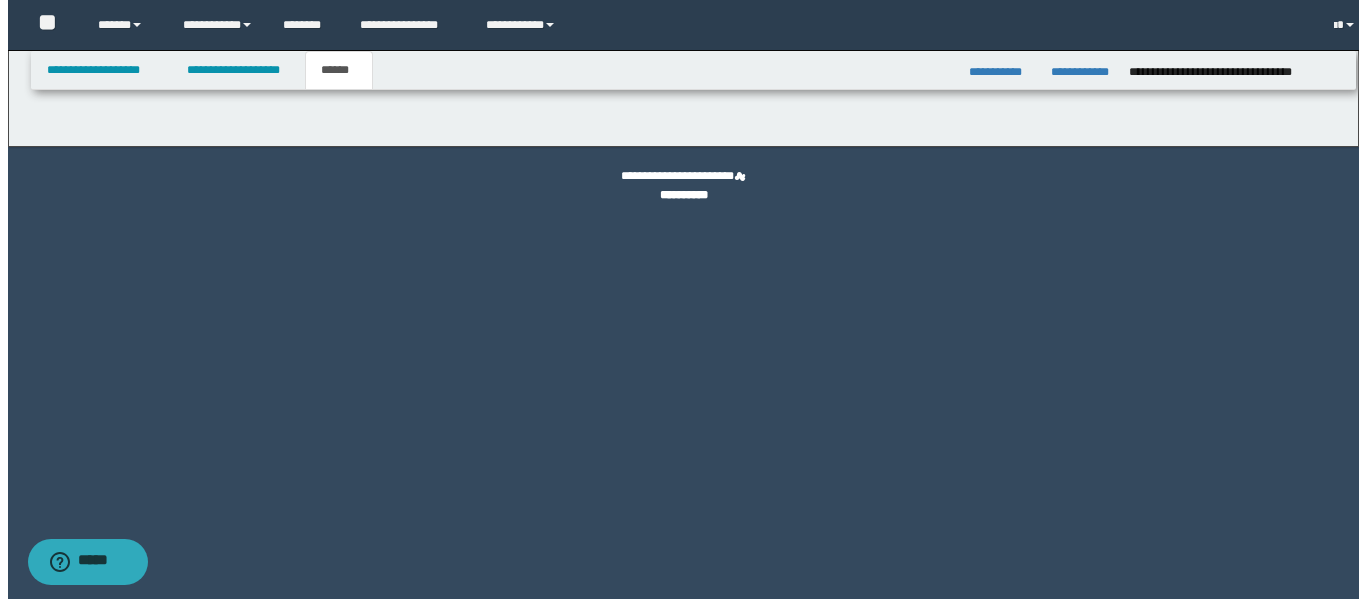 scroll, scrollTop: 0, scrollLeft: 0, axis: both 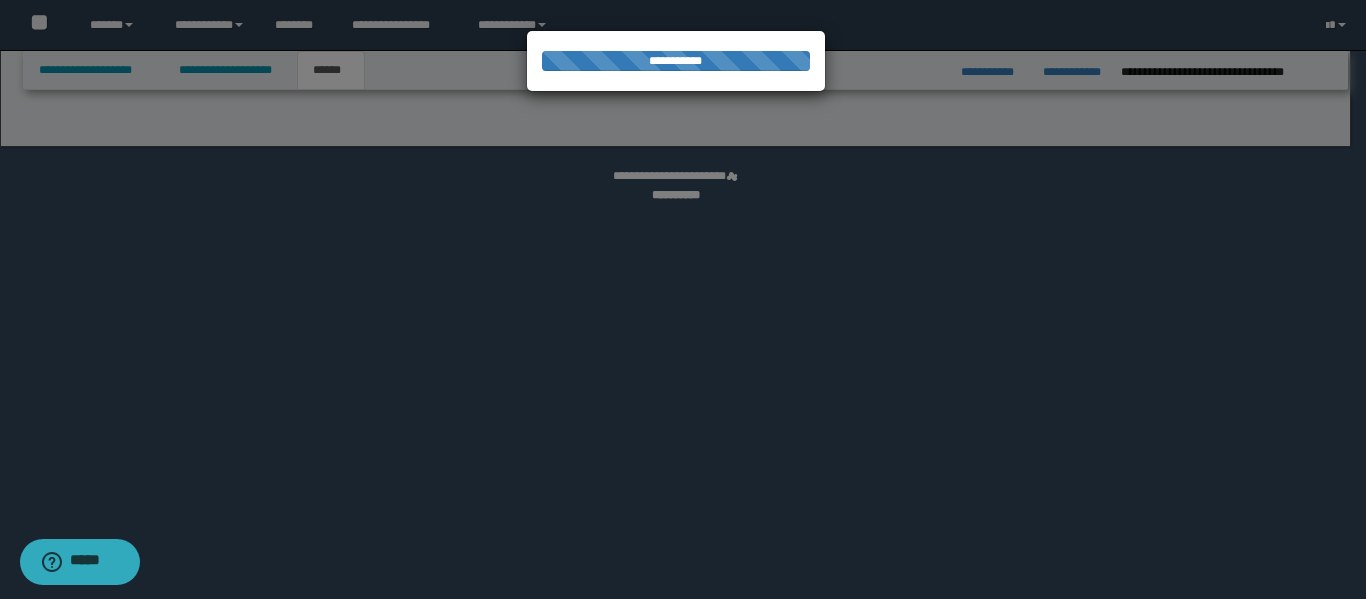 select on "*" 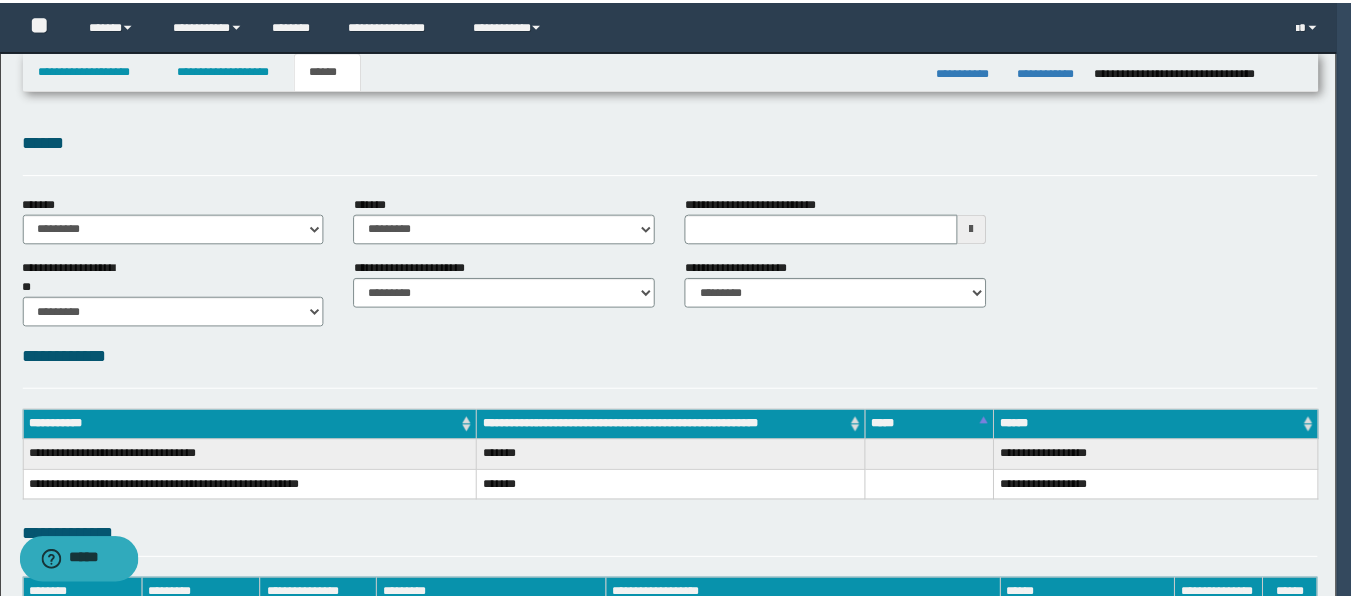 scroll, scrollTop: 0, scrollLeft: 0, axis: both 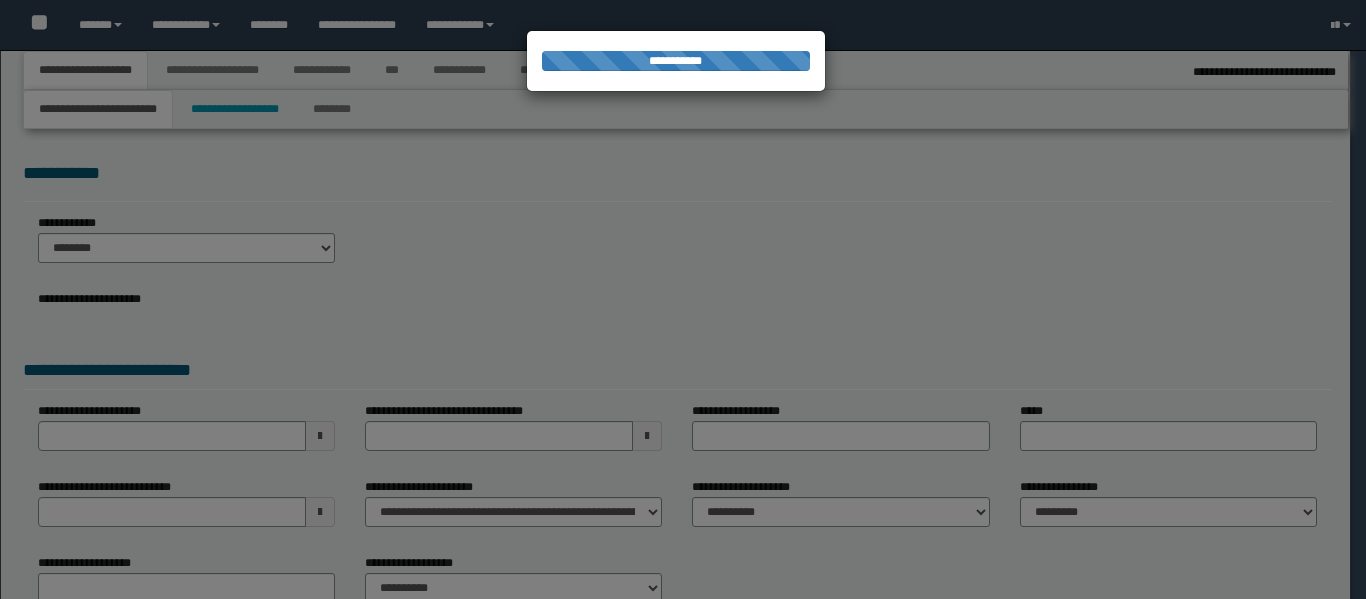 select on "*" 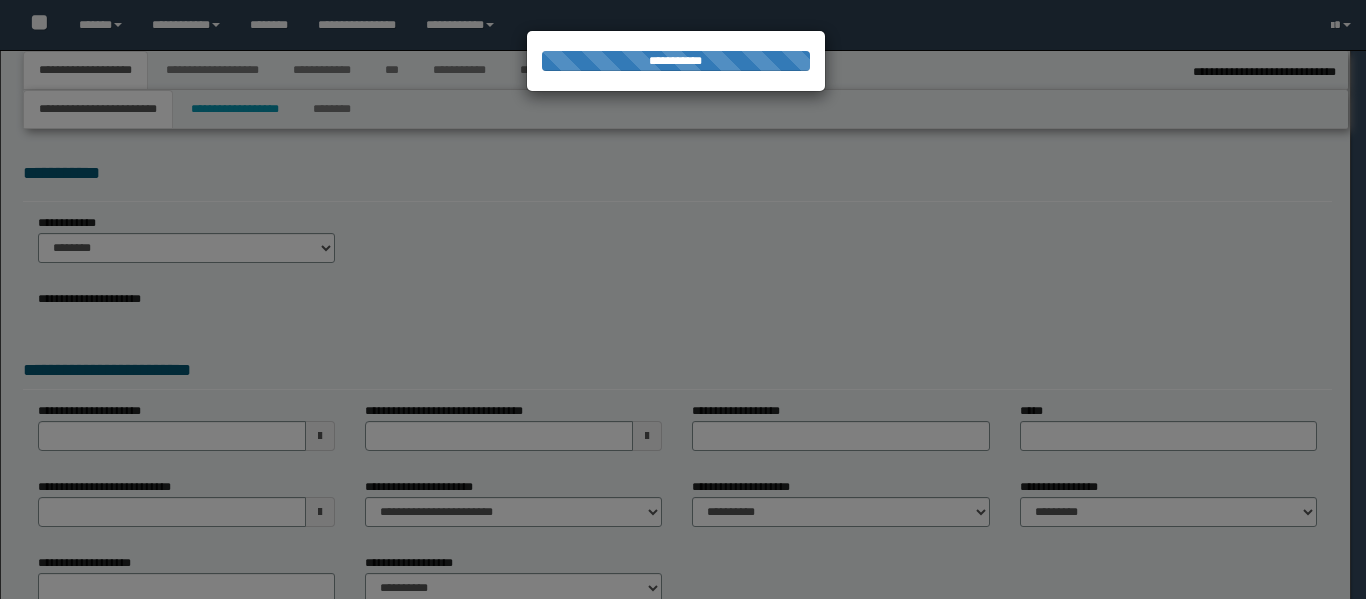 type on "**********" 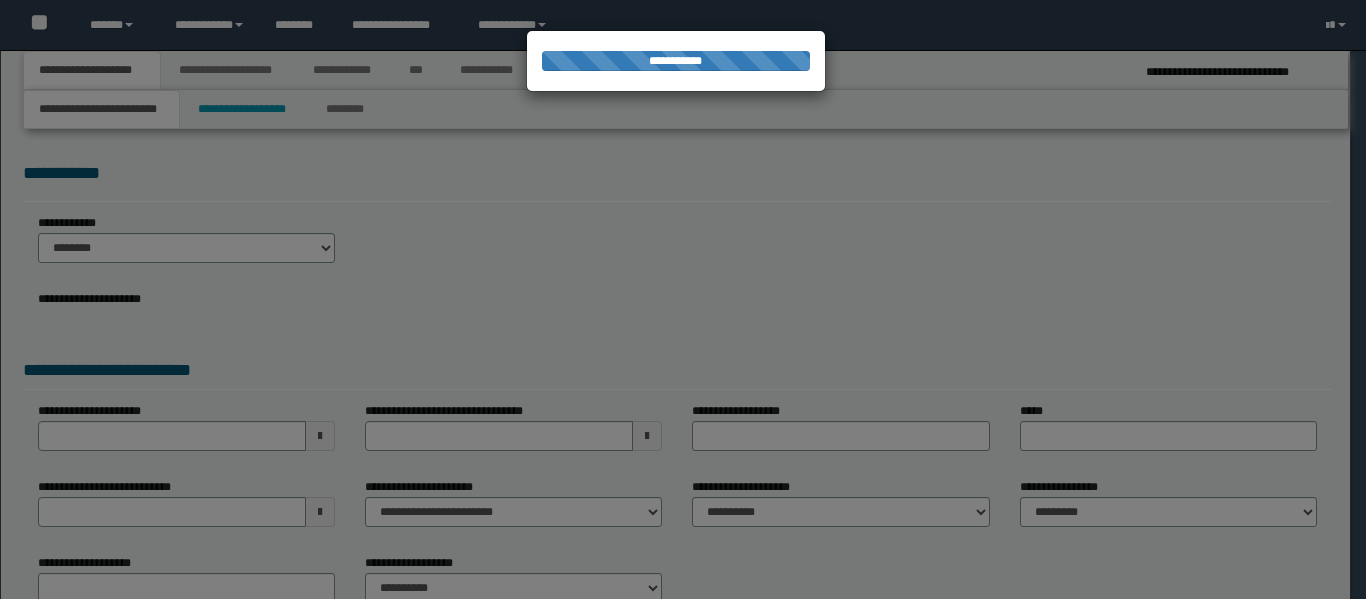 scroll, scrollTop: 0, scrollLeft: 0, axis: both 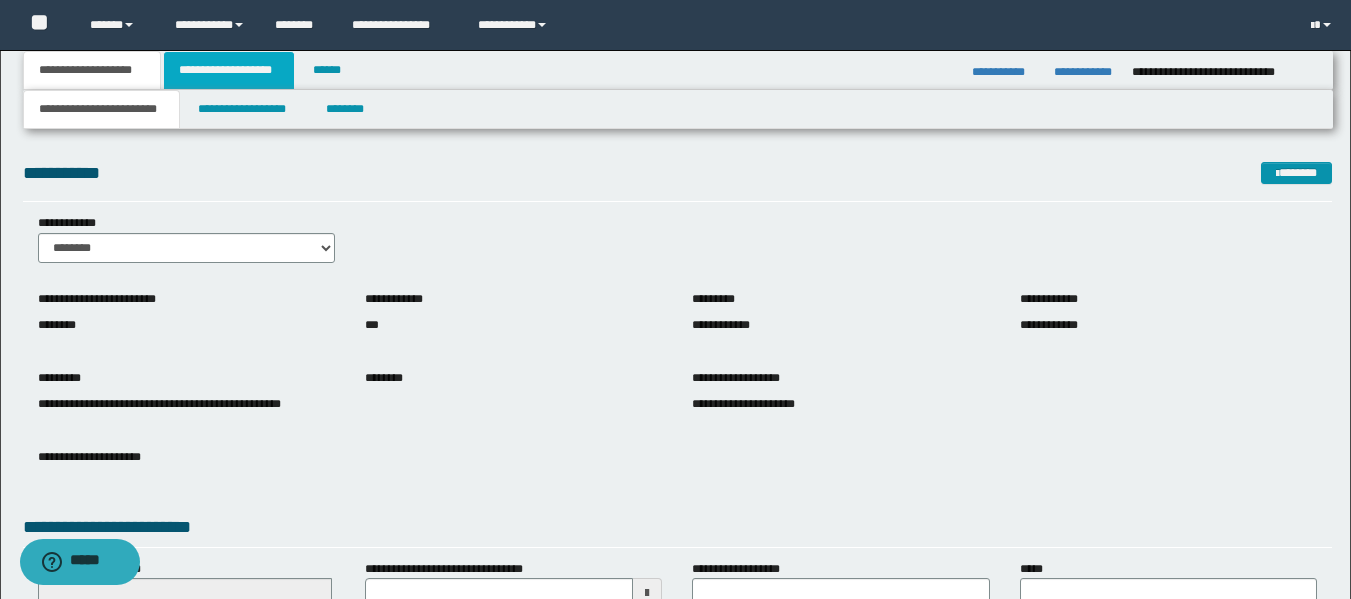 click on "**********" at bounding box center [229, 70] 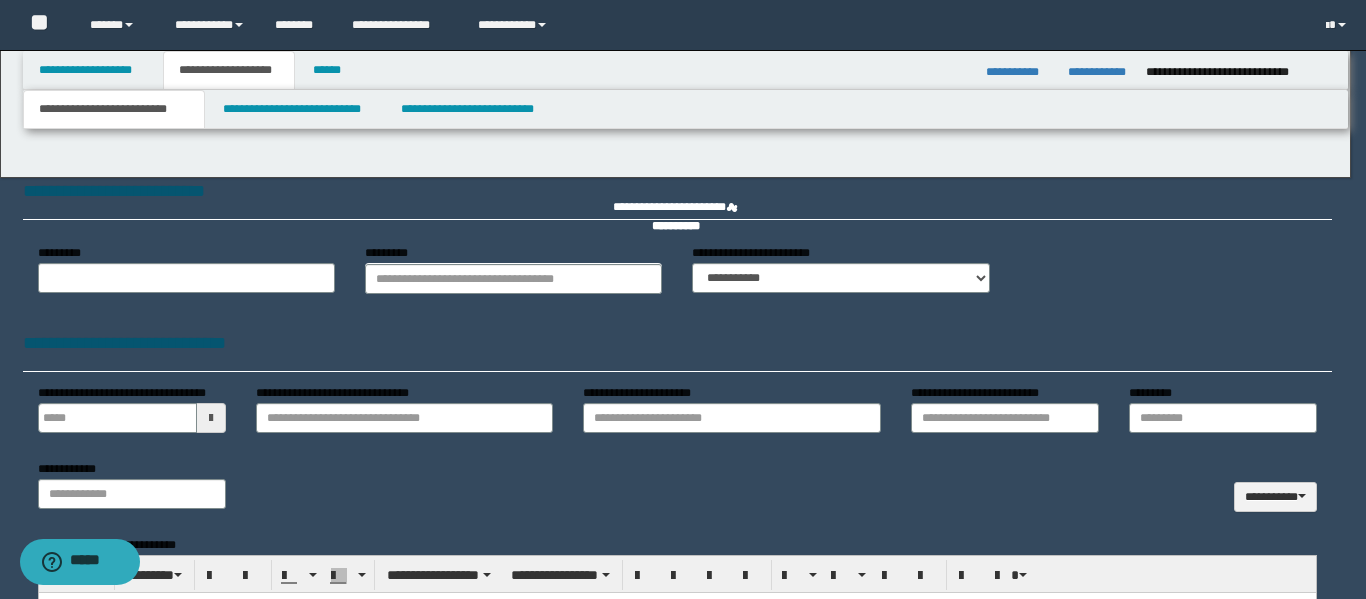 type 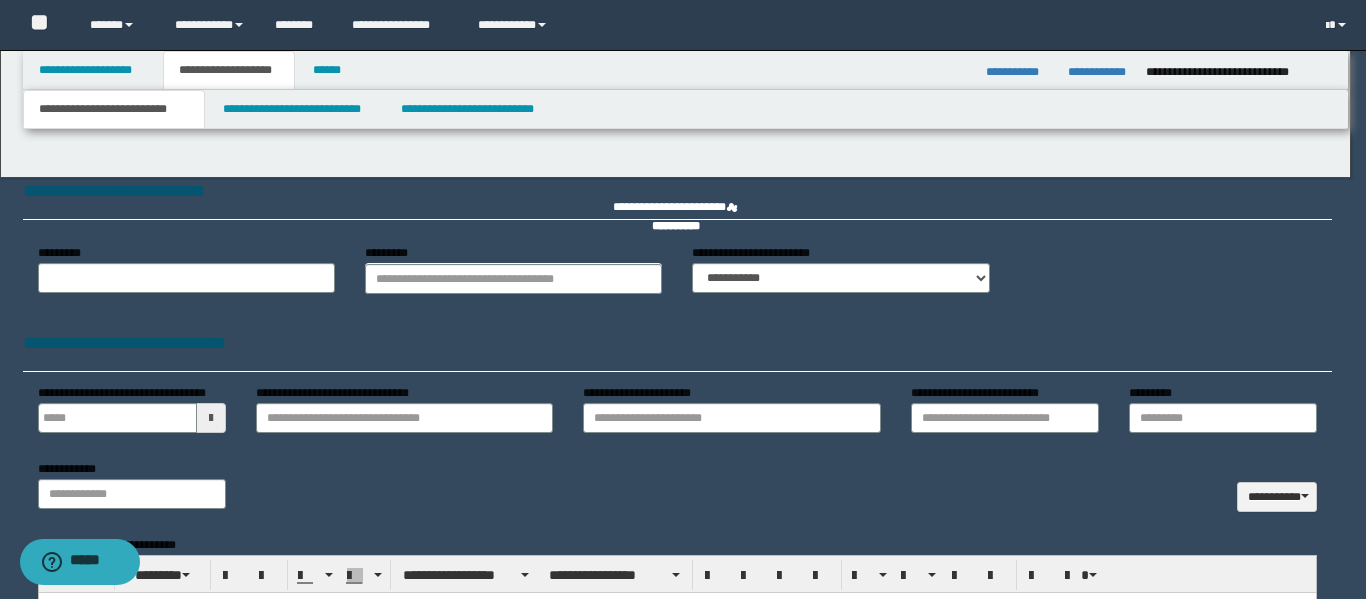 select on "*" 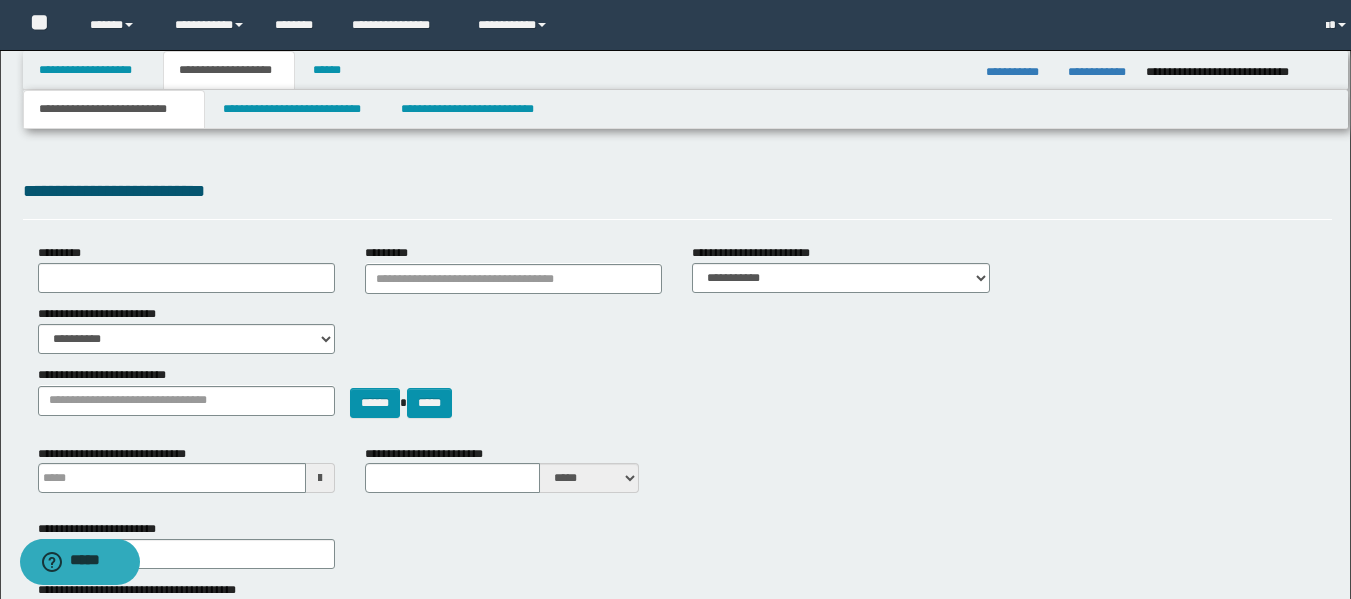 scroll, scrollTop: 0, scrollLeft: 0, axis: both 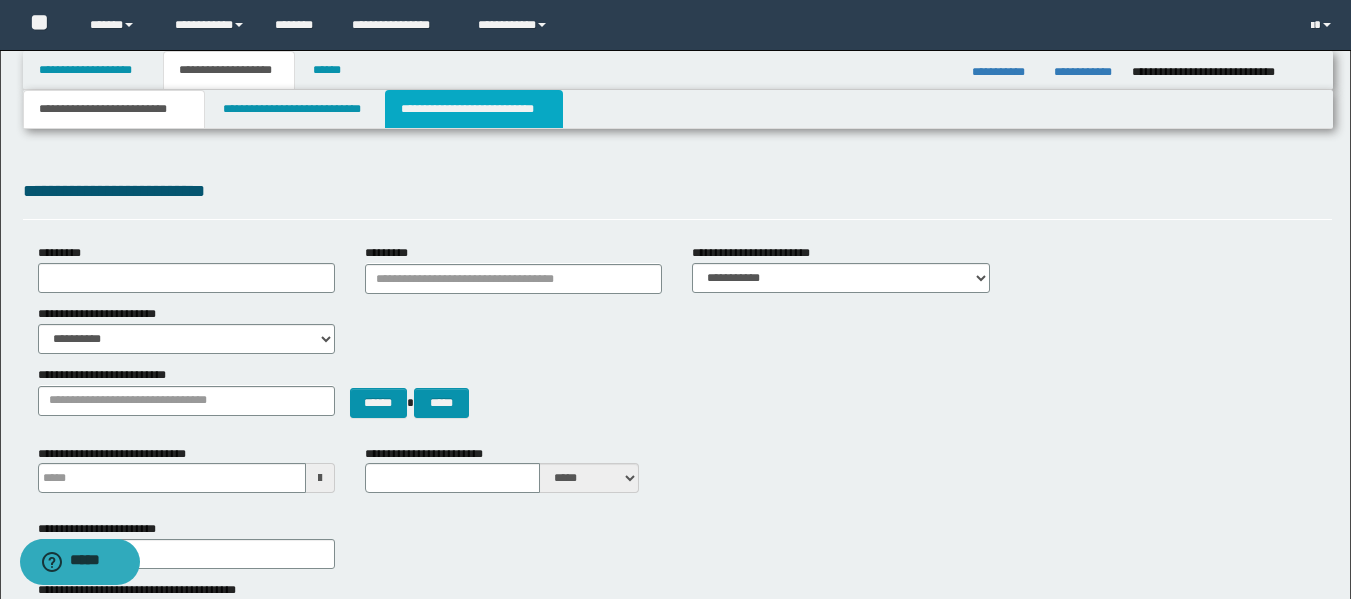 click on "**********" at bounding box center (474, 109) 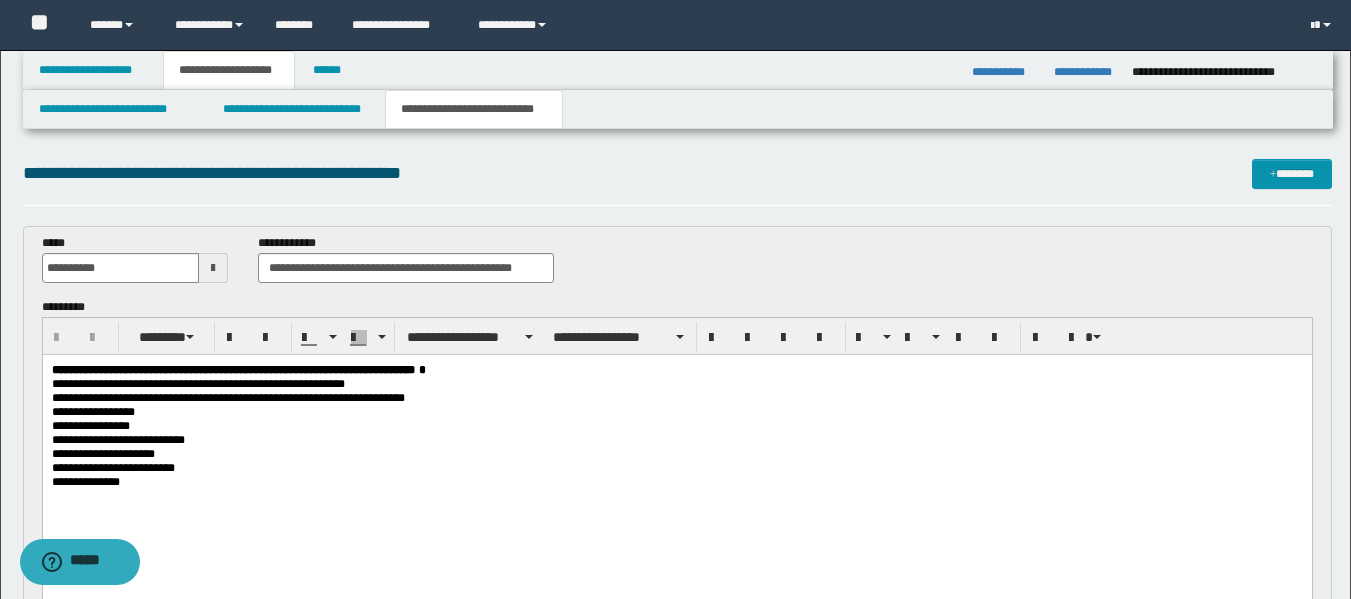 scroll, scrollTop: 0, scrollLeft: 0, axis: both 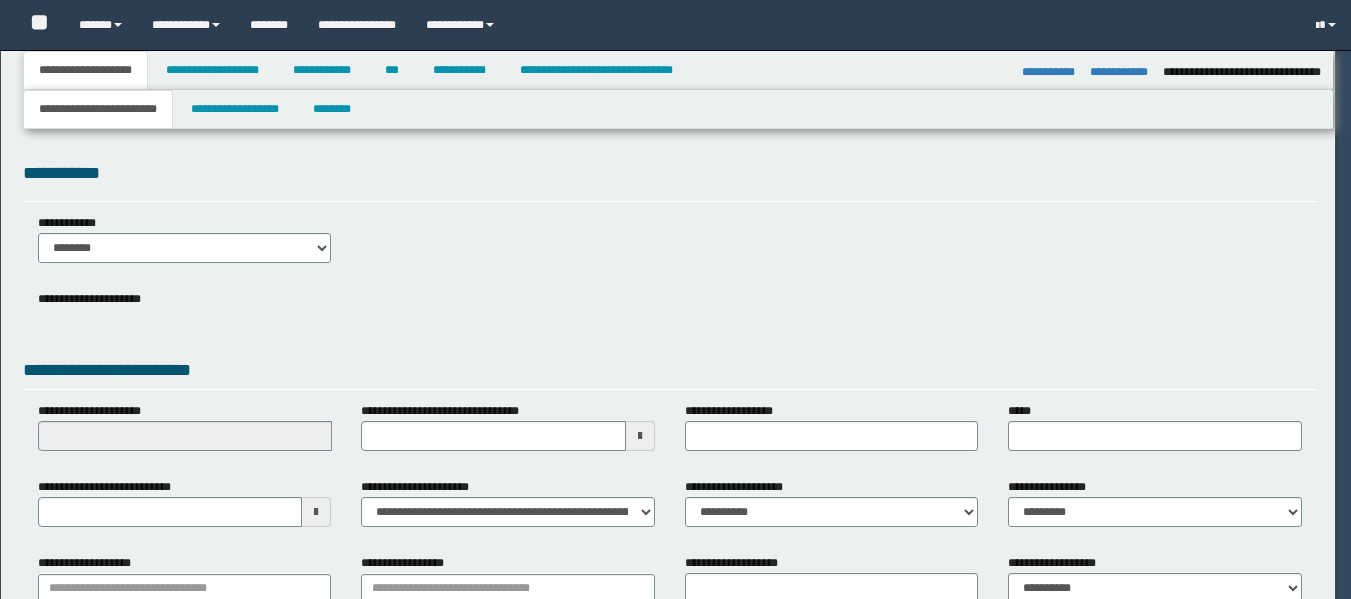 select on "*" 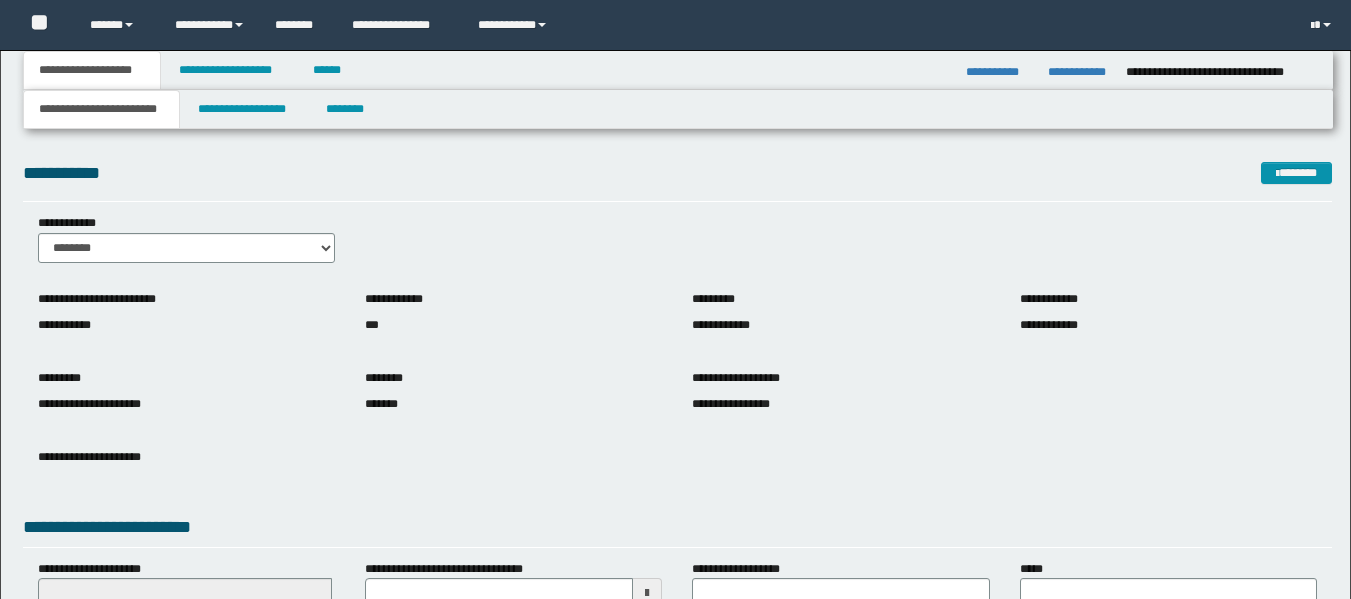 scroll, scrollTop: 0, scrollLeft: 0, axis: both 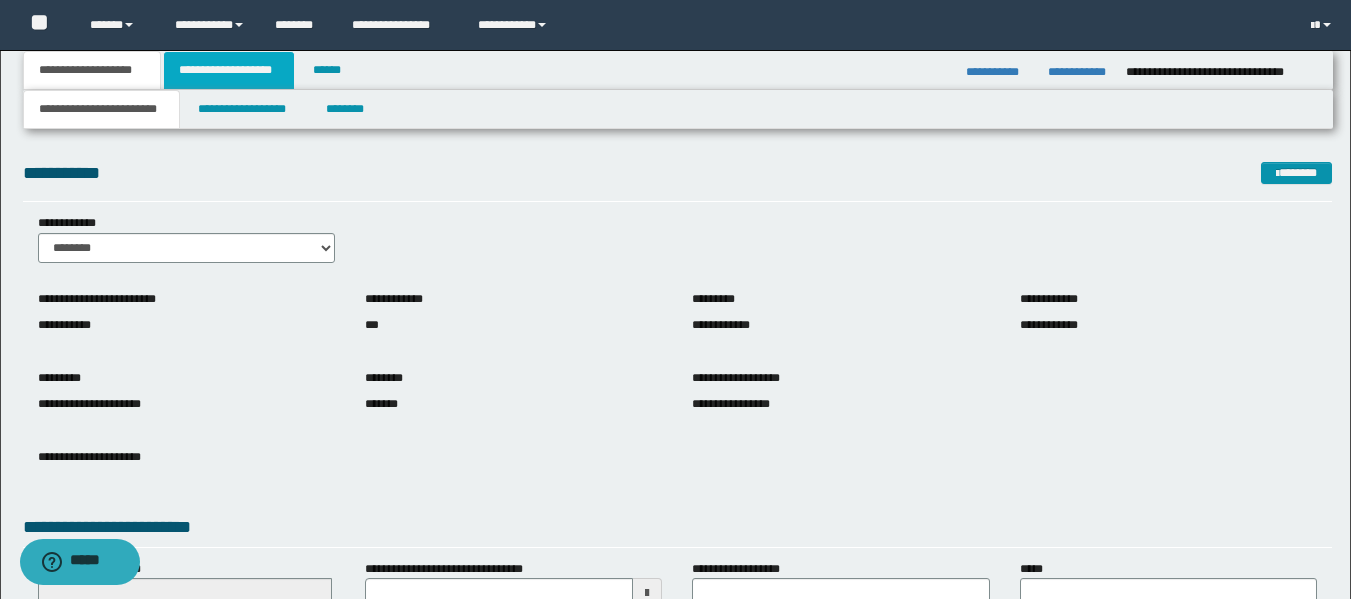click on "**********" at bounding box center [229, 70] 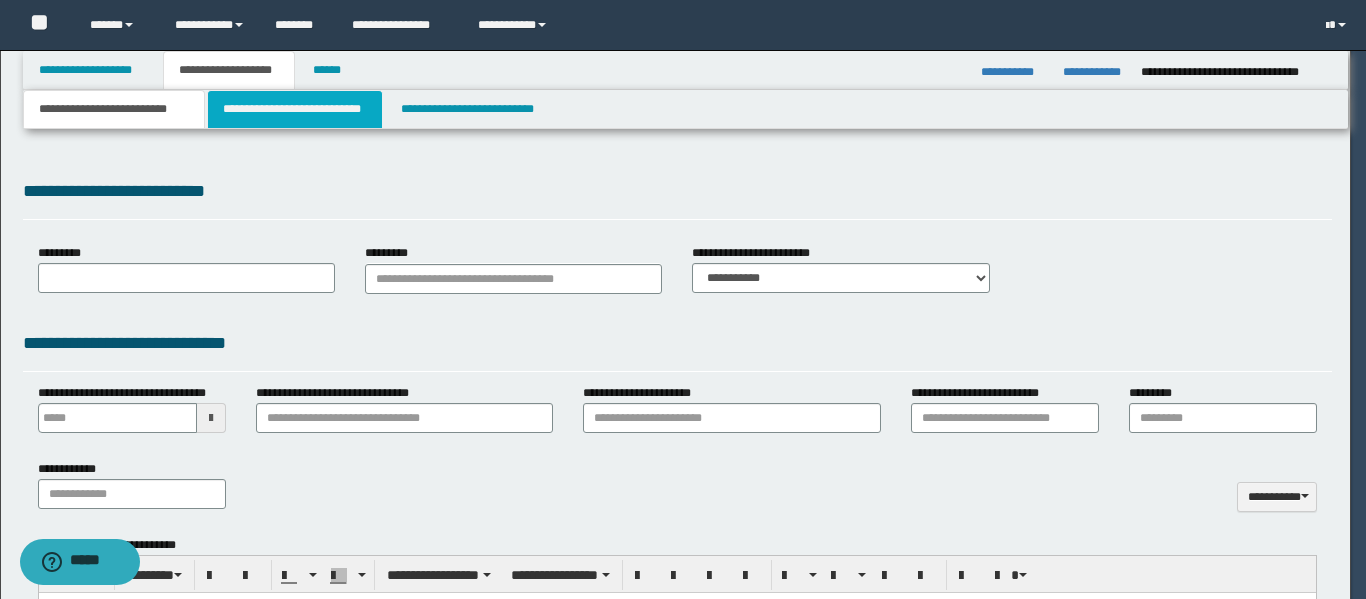 type on "**********" 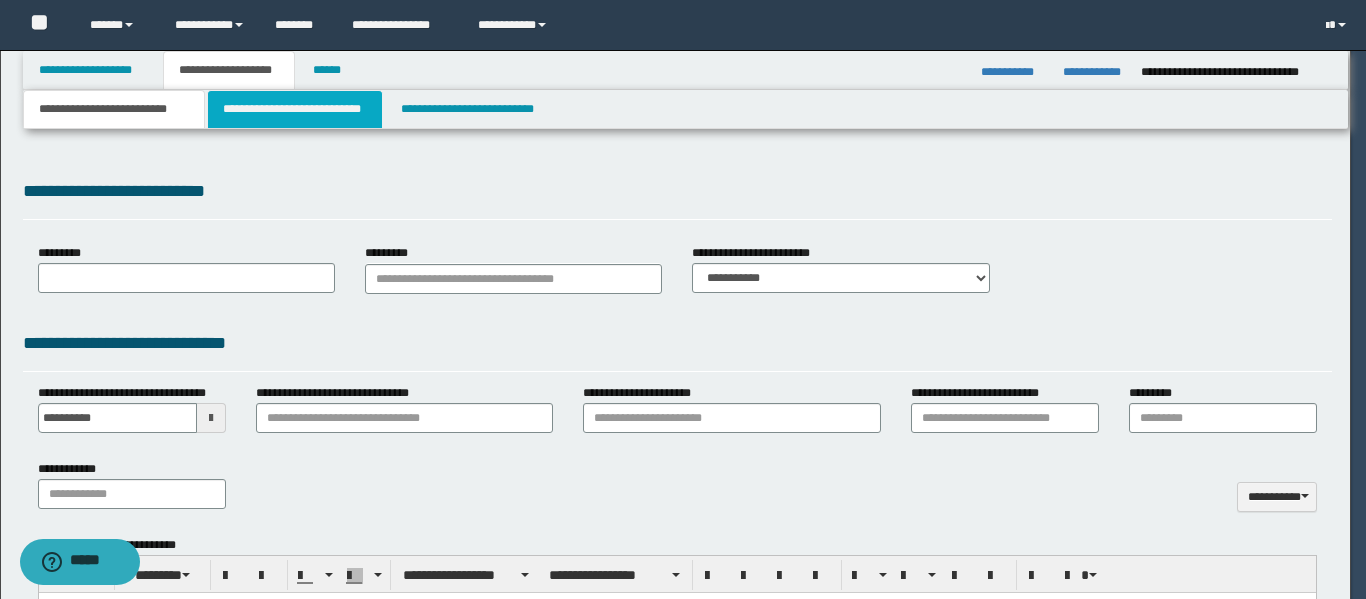 type on "**********" 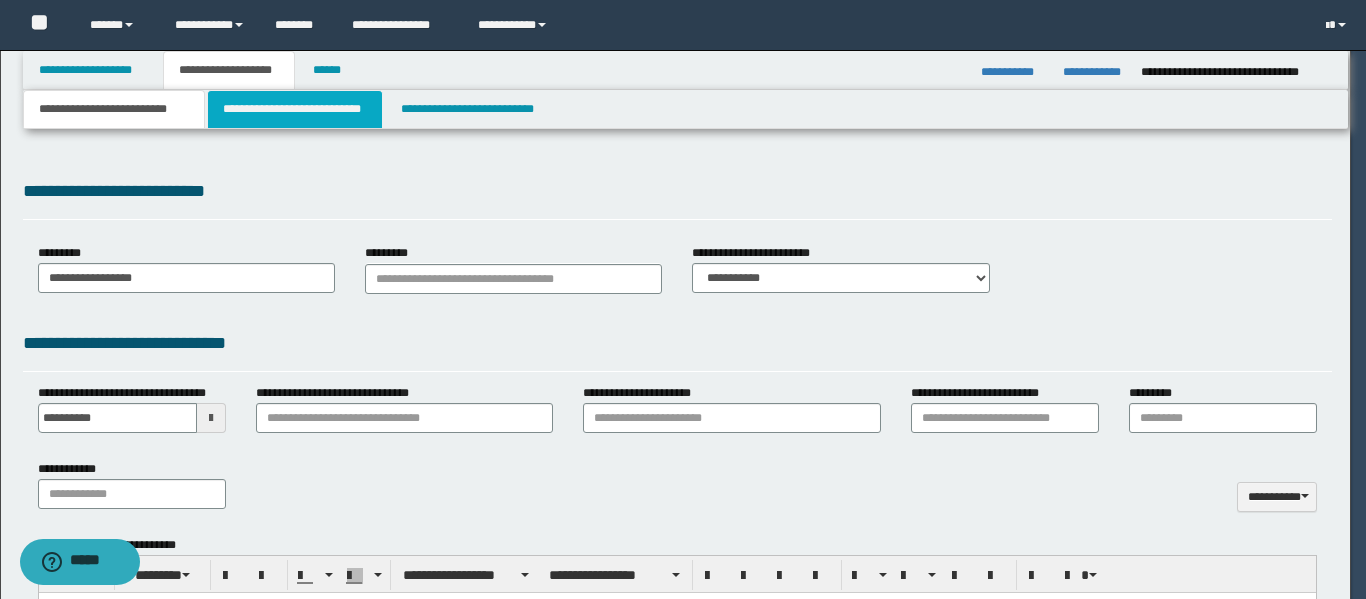 type 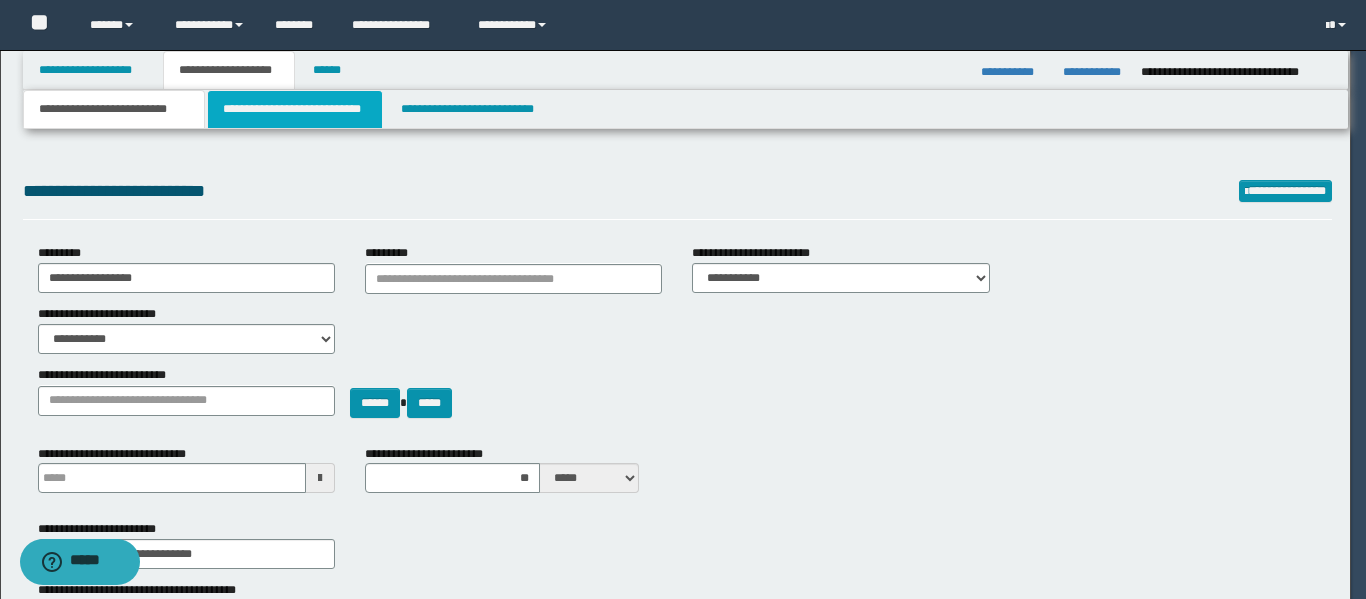 click on "**********" at bounding box center [295, 109] 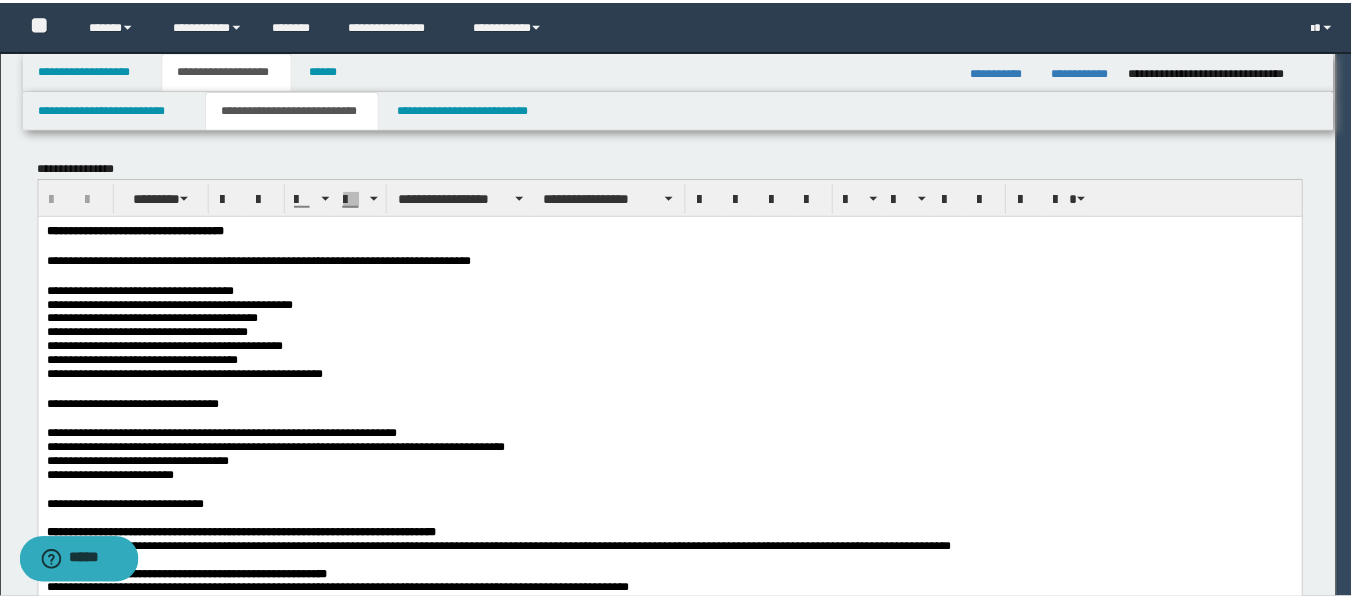 scroll, scrollTop: 0, scrollLeft: 0, axis: both 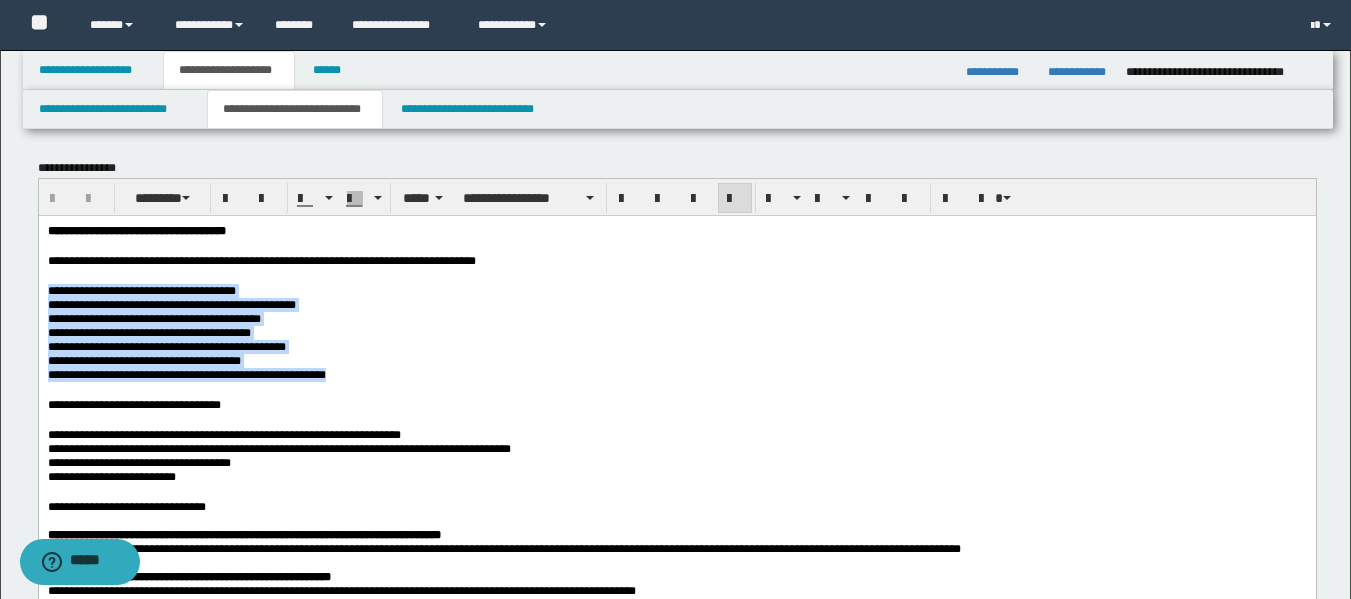 drag, startPoint x: 350, startPoint y: 394, endPoint x: 47, endPoint y: 291, distance: 320.02814 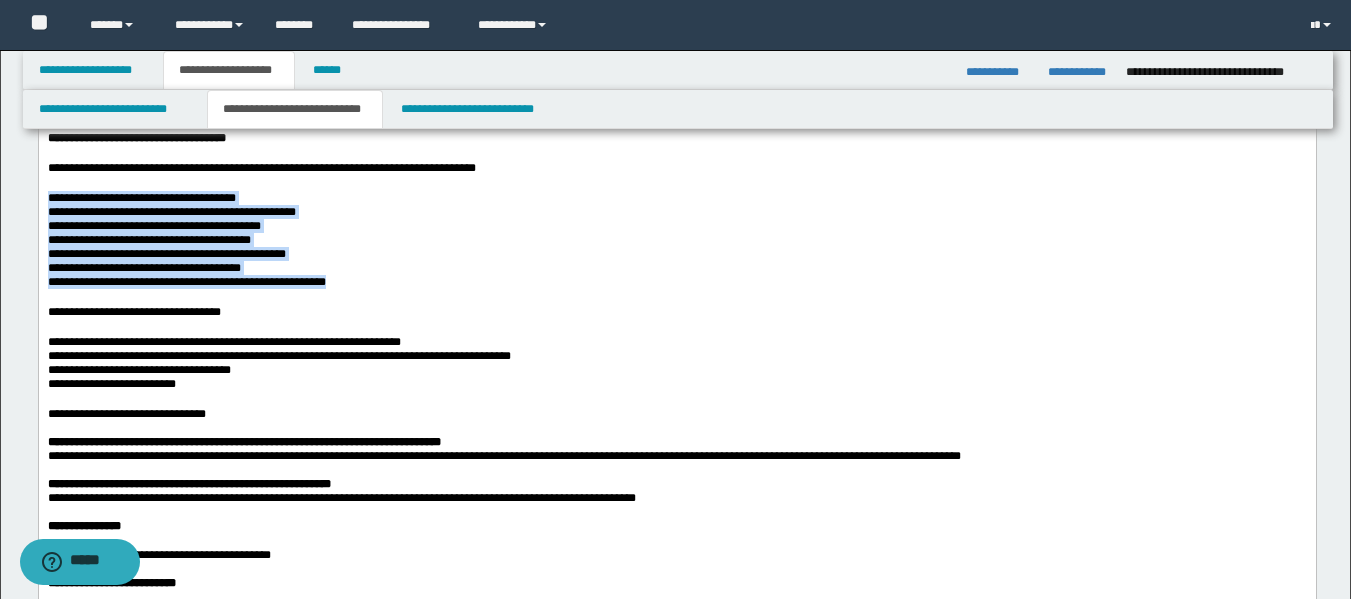 scroll, scrollTop: 124, scrollLeft: 0, axis: vertical 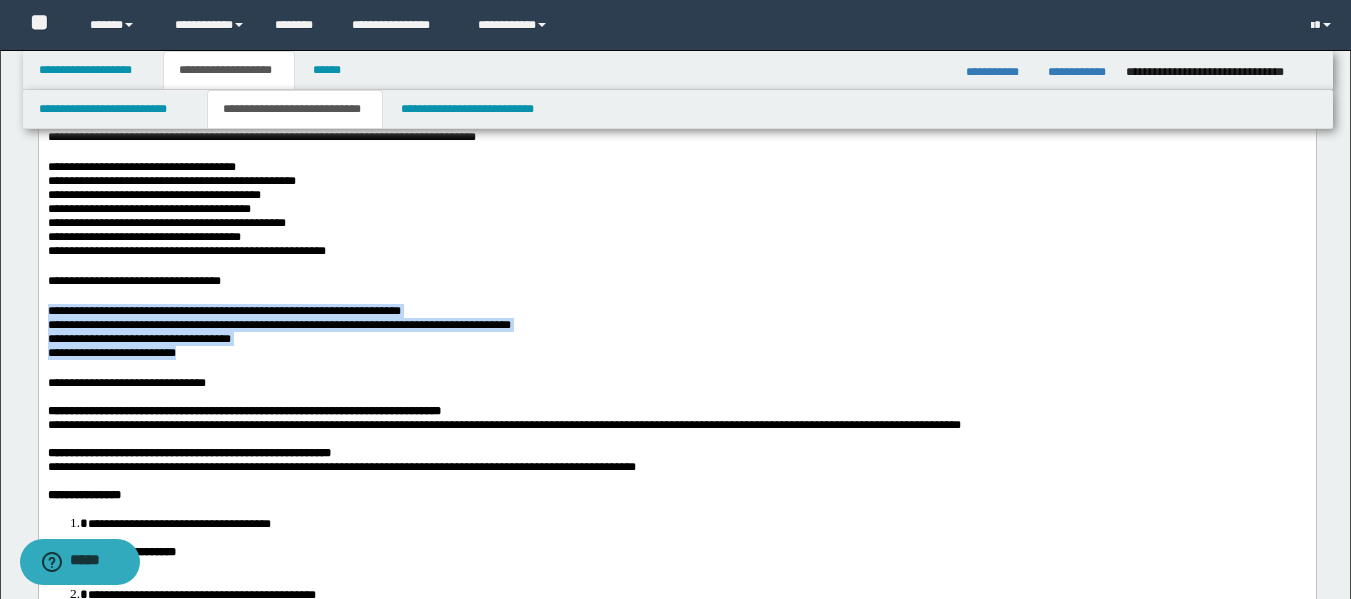 drag, startPoint x: 196, startPoint y: 377, endPoint x: 45, endPoint y: 328, distance: 158.75137 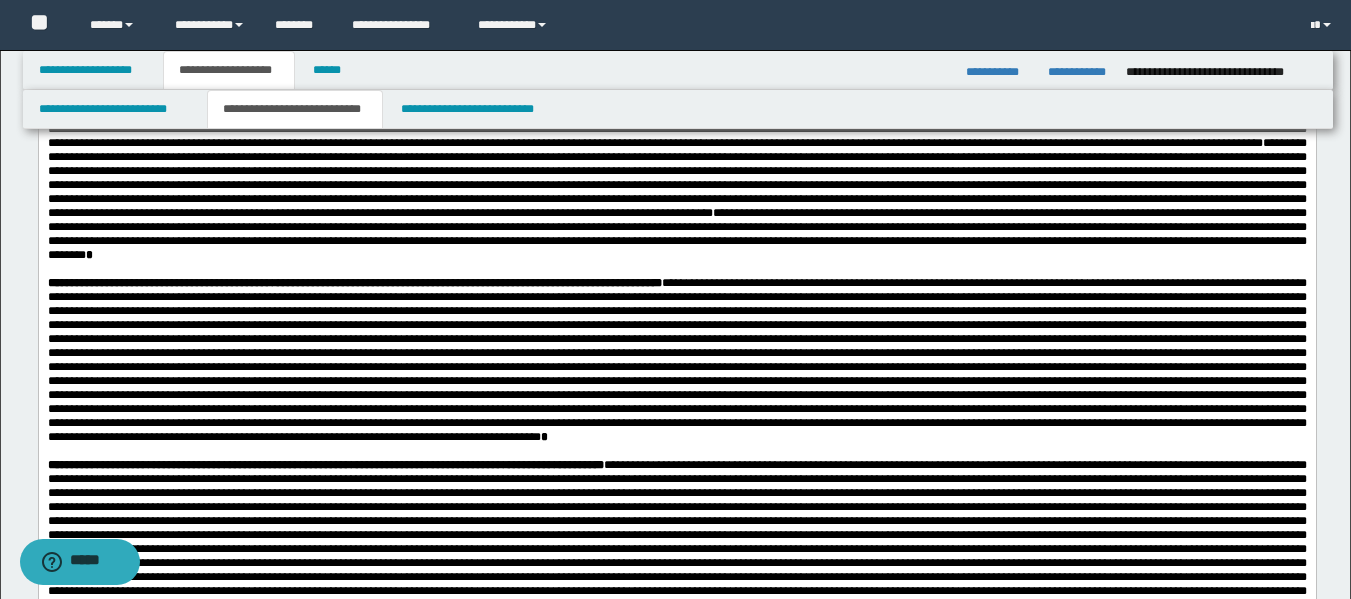 scroll, scrollTop: 732, scrollLeft: 0, axis: vertical 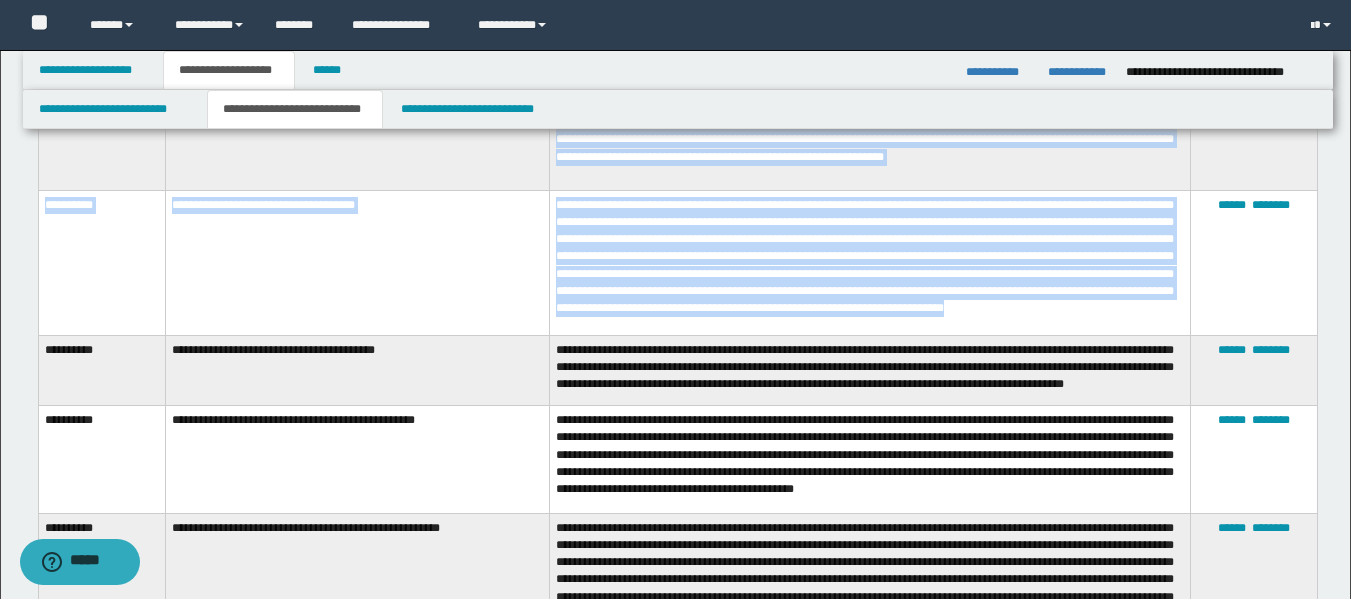 drag, startPoint x: 50, startPoint y: 178, endPoint x: 848, endPoint y: 336, distance: 813.4913 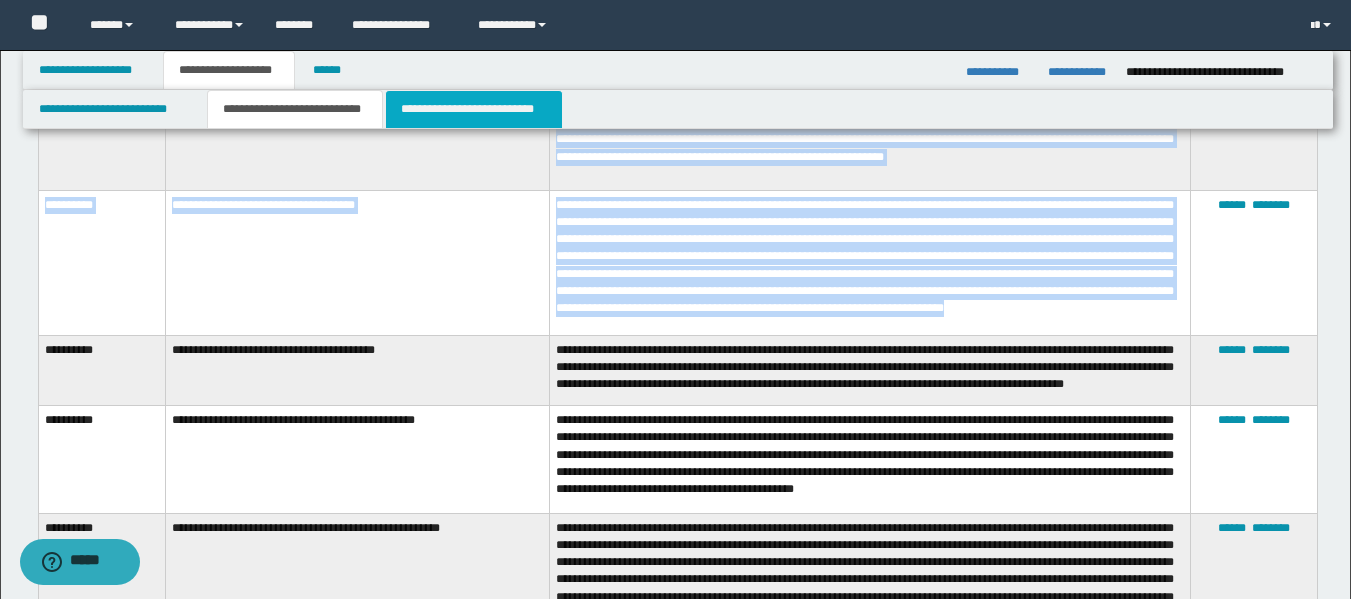 click on "**********" at bounding box center (474, 109) 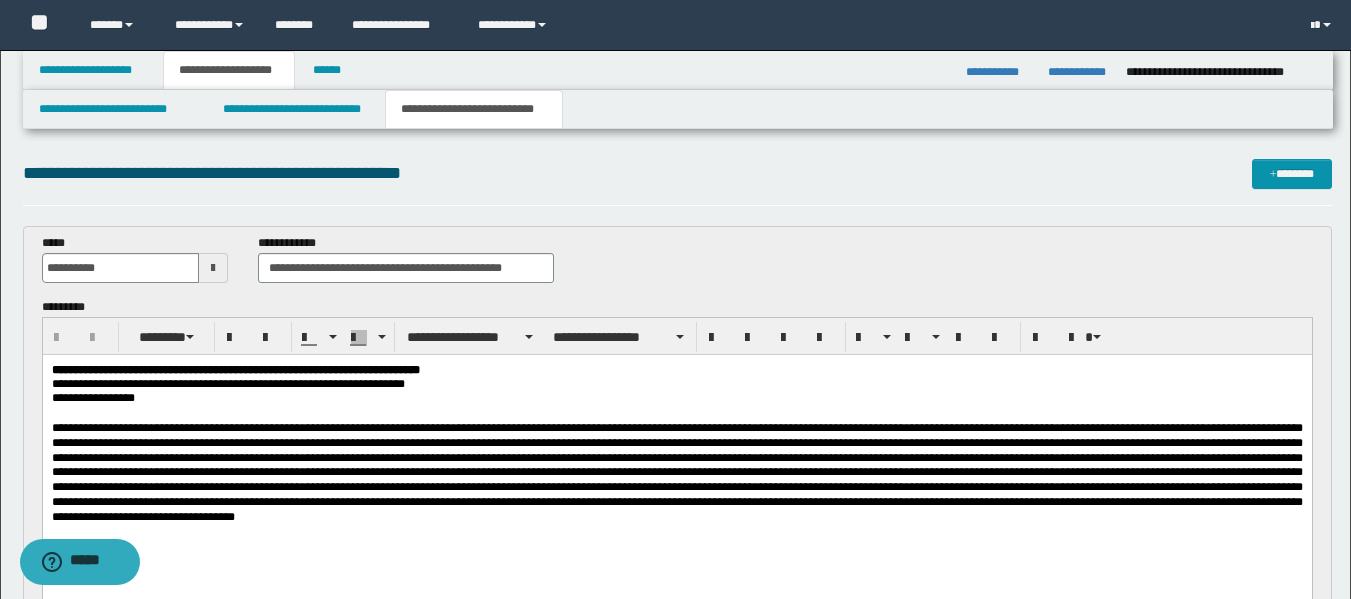 scroll, scrollTop: 0, scrollLeft: 0, axis: both 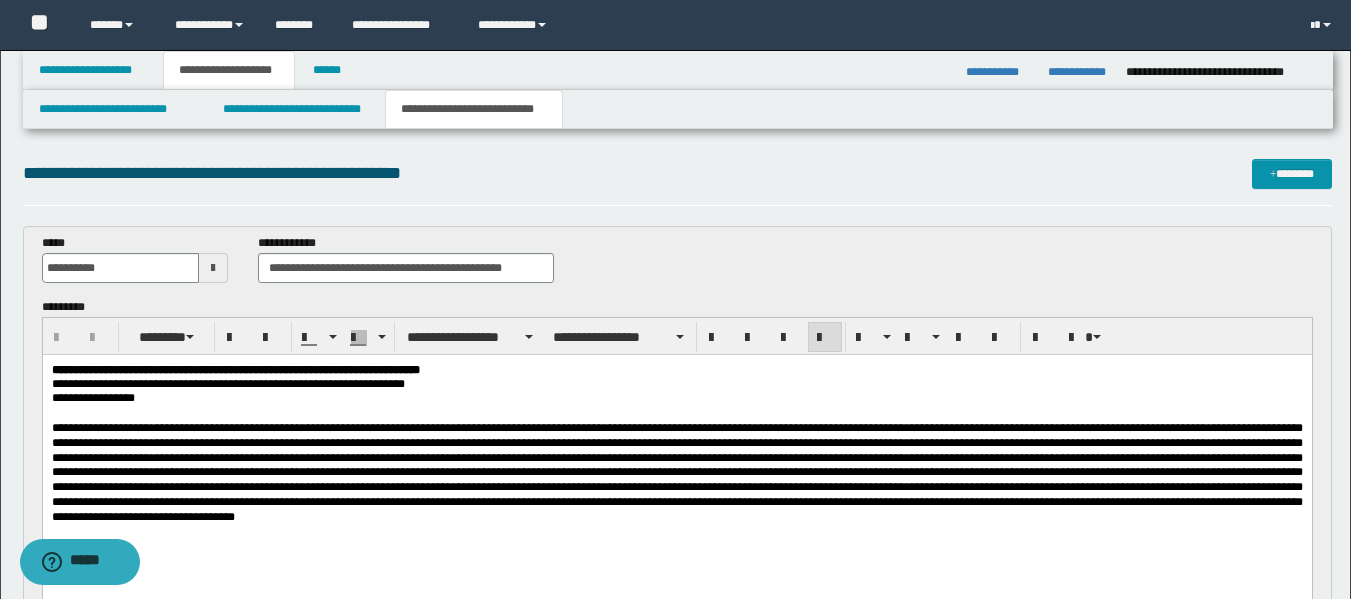 paste 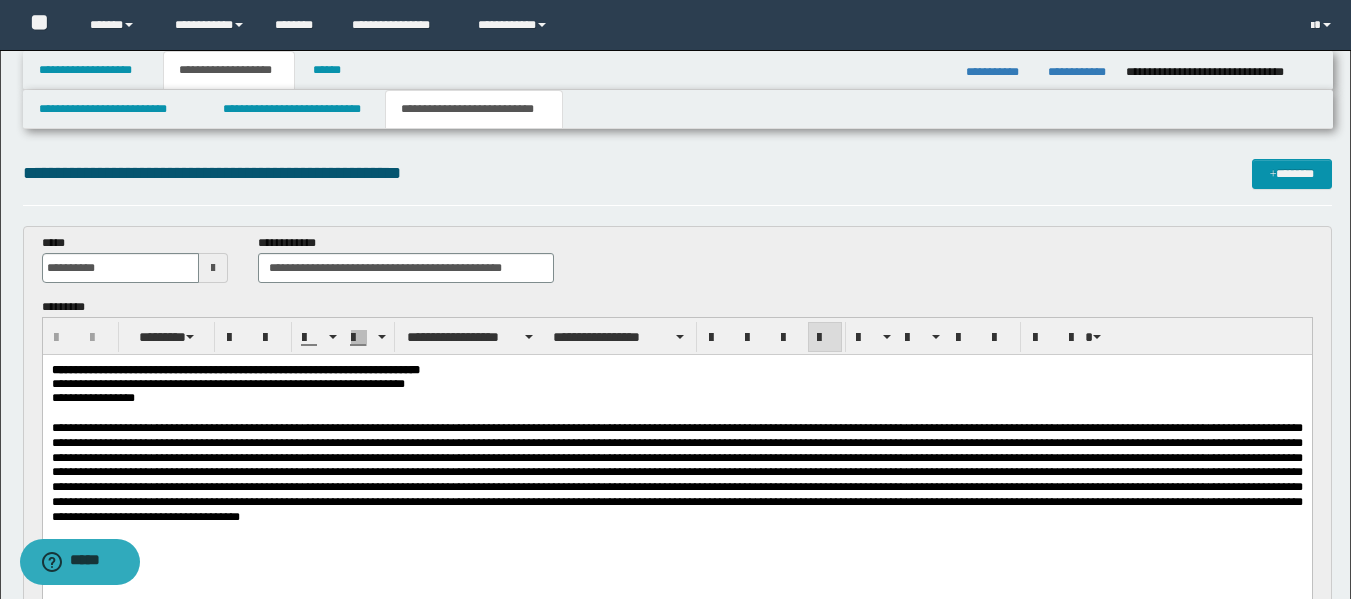 type 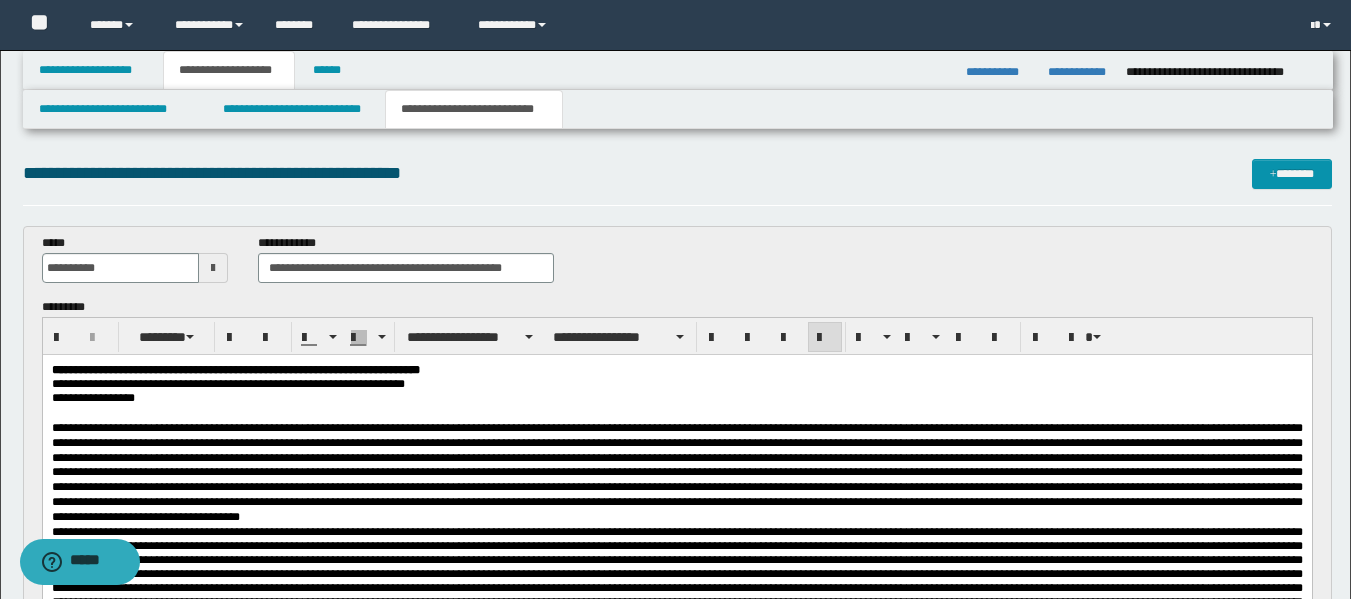click at bounding box center [676, 473] 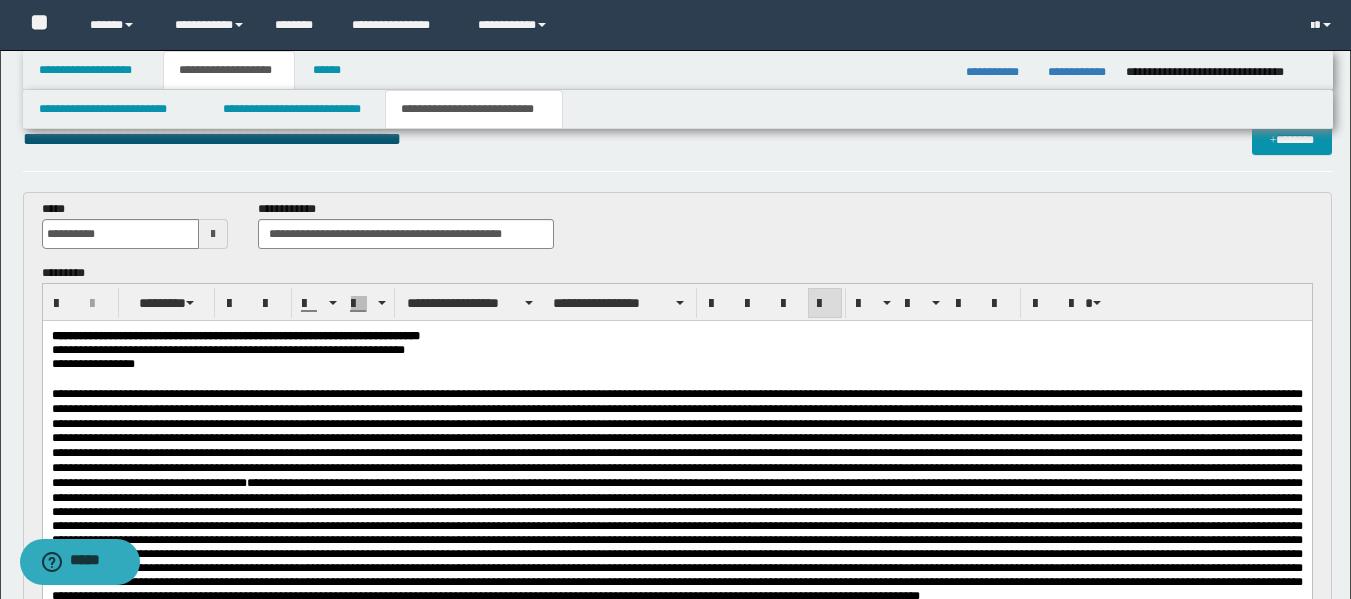 scroll, scrollTop: 40, scrollLeft: 0, axis: vertical 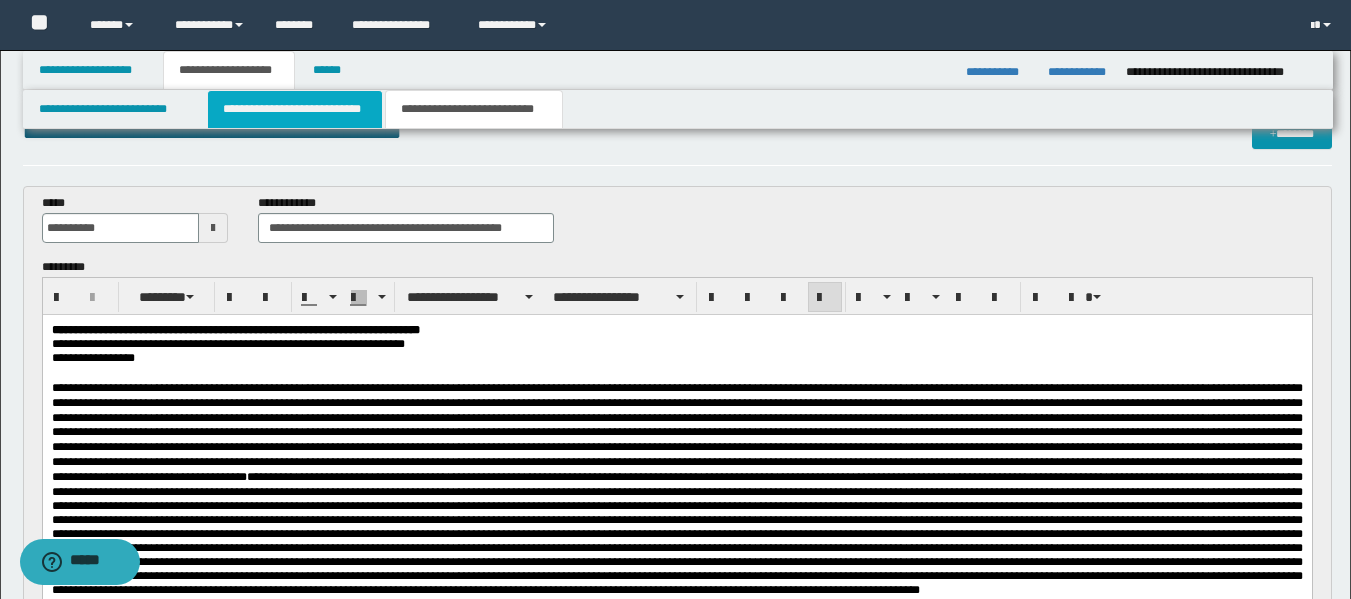 click on "**********" at bounding box center [295, 109] 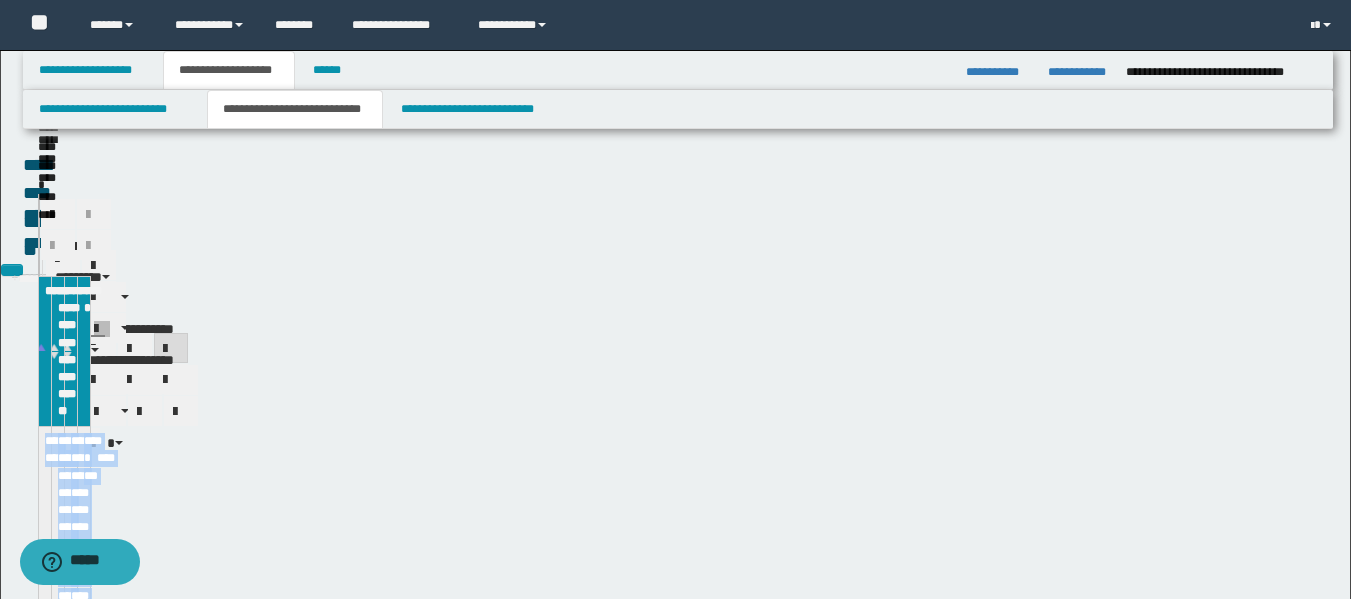 type 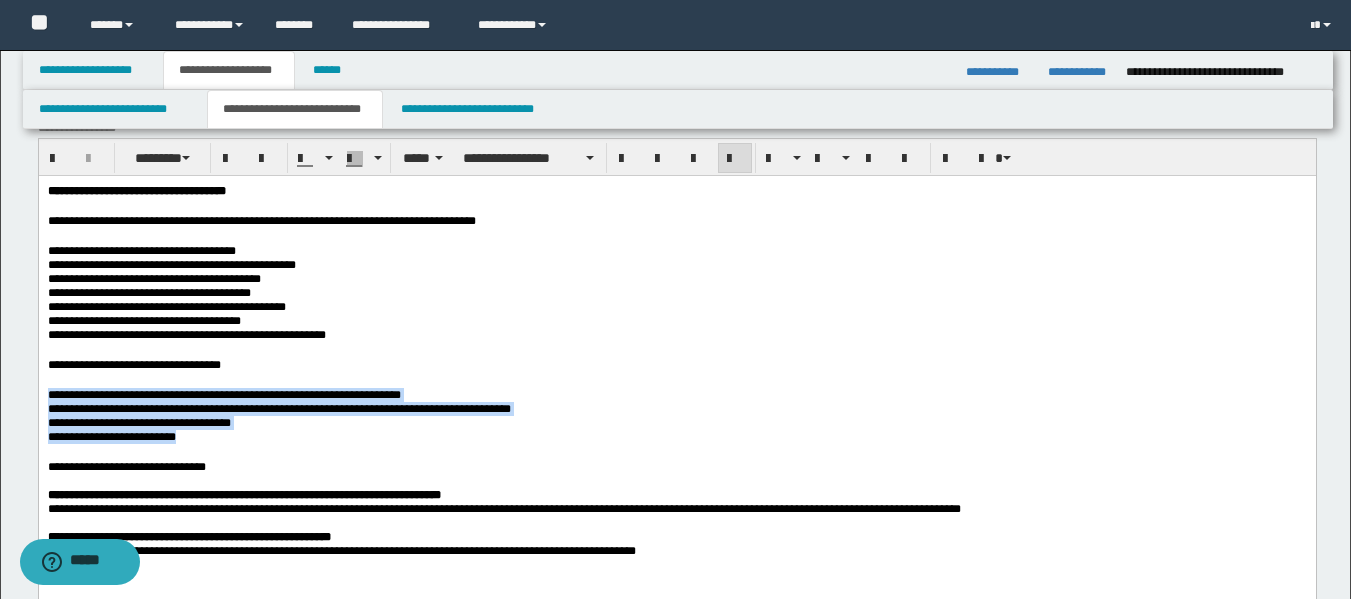 click at bounding box center [676, 451] 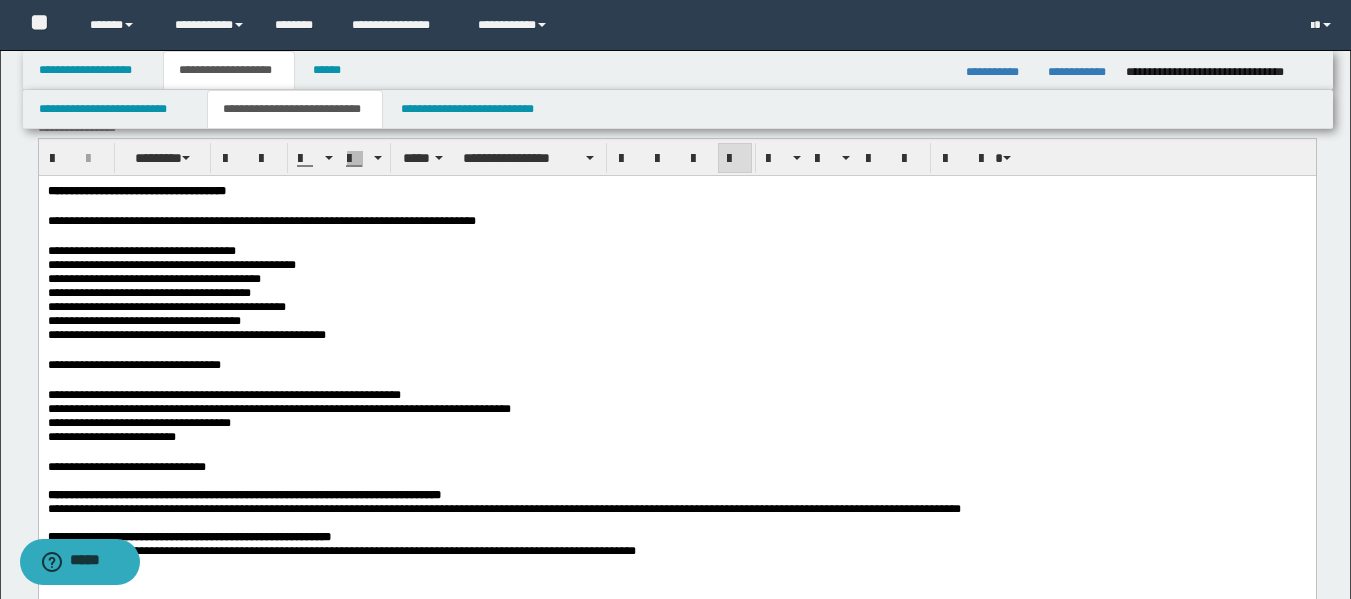 click on "**********" at bounding box center [676, 466] 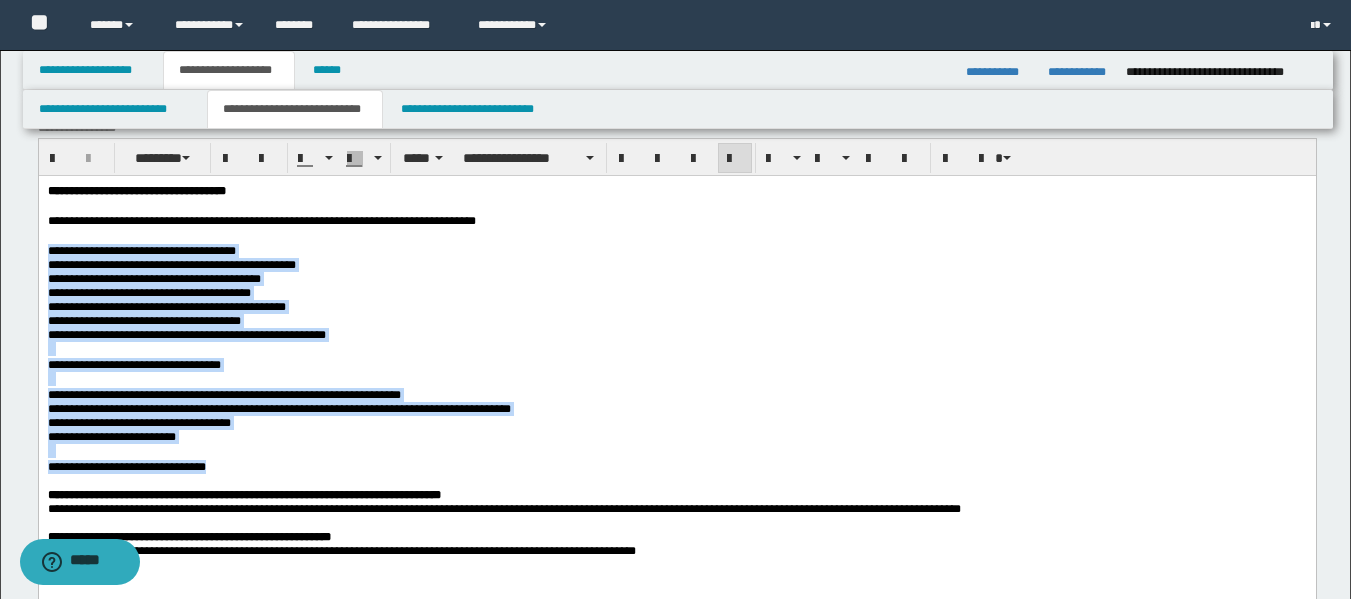 drag, startPoint x: 252, startPoint y: 495, endPoint x: 42, endPoint y: 256, distance: 318.15247 